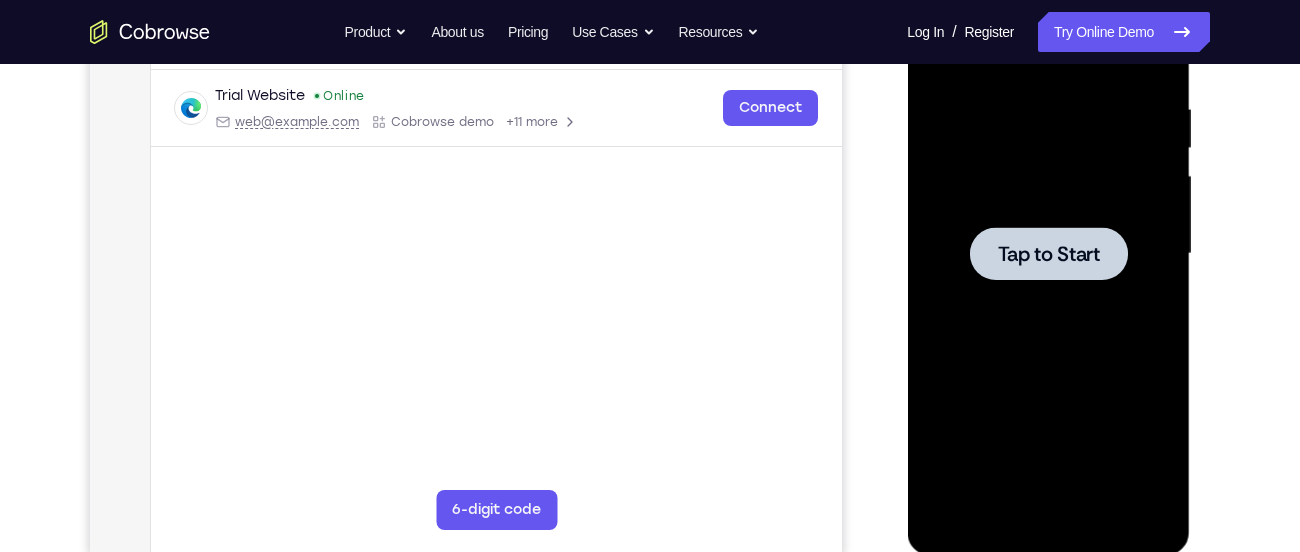 scroll, scrollTop: 0, scrollLeft: 0, axis: both 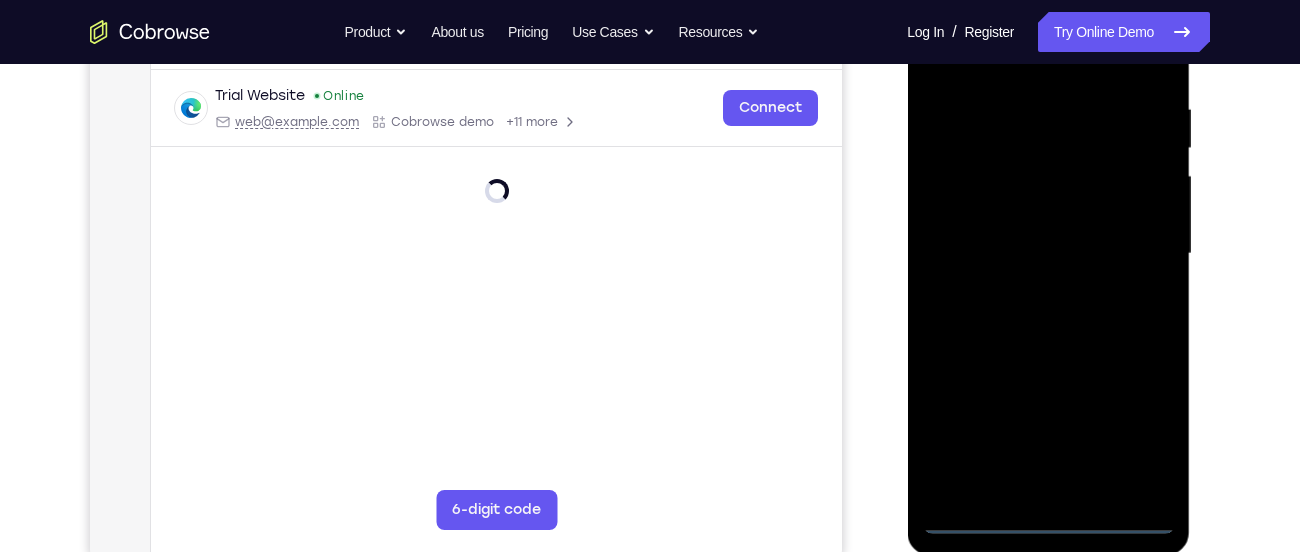 click at bounding box center (1048, 254) 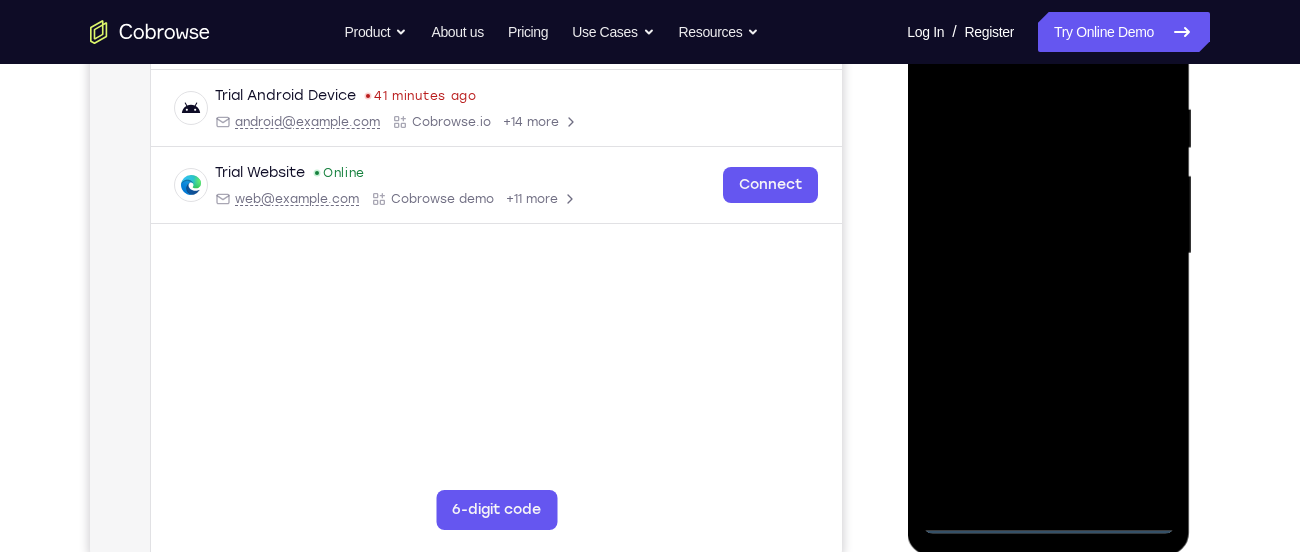 click at bounding box center [1048, 254] 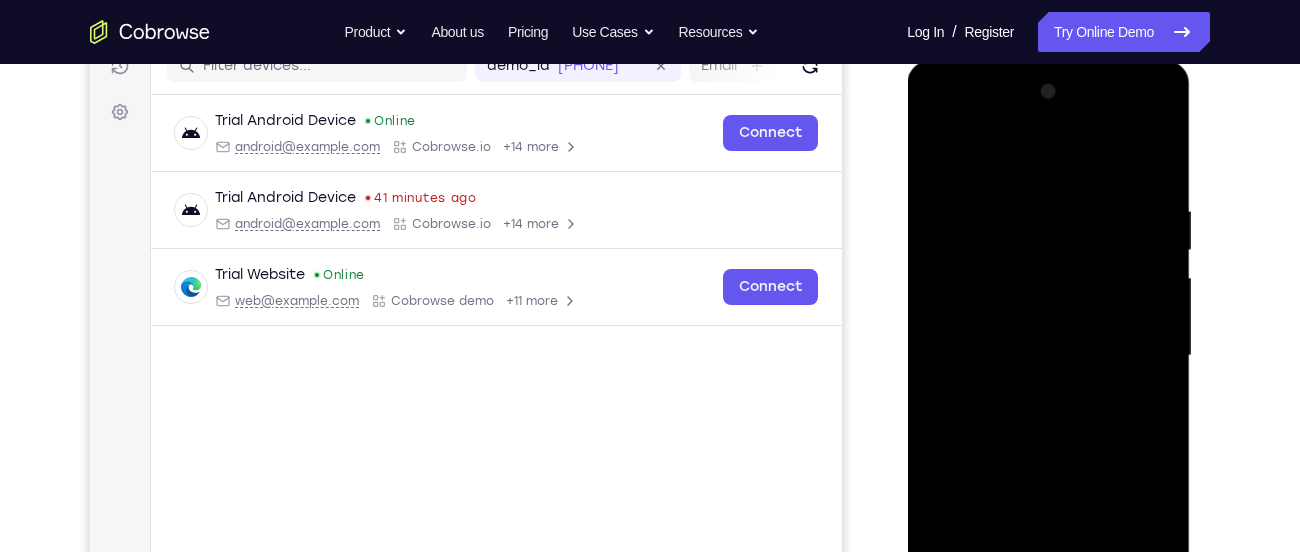 scroll, scrollTop: 265, scrollLeft: 0, axis: vertical 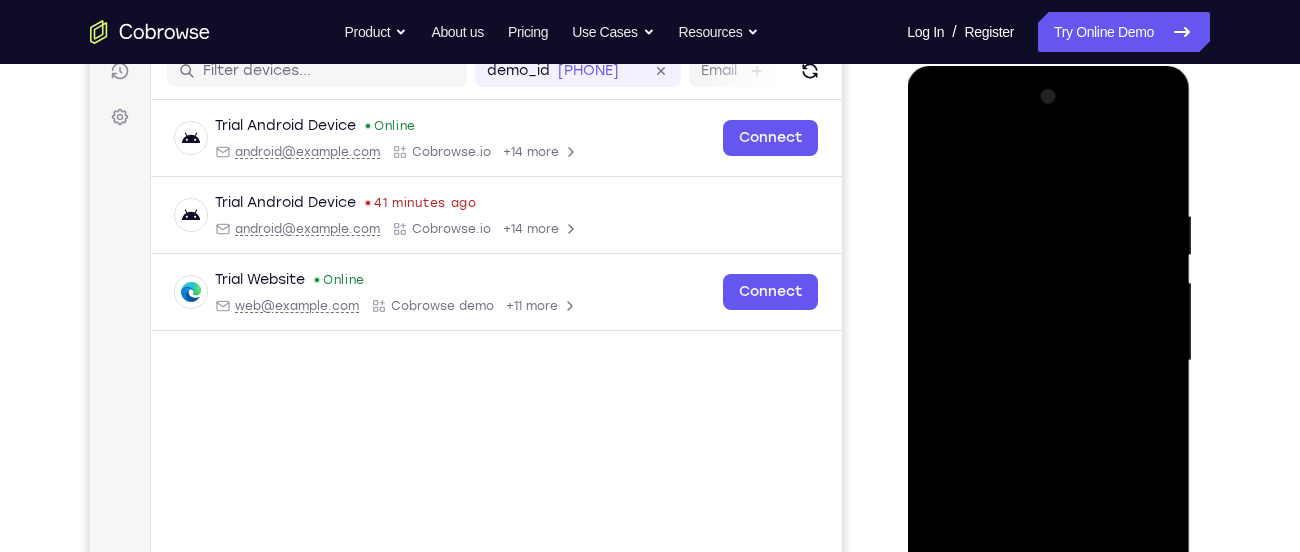 click at bounding box center (1048, 361) 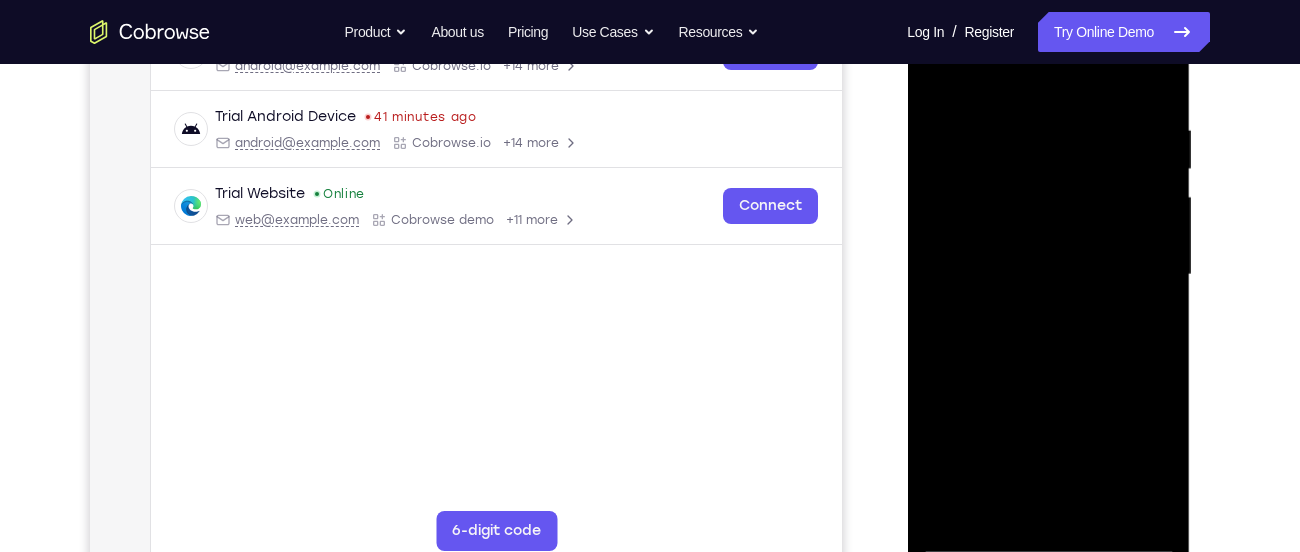 scroll, scrollTop: 355, scrollLeft: 0, axis: vertical 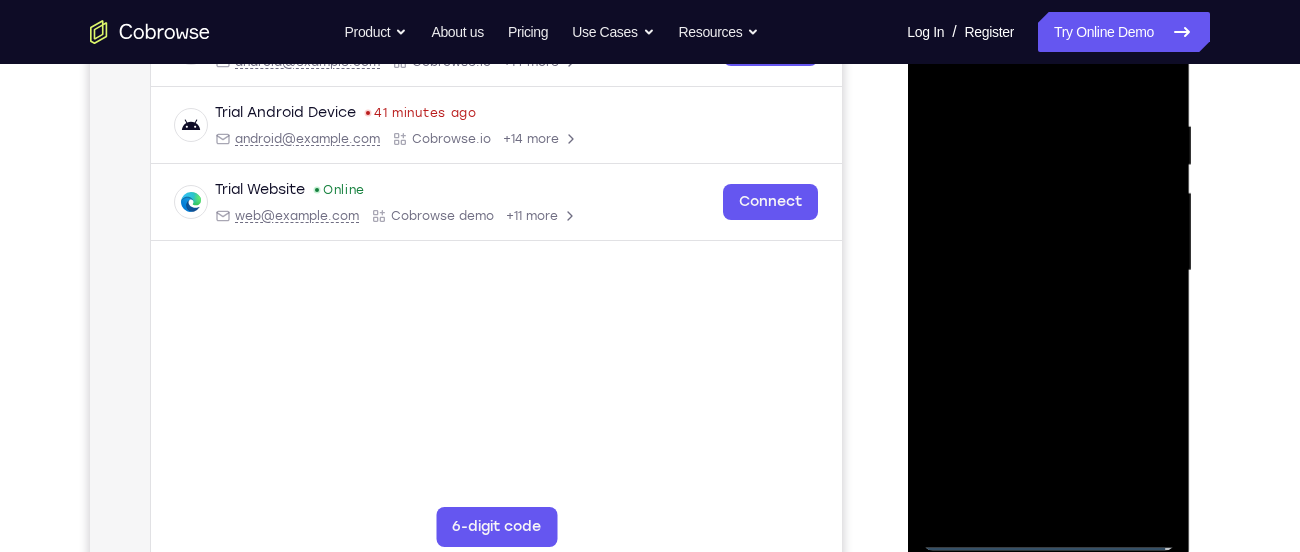 click at bounding box center [1048, 271] 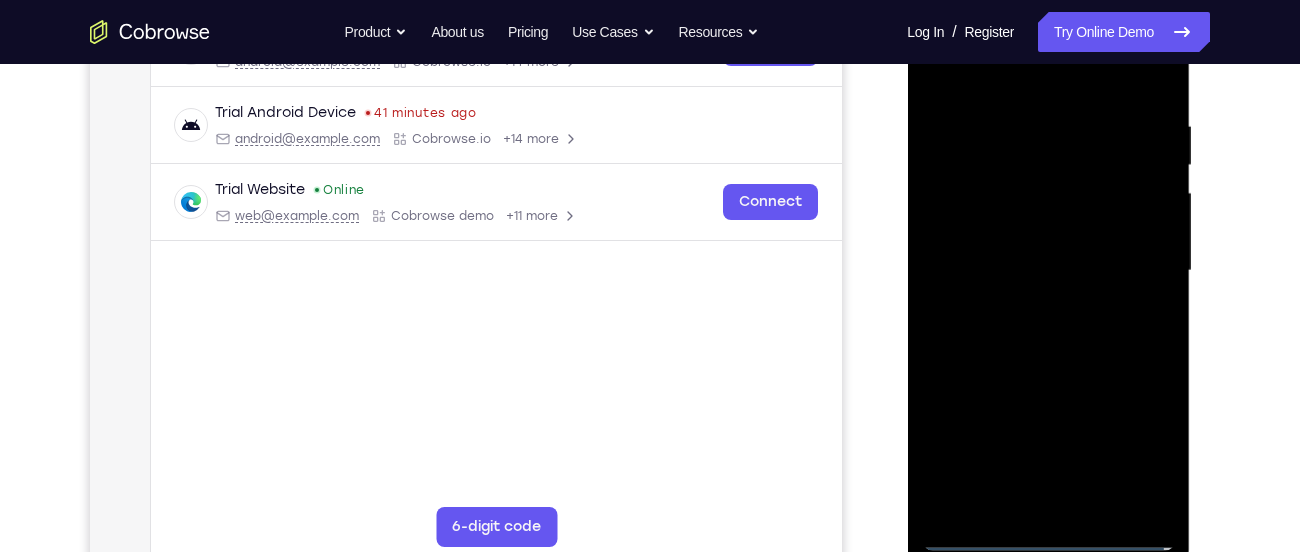 click at bounding box center (1048, 271) 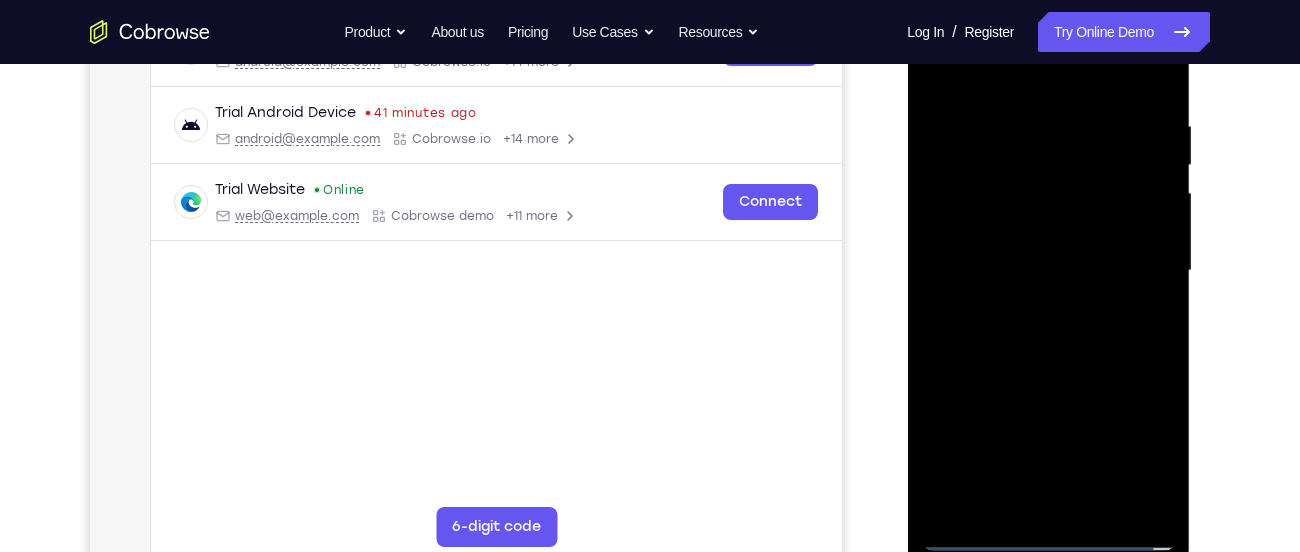 click at bounding box center [1048, 271] 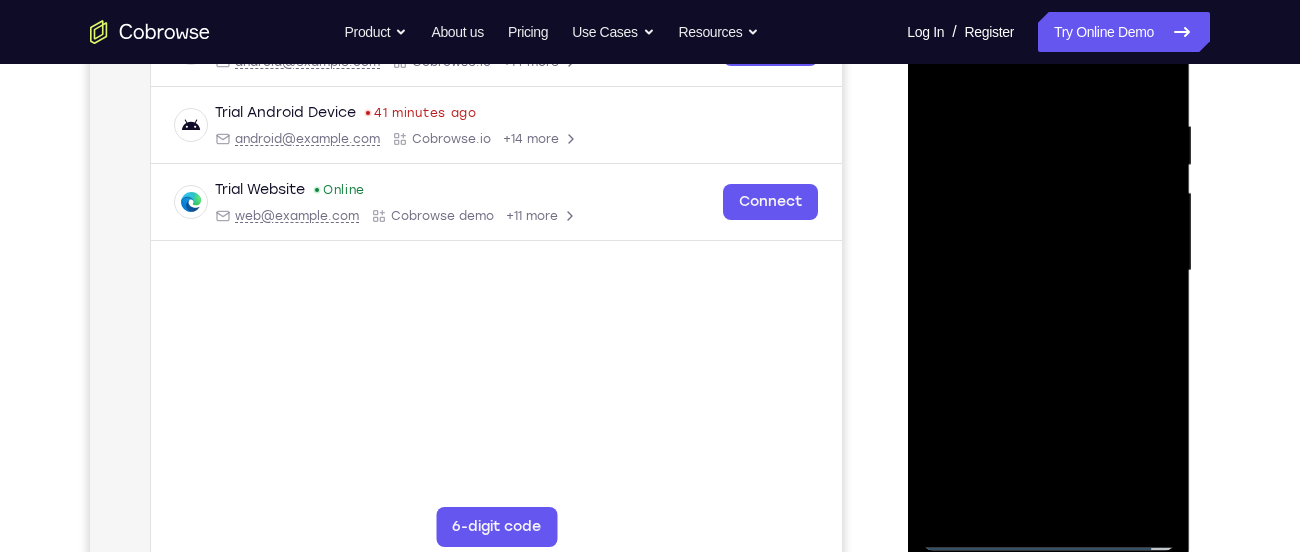 drag, startPoint x: 1029, startPoint y: 290, endPoint x: 1024, endPoint y: 242, distance: 48.259712 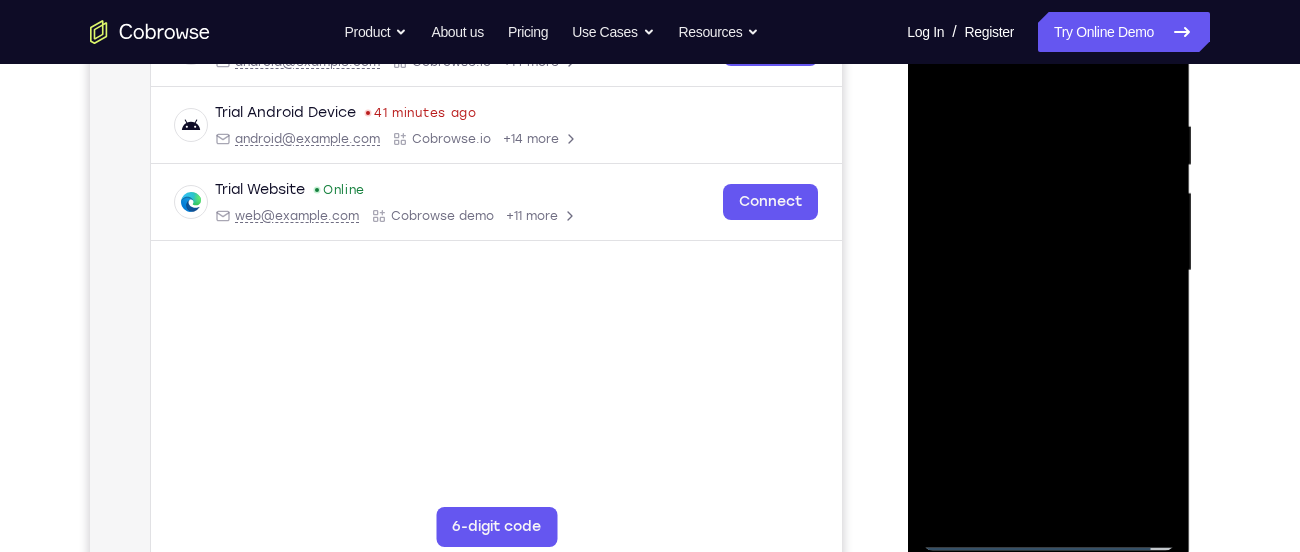 click at bounding box center [1048, 271] 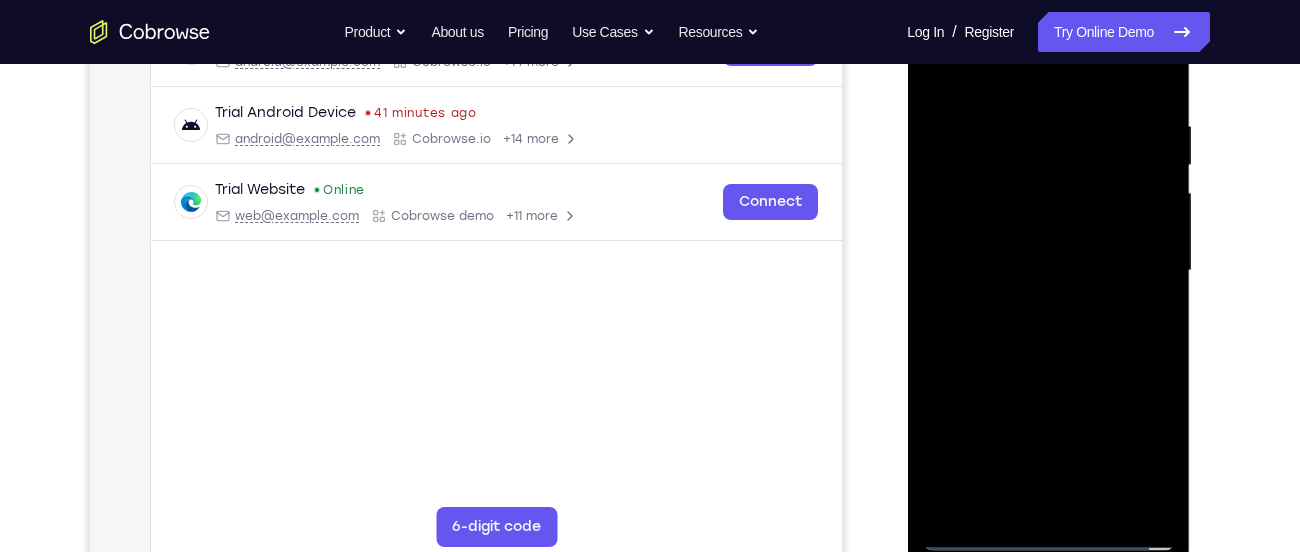 click at bounding box center (1048, 271) 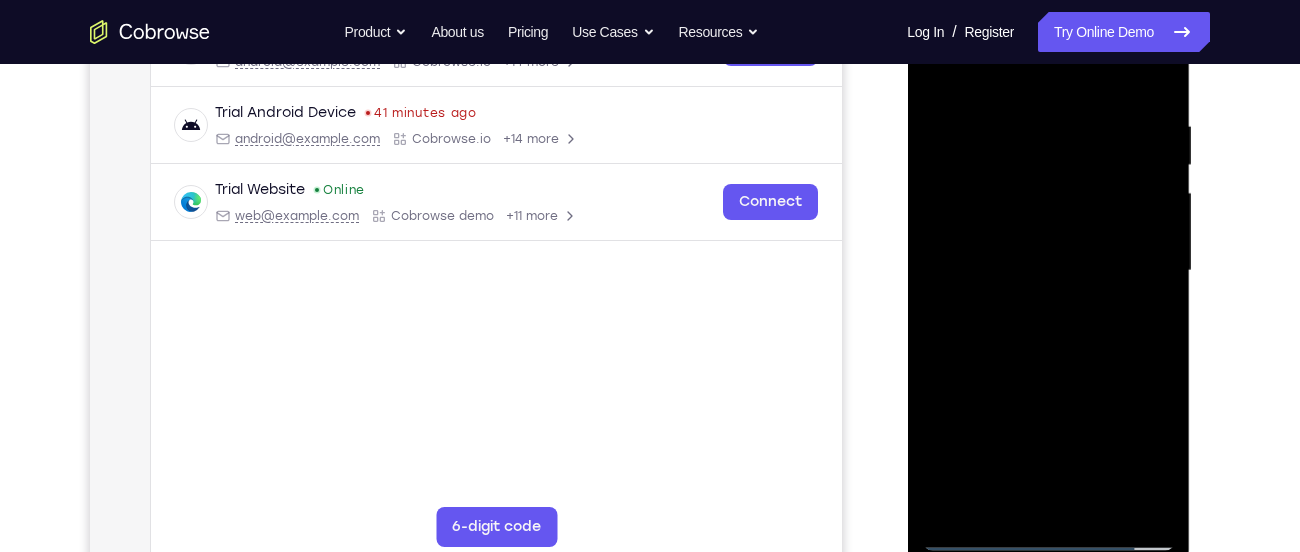 click at bounding box center (1048, 271) 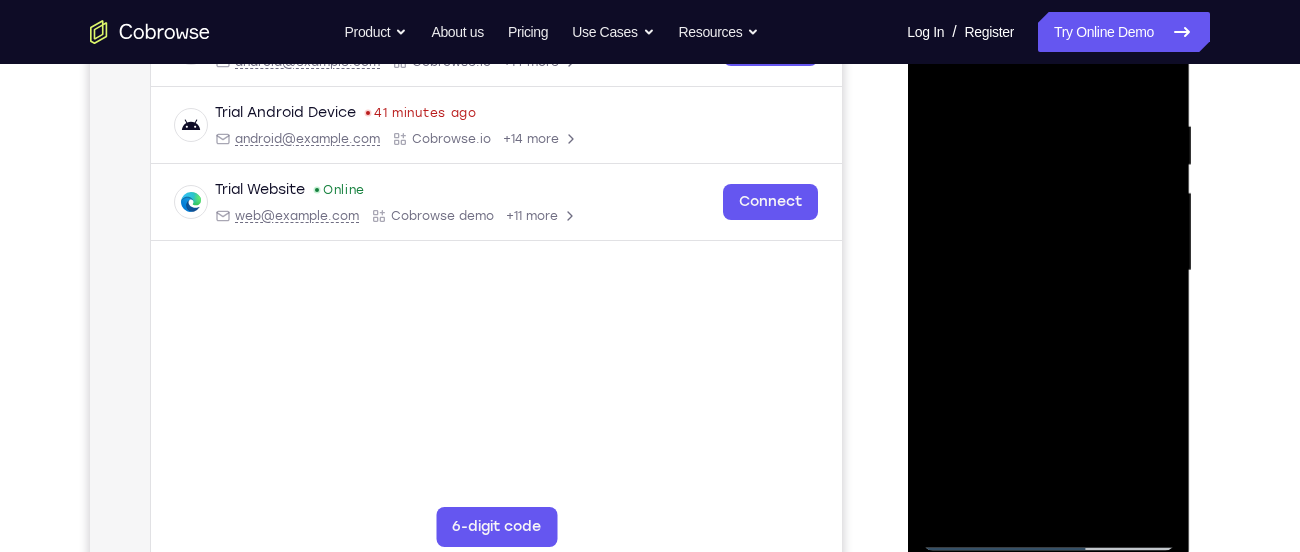 click at bounding box center (1048, 271) 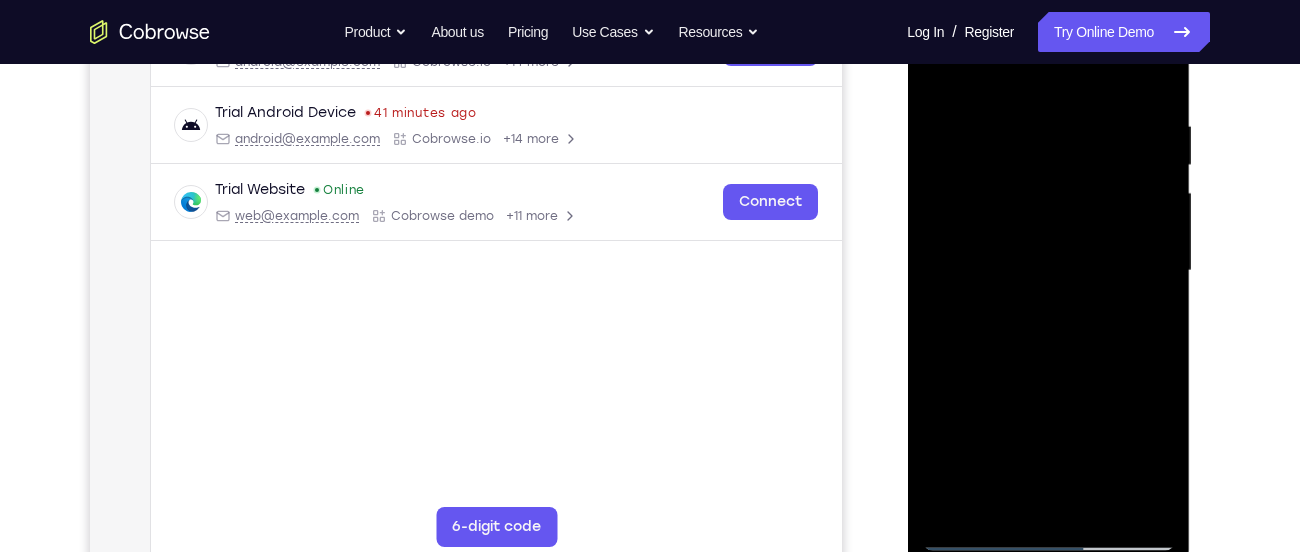 click at bounding box center (1048, 271) 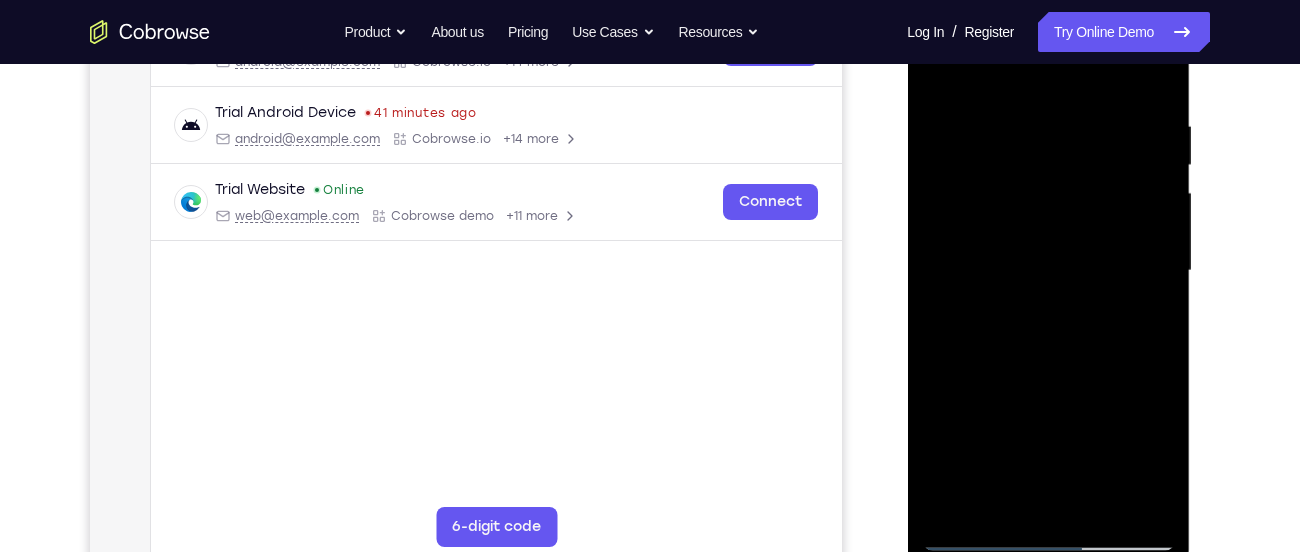 click at bounding box center (1048, 271) 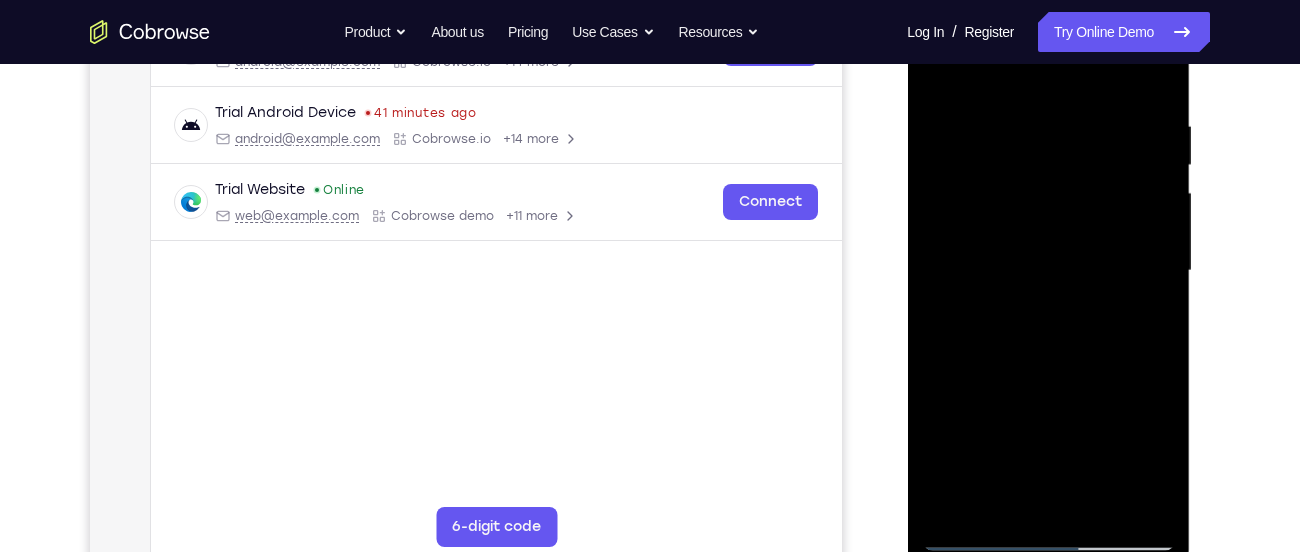 click at bounding box center (1048, 271) 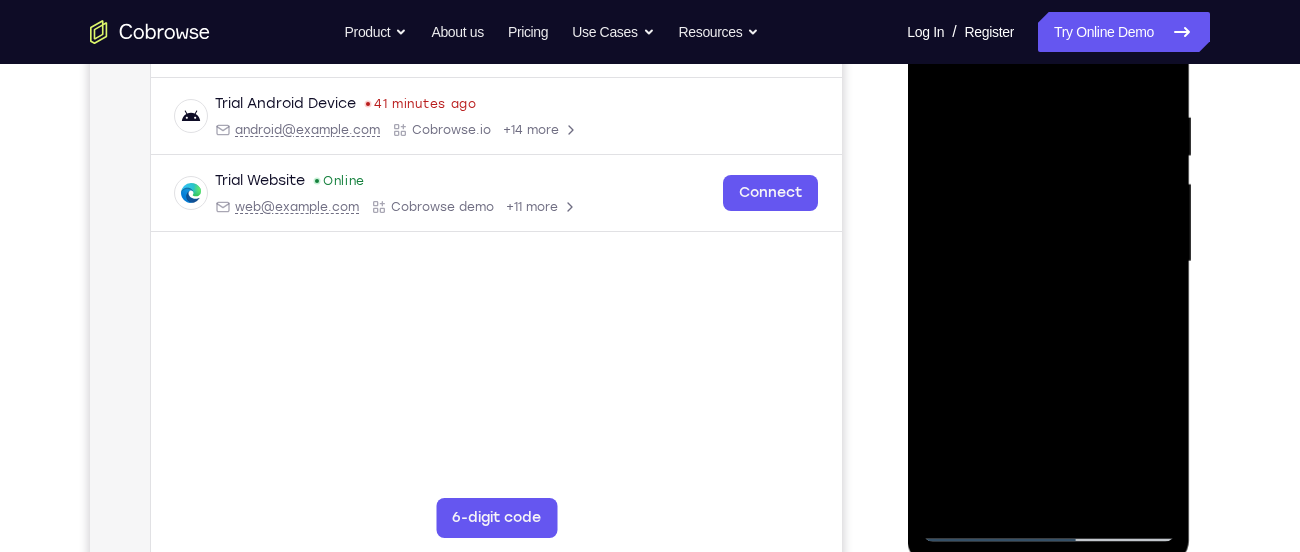 scroll, scrollTop: 355, scrollLeft: 0, axis: vertical 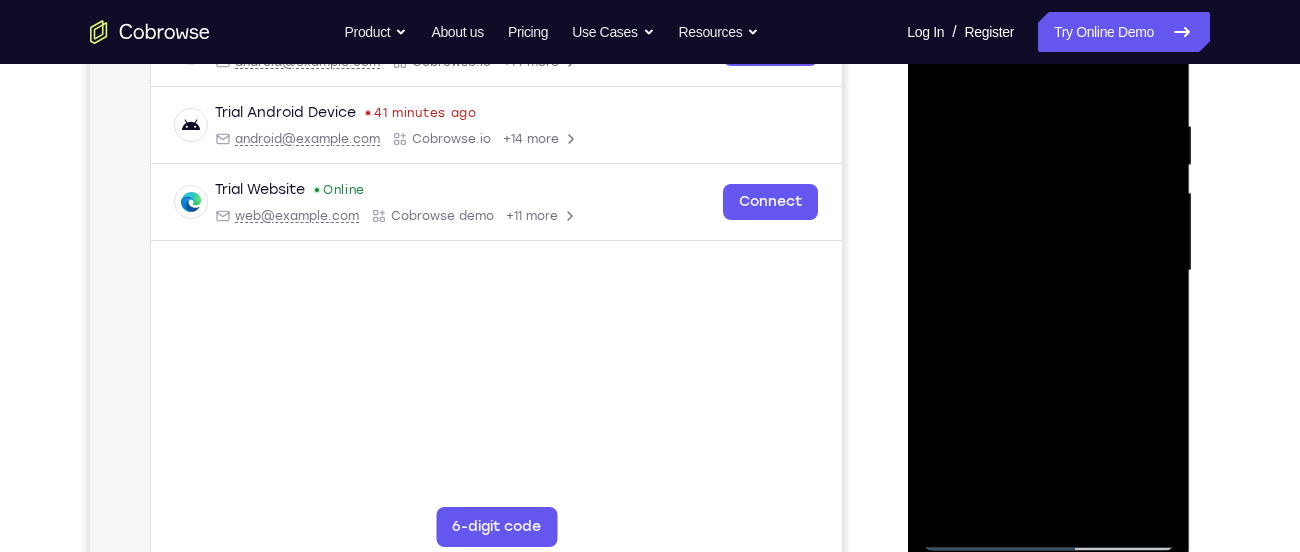 click at bounding box center (1048, 271) 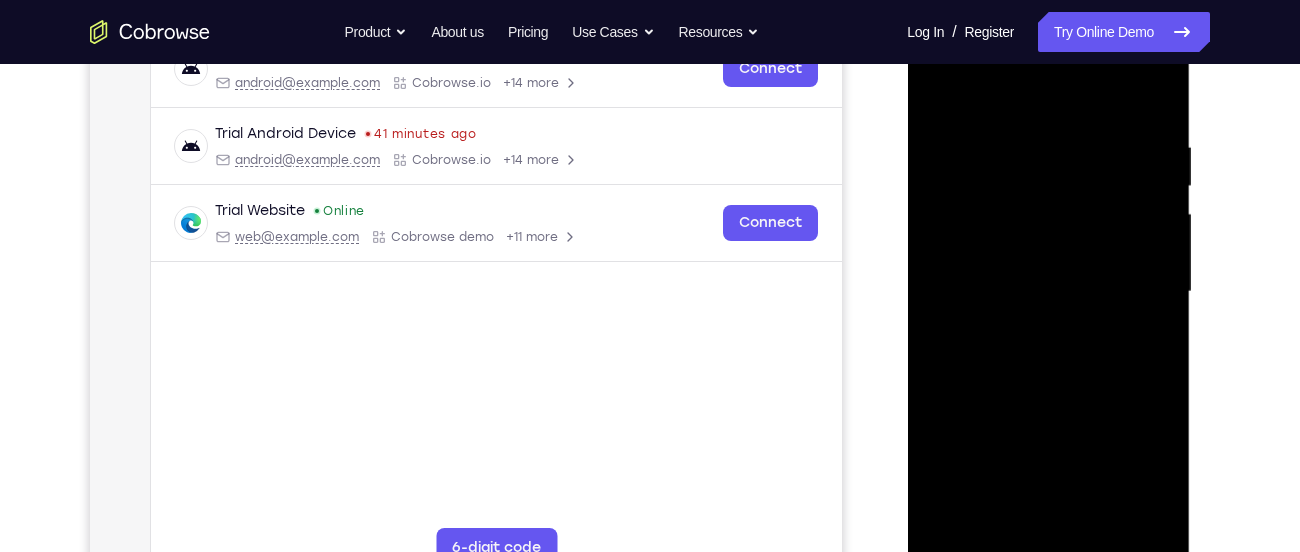 scroll, scrollTop: 342, scrollLeft: 0, axis: vertical 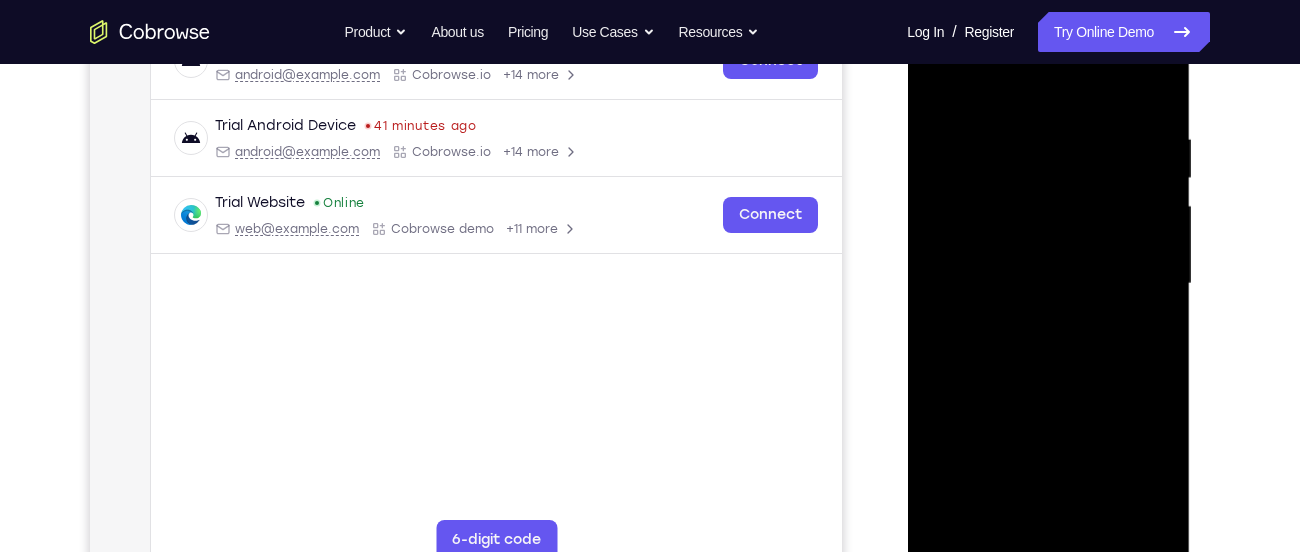 click at bounding box center [1048, 284] 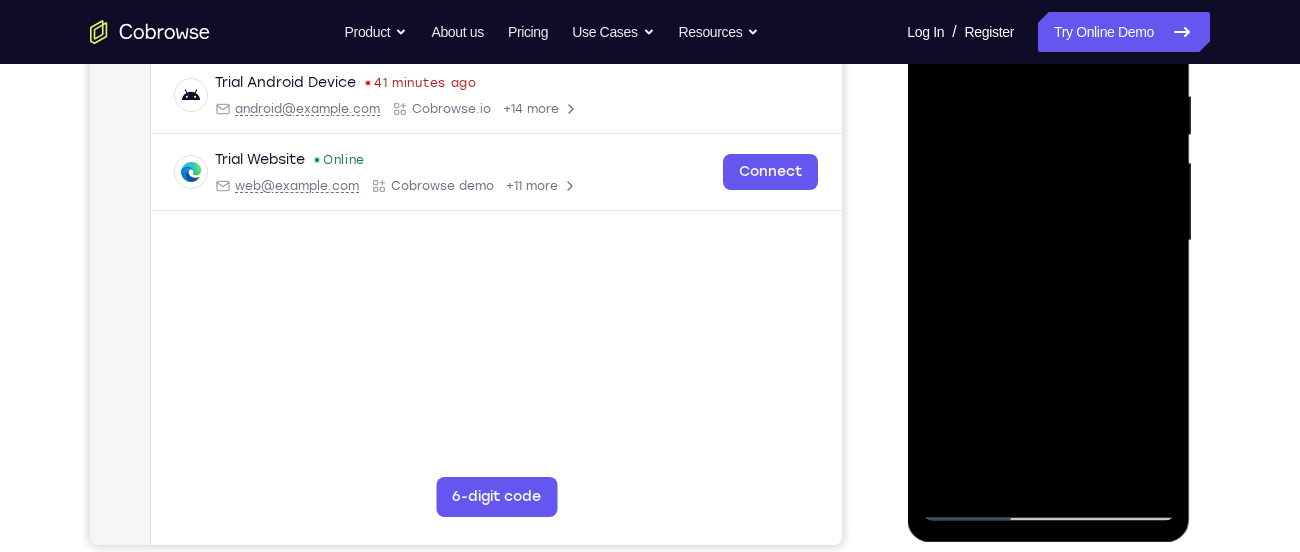 scroll, scrollTop: 381, scrollLeft: 0, axis: vertical 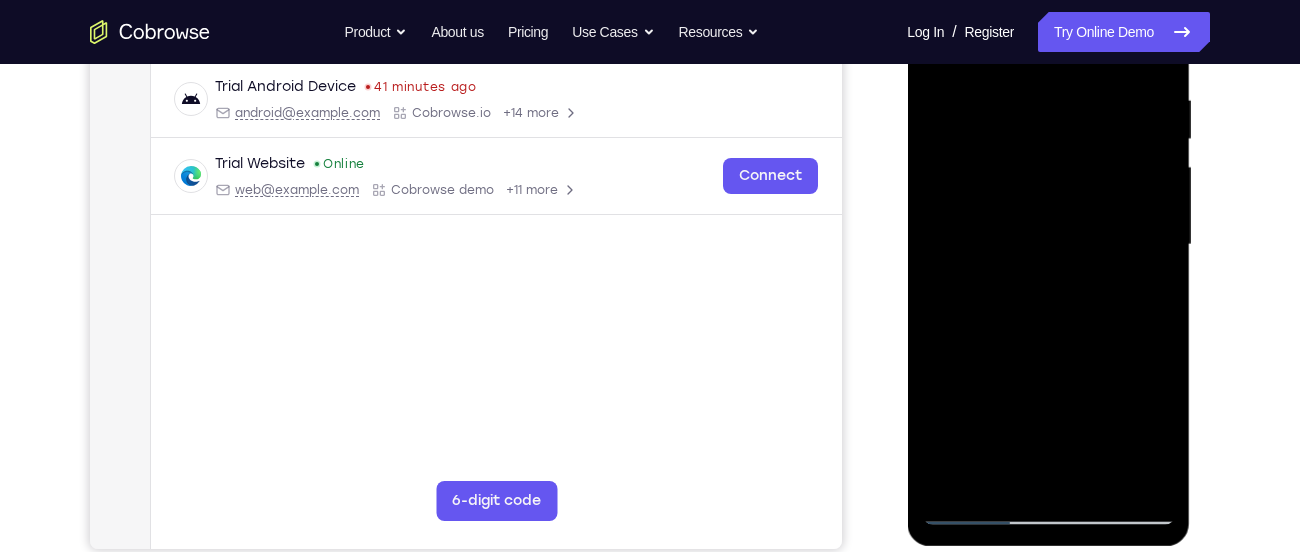 drag, startPoint x: 1071, startPoint y: 315, endPoint x: 1029, endPoint y: 205, distance: 117.74549 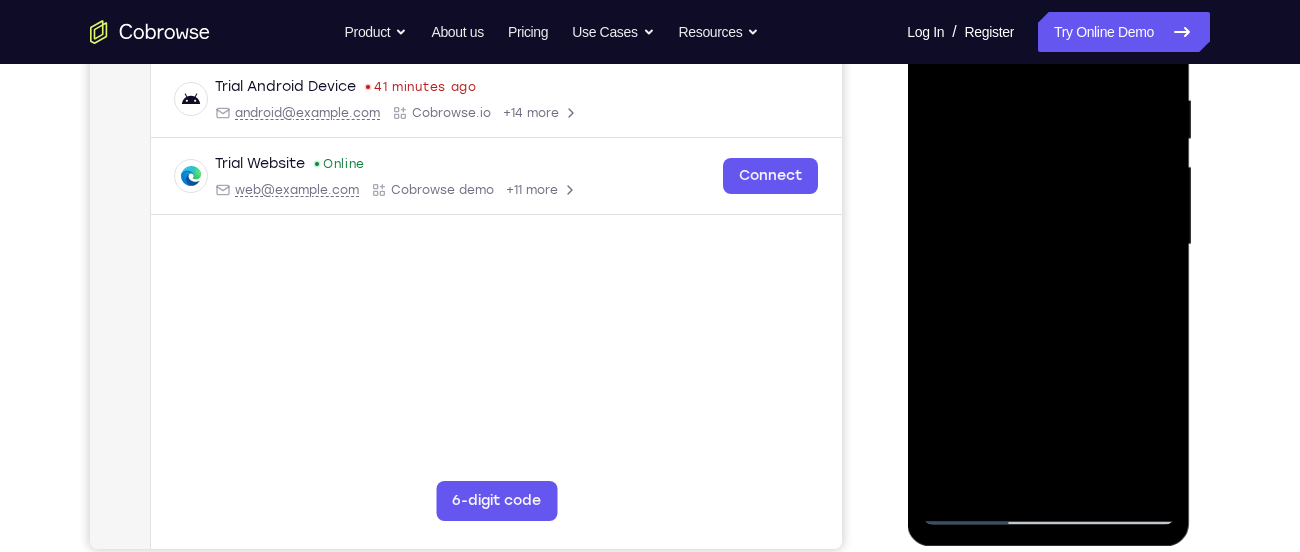 drag, startPoint x: 1067, startPoint y: 310, endPoint x: 969, endPoint y: 129, distance: 205.82759 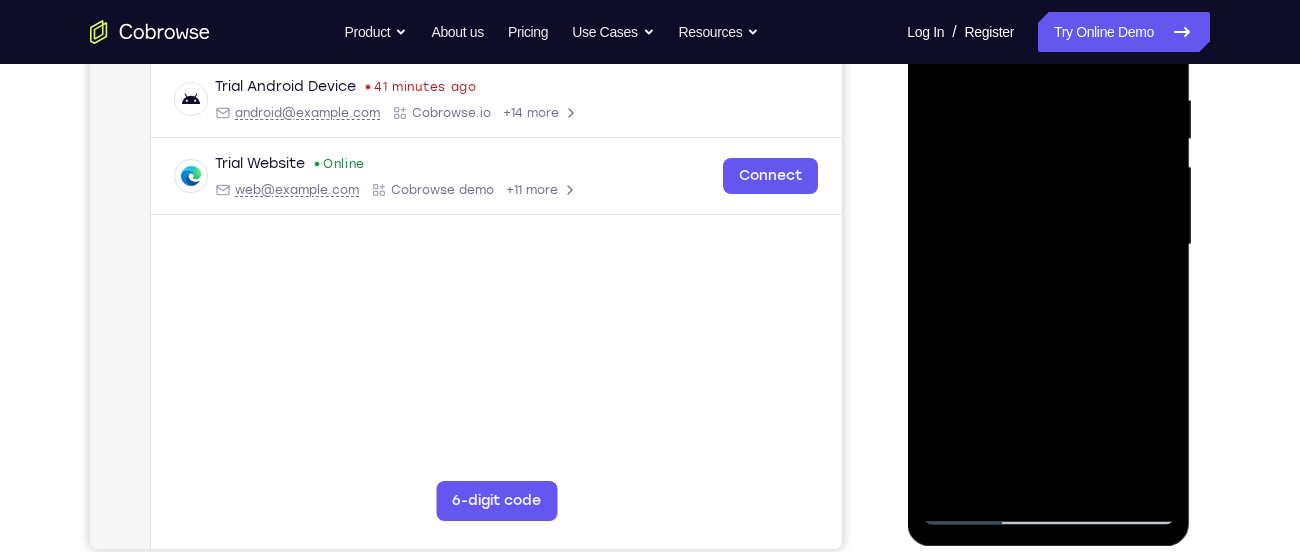 drag, startPoint x: 1111, startPoint y: 294, endPoint x: 1024, endPoint y: 157, distance: 162.28987 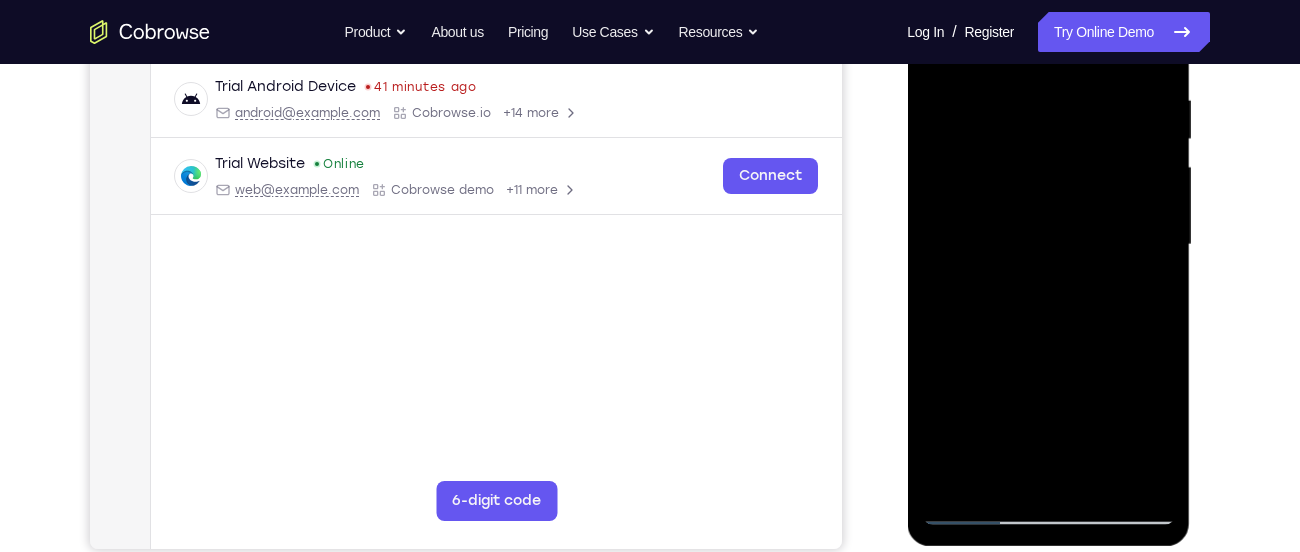 drag, startPoint x: 1109, startPoint y: 320, endPoint x: 1025, endPoint y: 228, distance: 124.57929 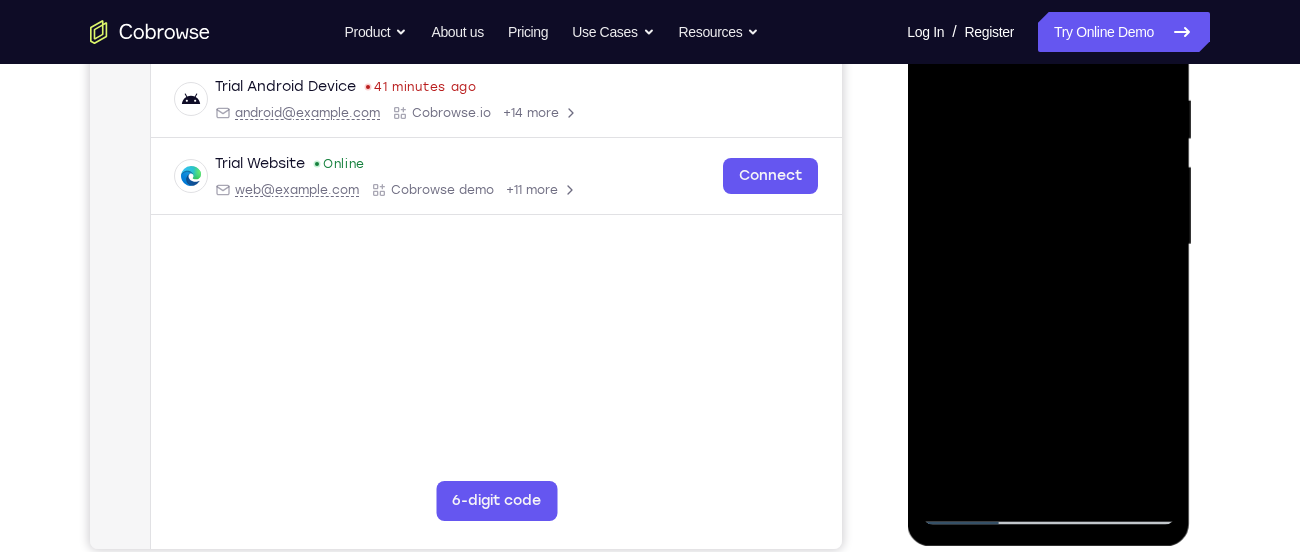 drag, startPoint x: 1060, startPoint y: 341, endPoint x: 982, endPoint y: 150, distance: 206.31287 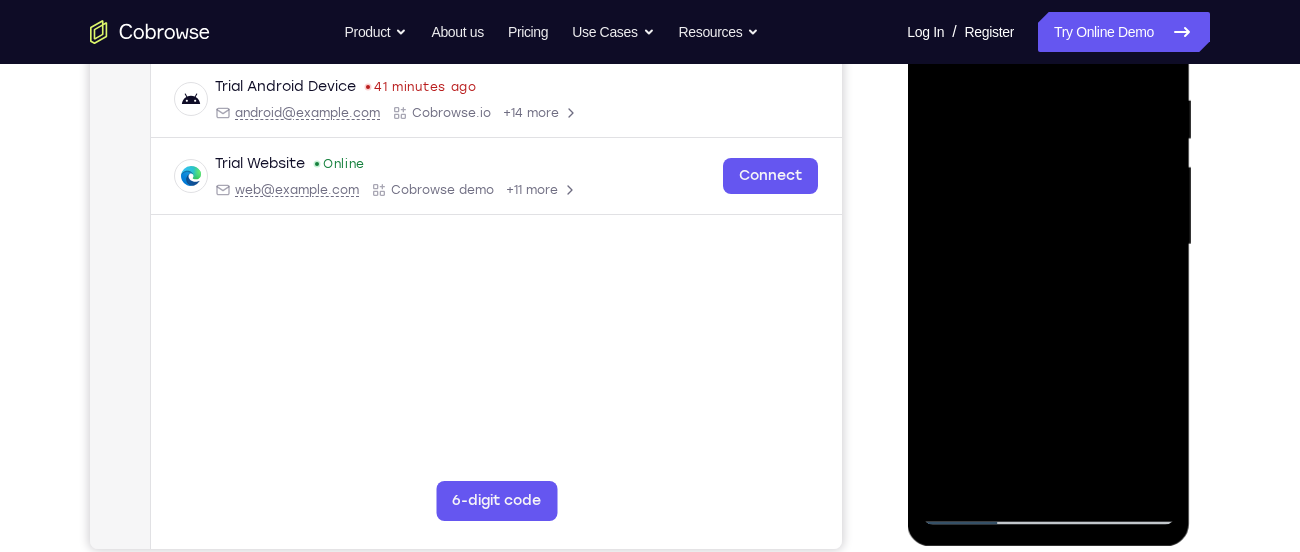 drag, startPoint x: 1066, startPoint y: 378, endPoint x: 1018, endPoint y: 165, distance: 218.34148 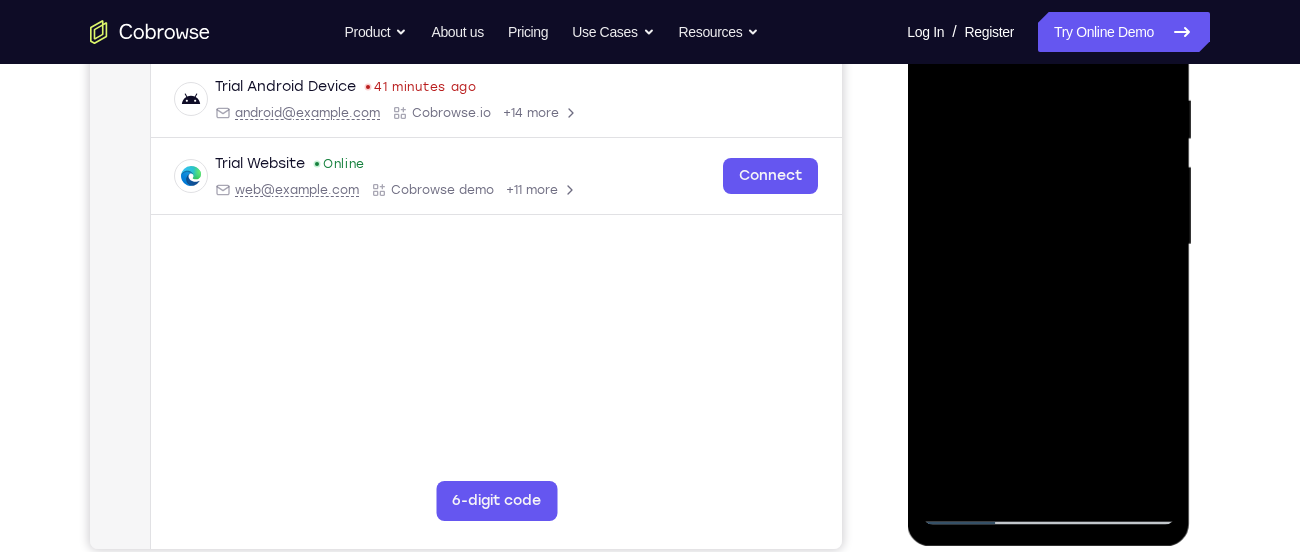 drag, startPoint x: 1065, startPoint y: 357, endPoint x: 929, endPoint y: 123, distance: 270.65106 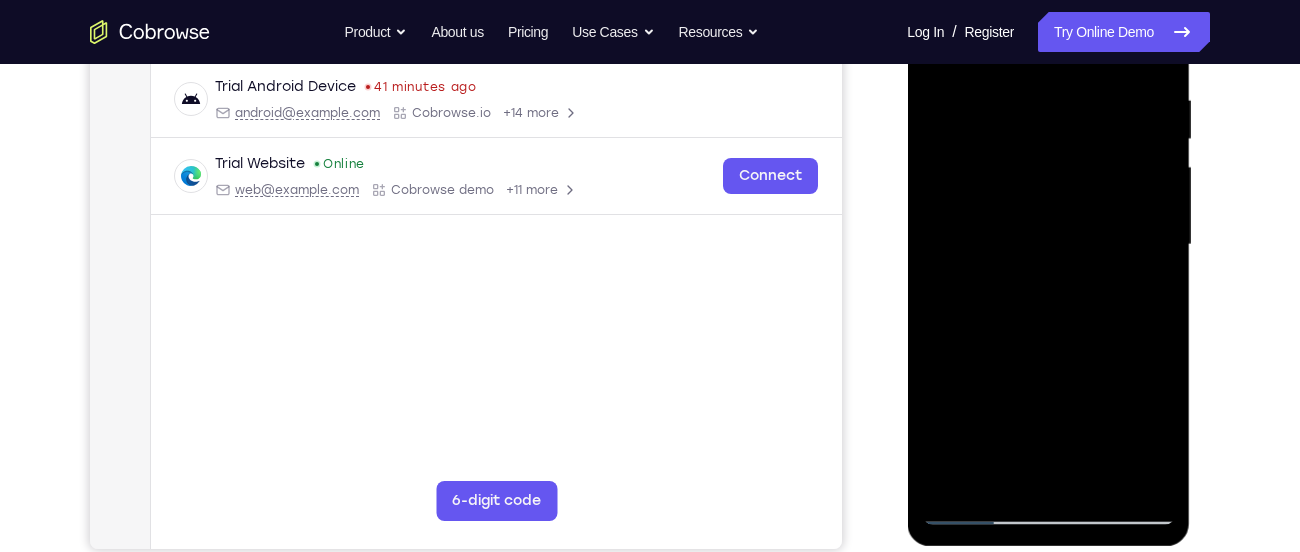 click at bounding box center (1048, 245) 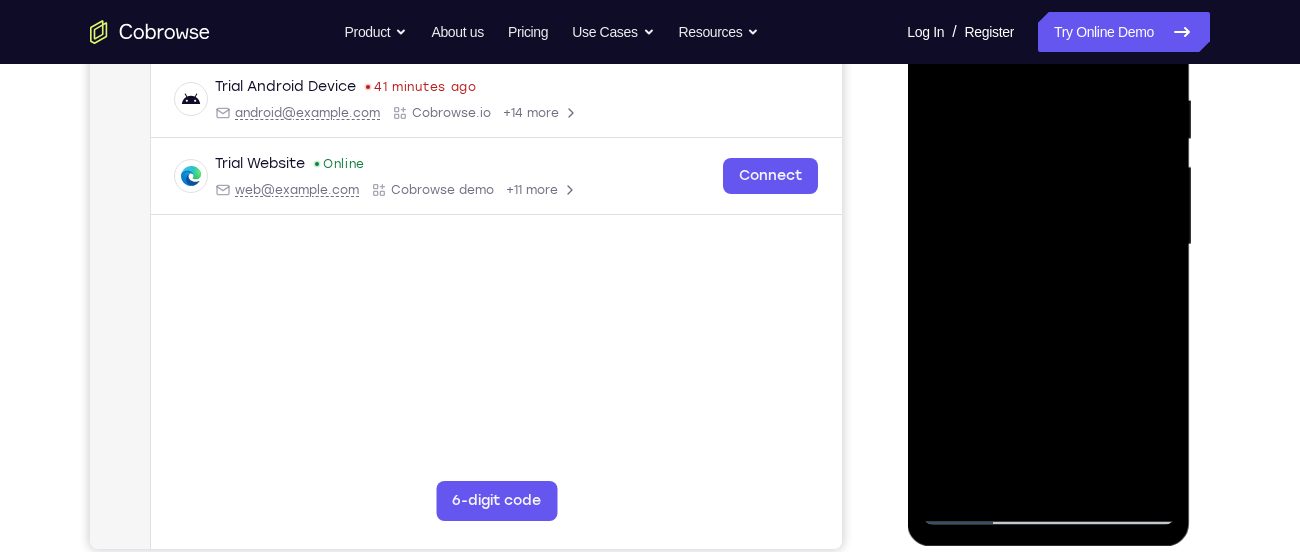 drag, startPoint x: 1100, startPoint y: 183, endPoint x: 1107, endPoint y: 276, distance: 93.26307 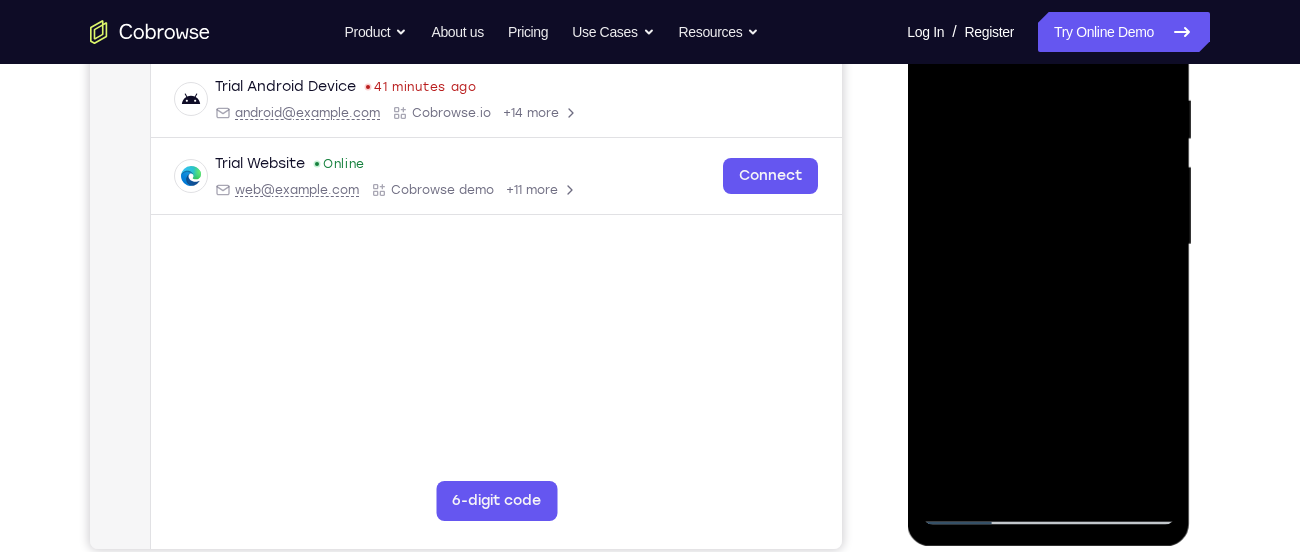 click at bounding box center (1048, 245) 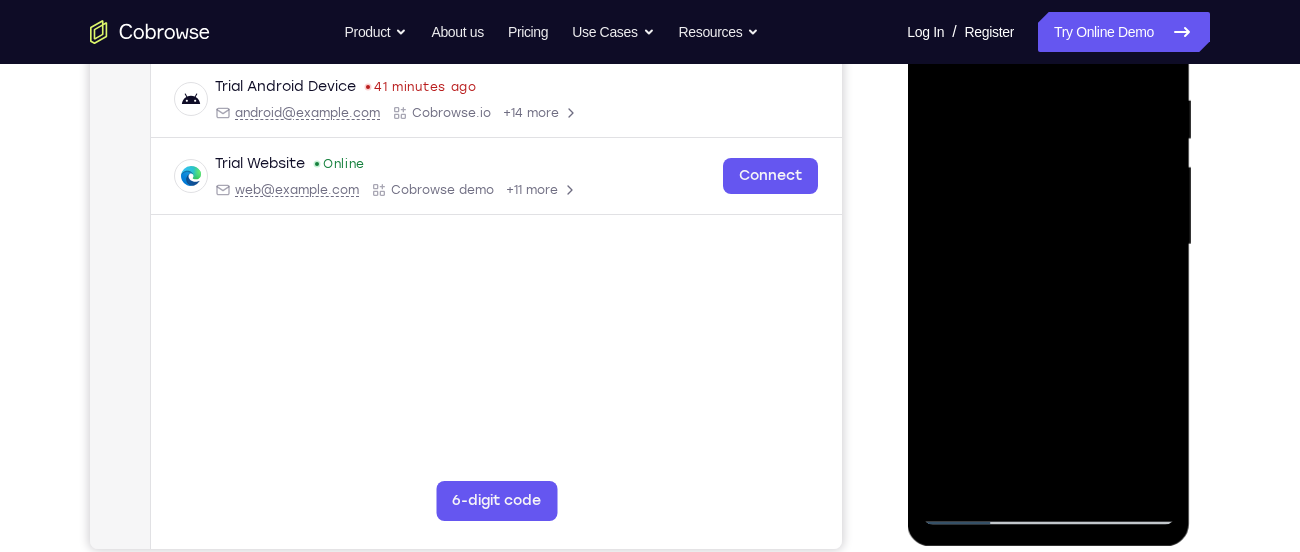 drag, startPoint x: 1041, startPoint y: 348, endPoint x: 991, endPoint y: 182, distance: 173.36667 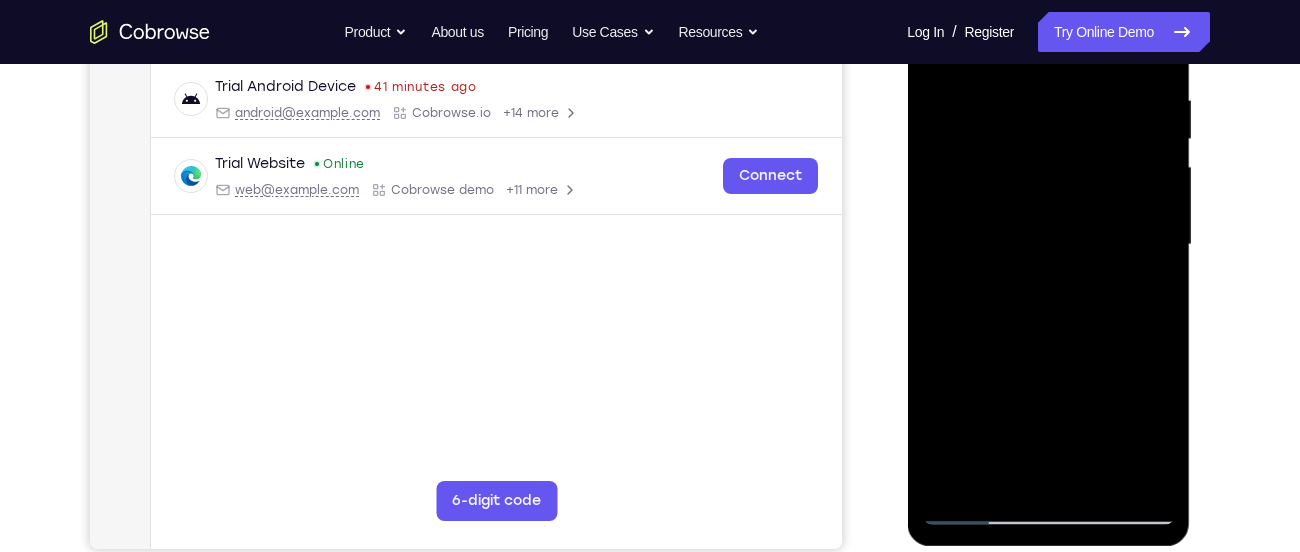 drag, startPoint x: 1089, startPoint y: 281, endPoint x: 986, endPoint y: 104, distance: 204.78769 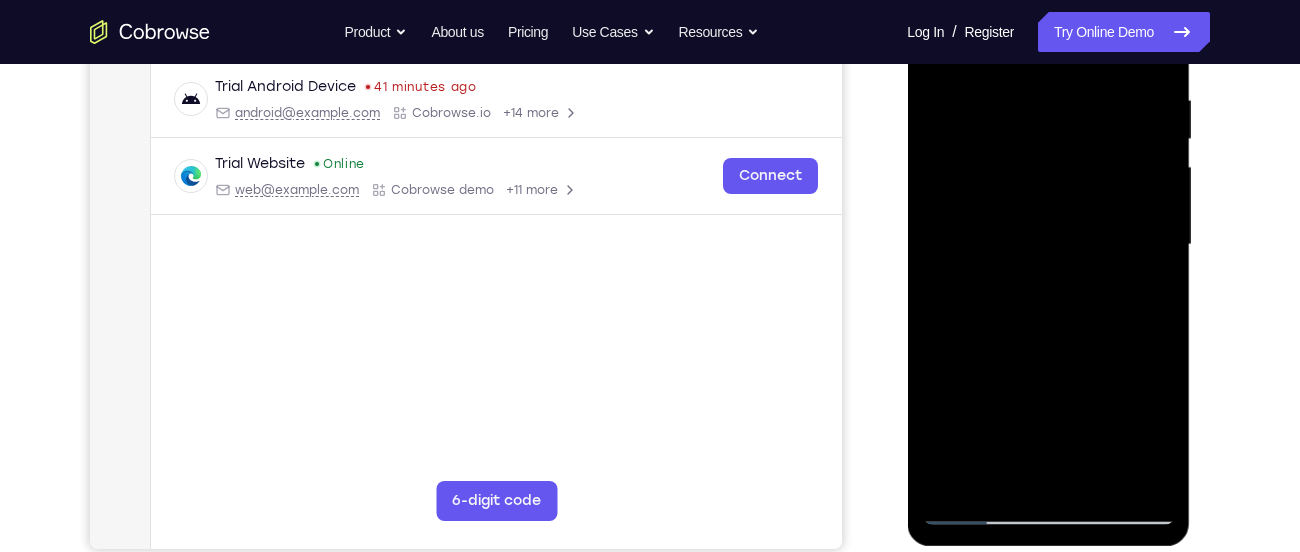 drag, startPoint x: 1065, startPoint y: 249, endPoint x: 1032, endPoint y: 175, distance: 81.02469 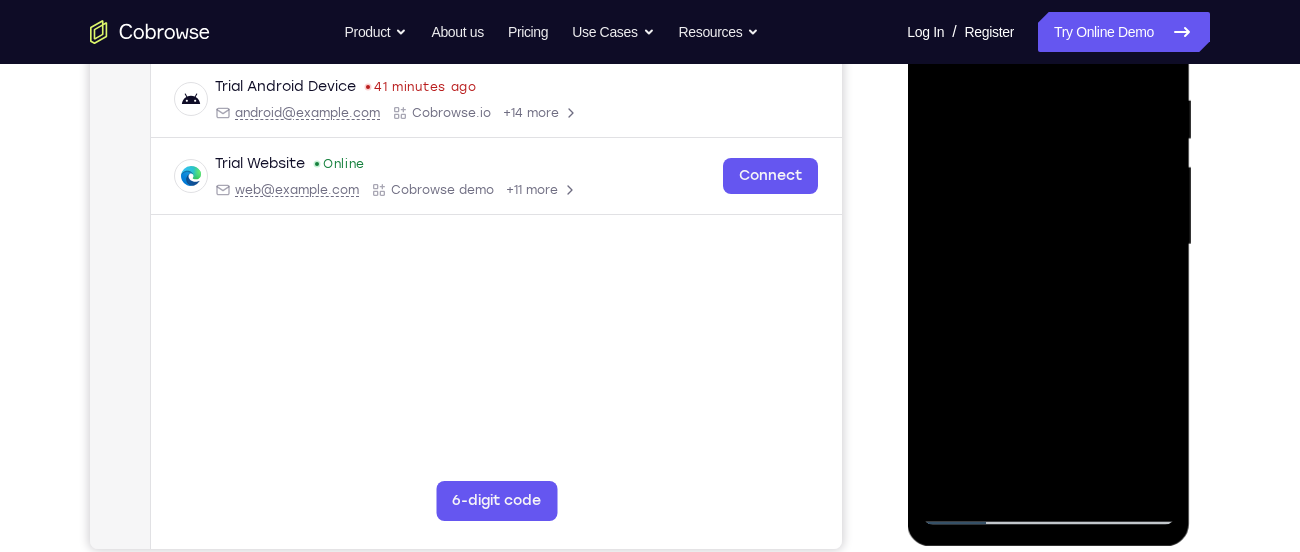 drag, startPoint x: 1096, startPoint y: 309, endPoint x: 1023, endPoint y: 158, distance: 167.72 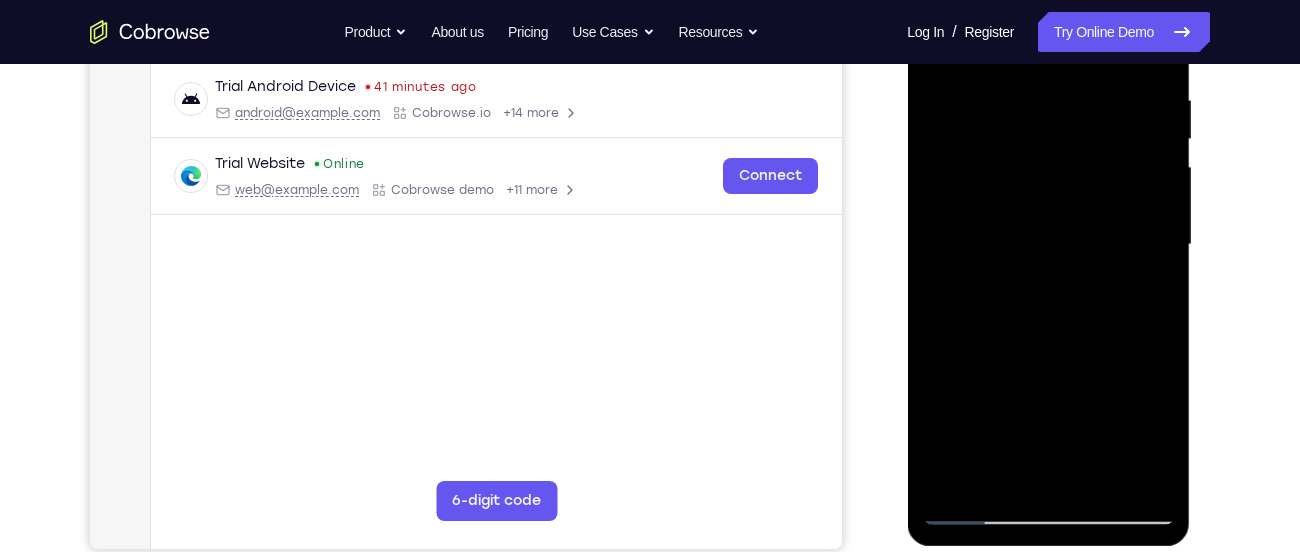 drag, startPoint x: 1047, startPoint y: 299, endPoint x: 980, endPoint y: 202, distance: 117.88978 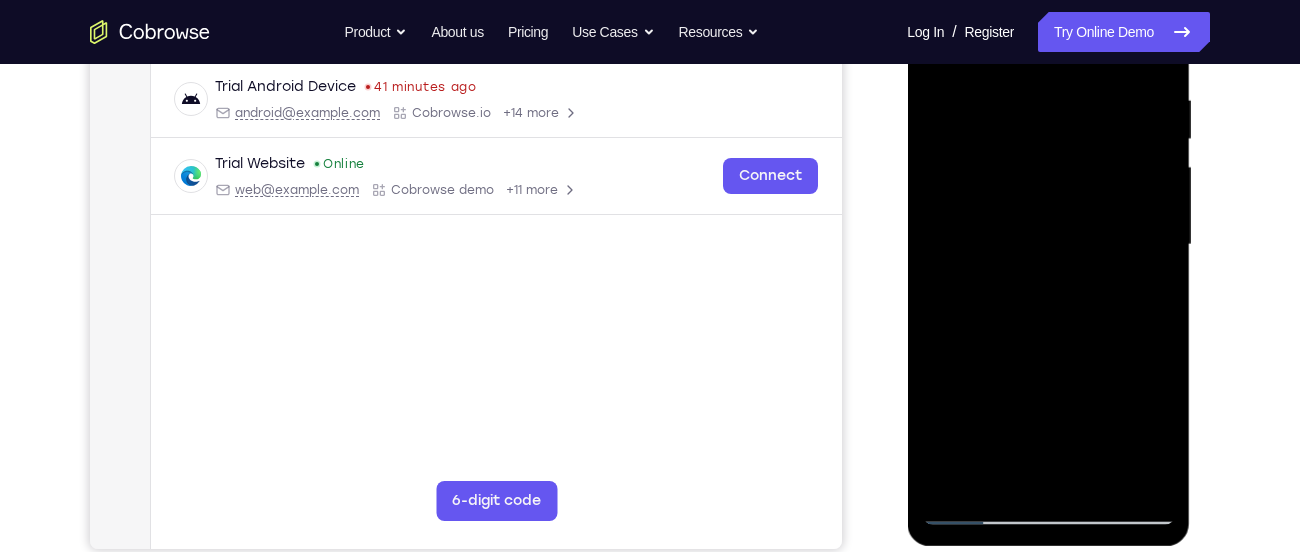 click at bounding box center [1048, 245] 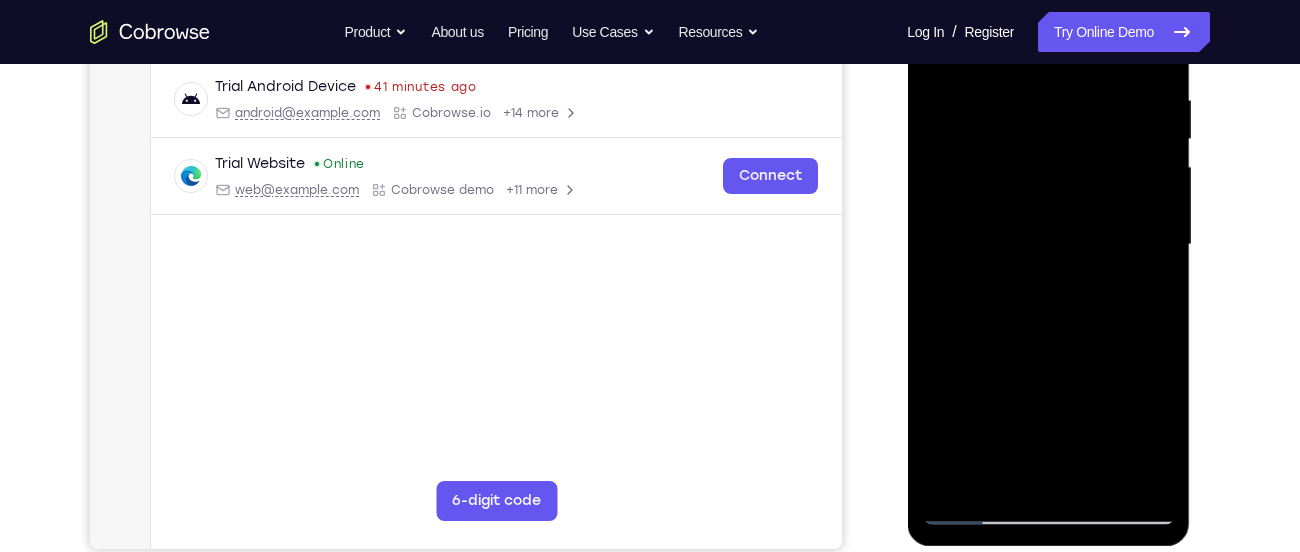 click at bounding box center [1048, 245] 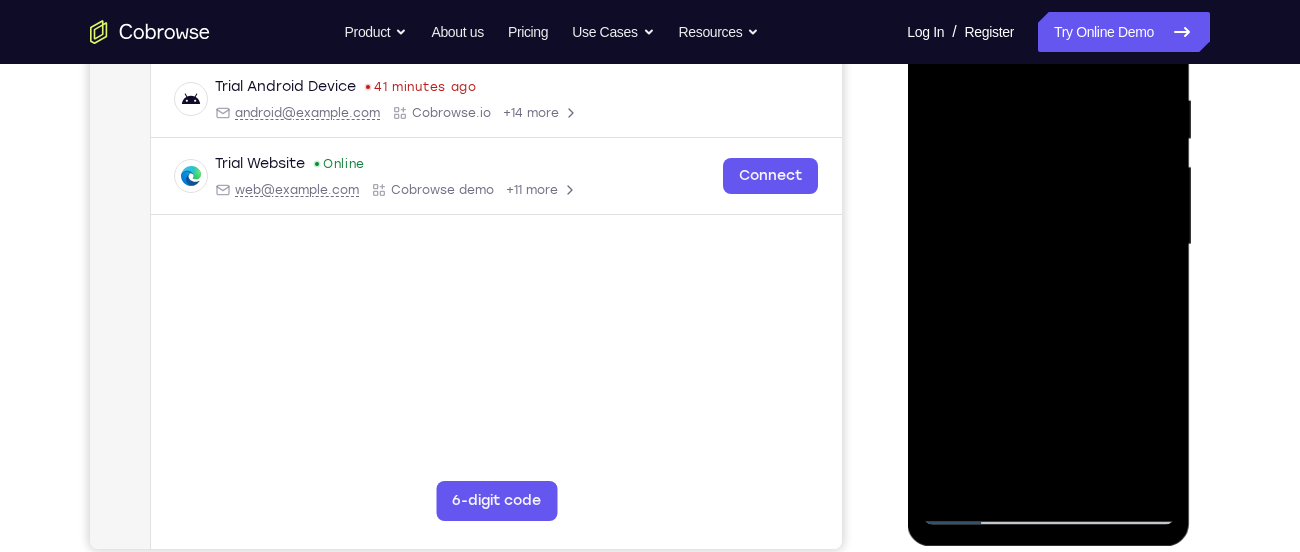 click at bounding box center (1048, 245) 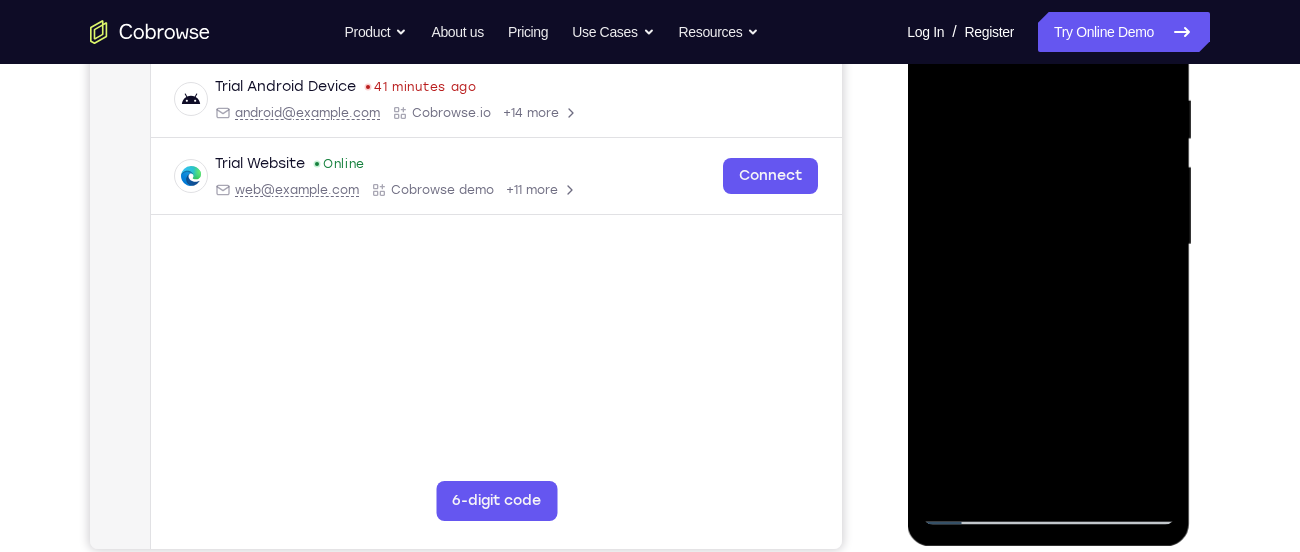 drag, startPoint x: 1095, startPoint y: 362, endPoint x: 1066, endPoint y: 247, distance: 118.60017 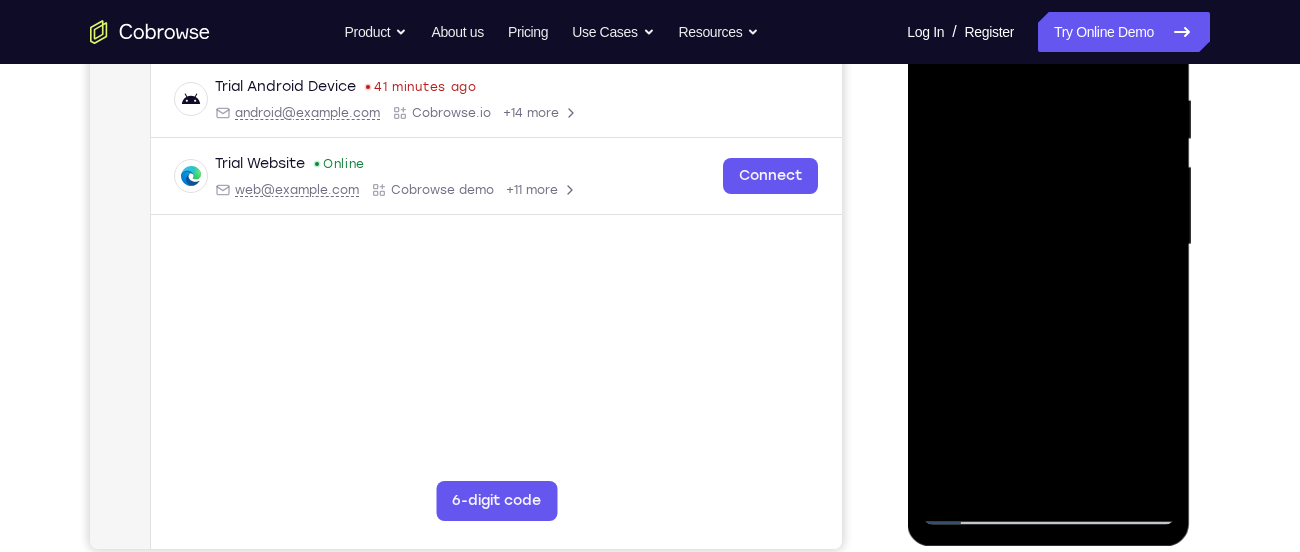 drag, startPoint x: 1097, startPoint y: 363, endPoint x: 1073, endPoint y: 230, distance: 135.14807 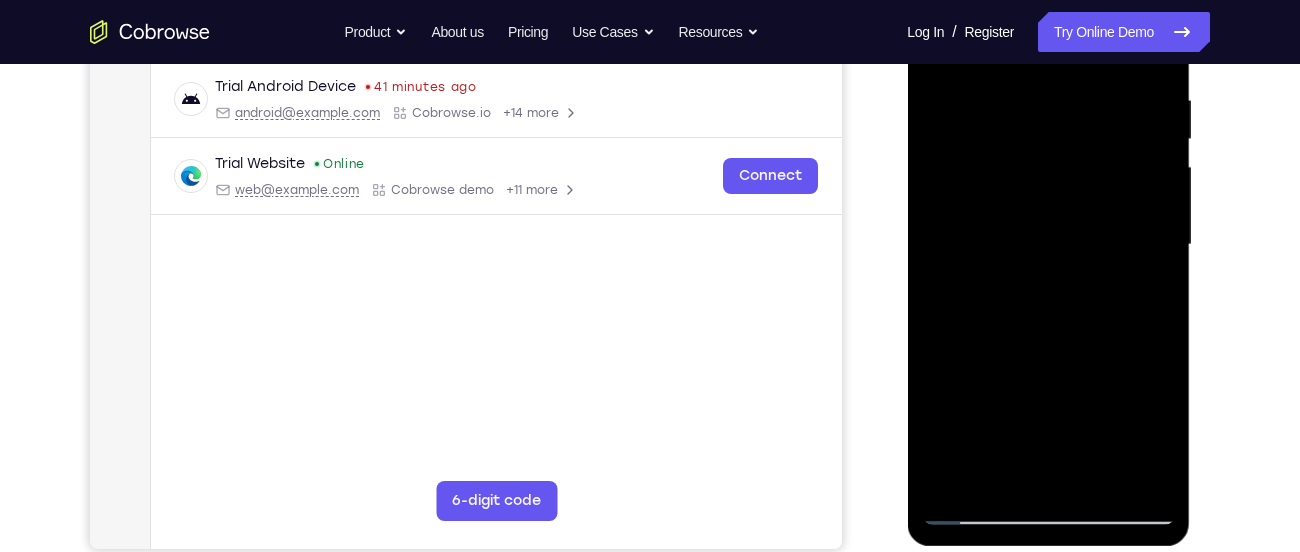 drag, startPoint x: 1060, startPoint y: 331, endPoint x: 1051, endPoint y: 241, distance: 90.44888 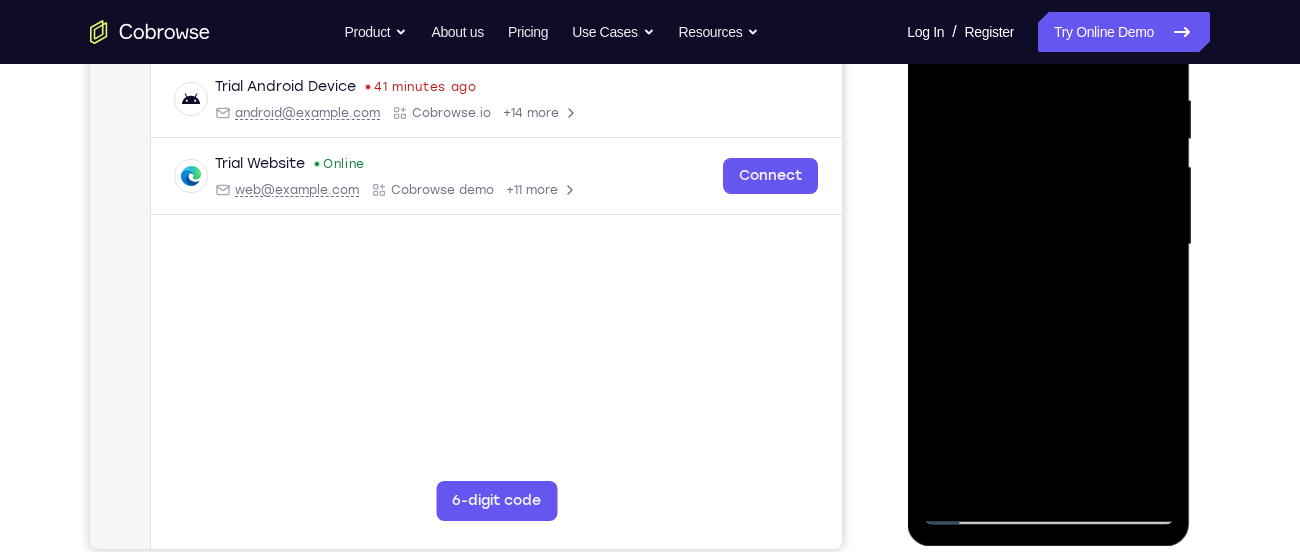 drag, startPoint x: 1068, startPoint y: 360, endPoint x: 1043, endPoint y: 199, distance: 162.92943 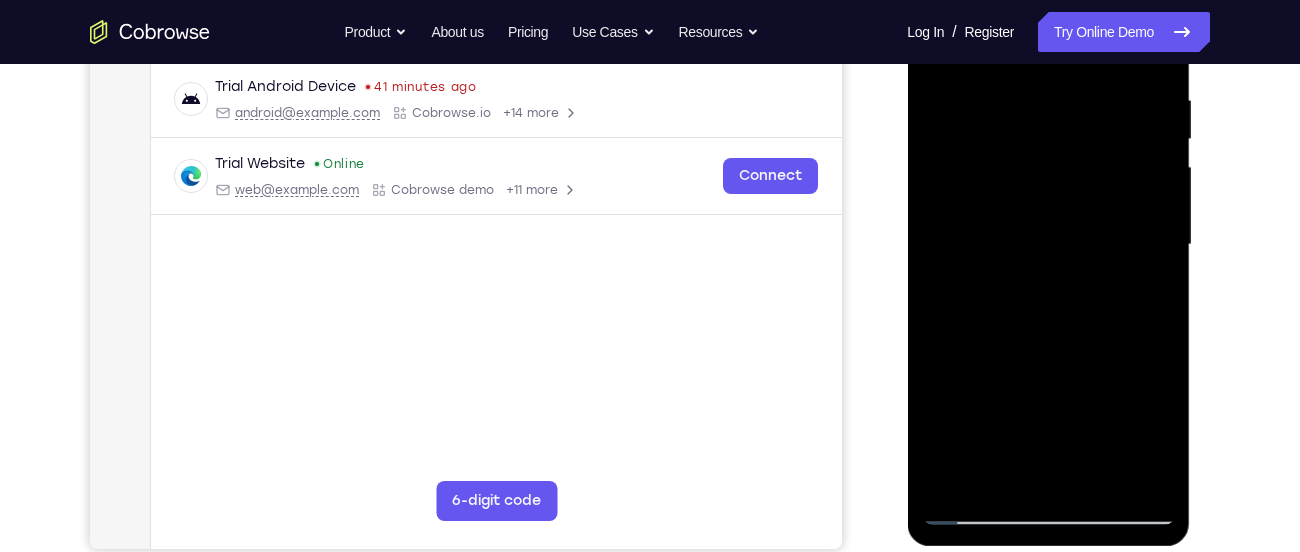 drag, startPoint x: 1062, startPoint y: 373, endPoint x: 1044, endPoint y: 238, distance: 136.19472 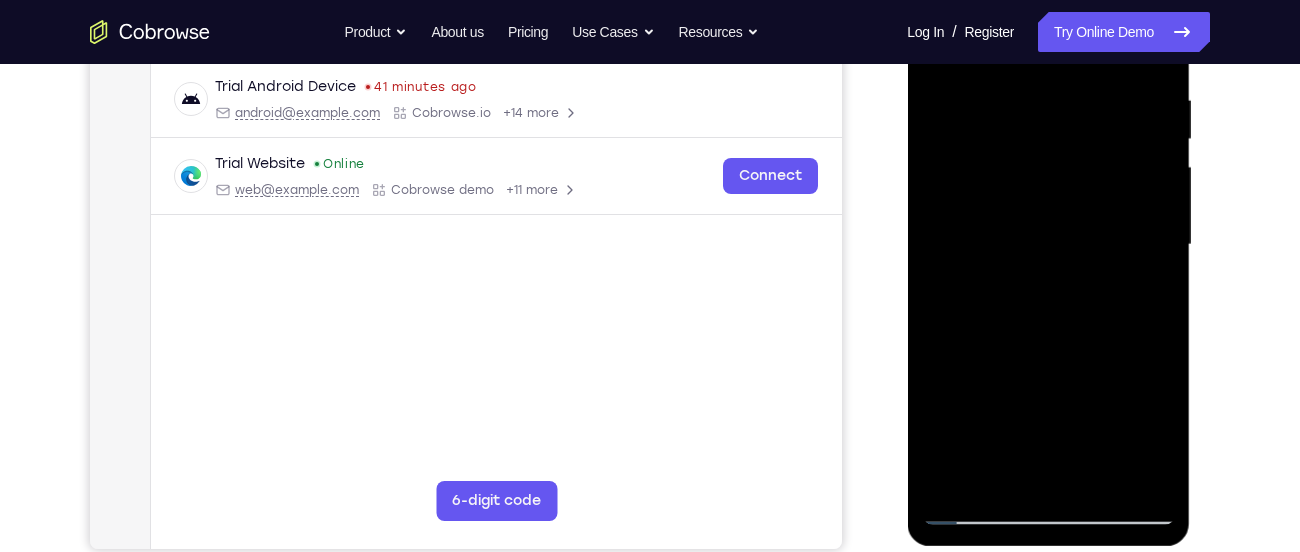 drag, startPoint x: 1063, startPoint y: 403, endPoint x: 1024, endPoint y: 251, distance: 156.92355 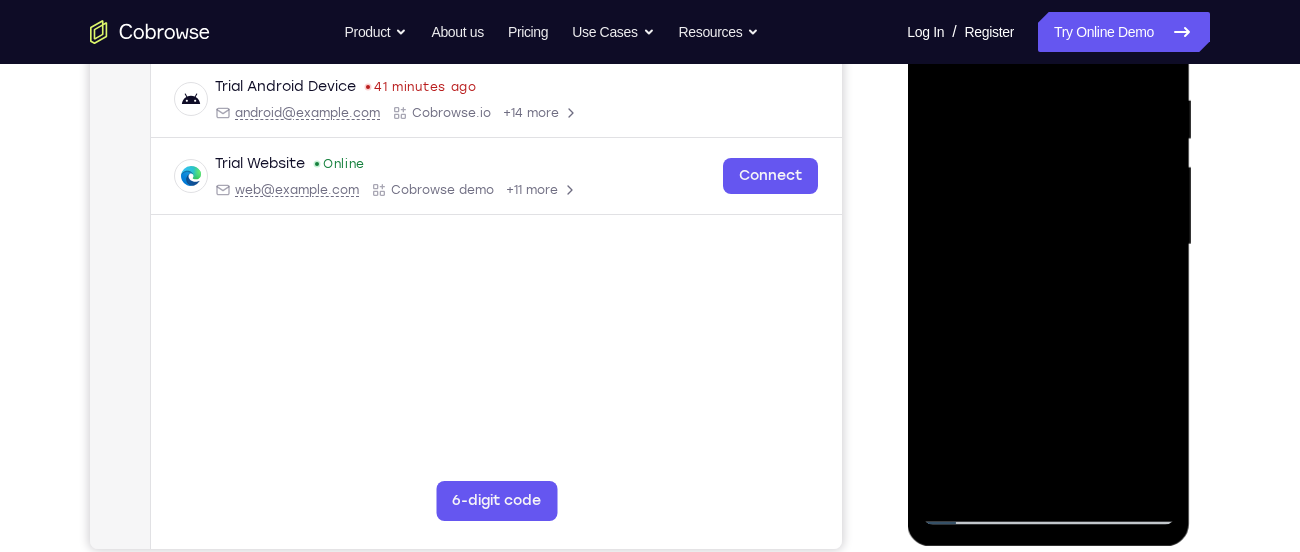 click at bounding box center (1048, 245) 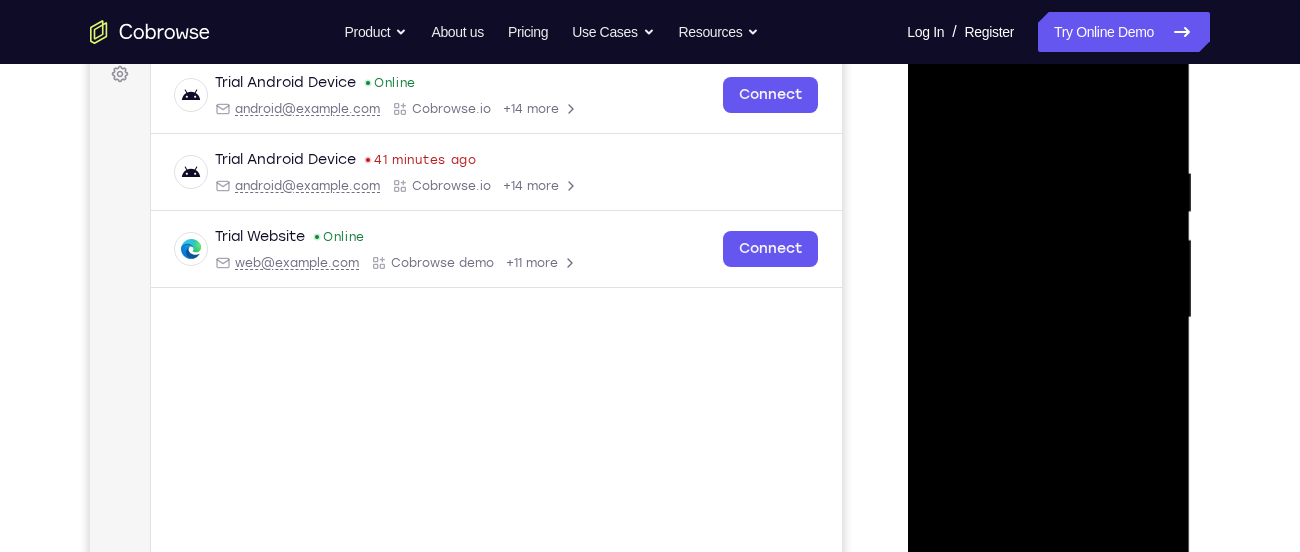 scroll, scrollTop: 330, scrollLeft: 0, axis: vertical 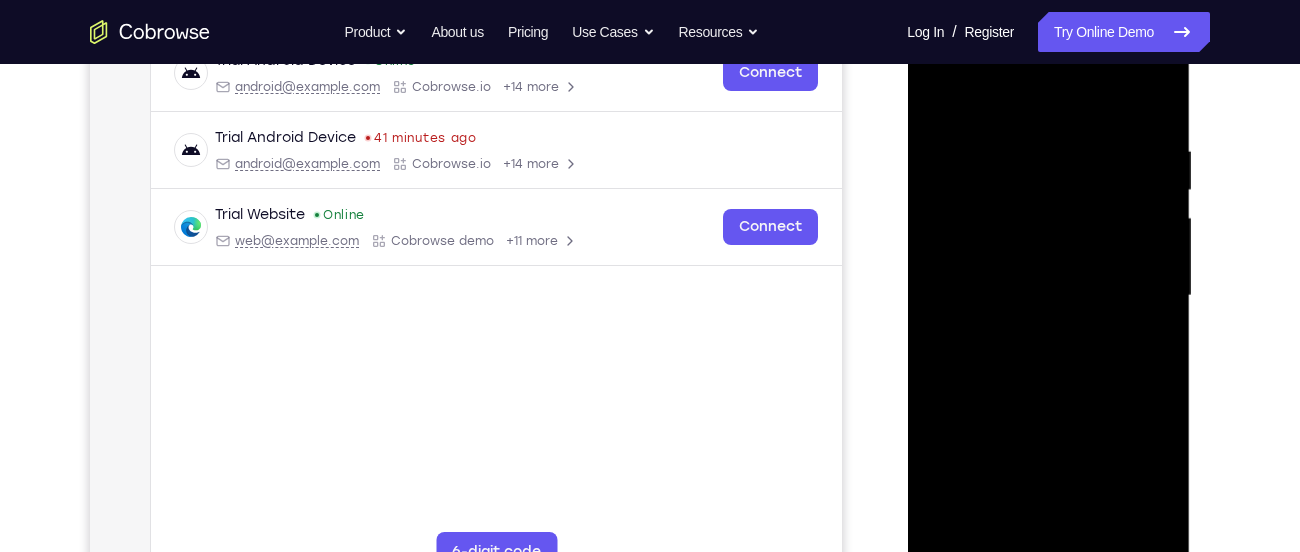 click at bounding box center (1048, 296) 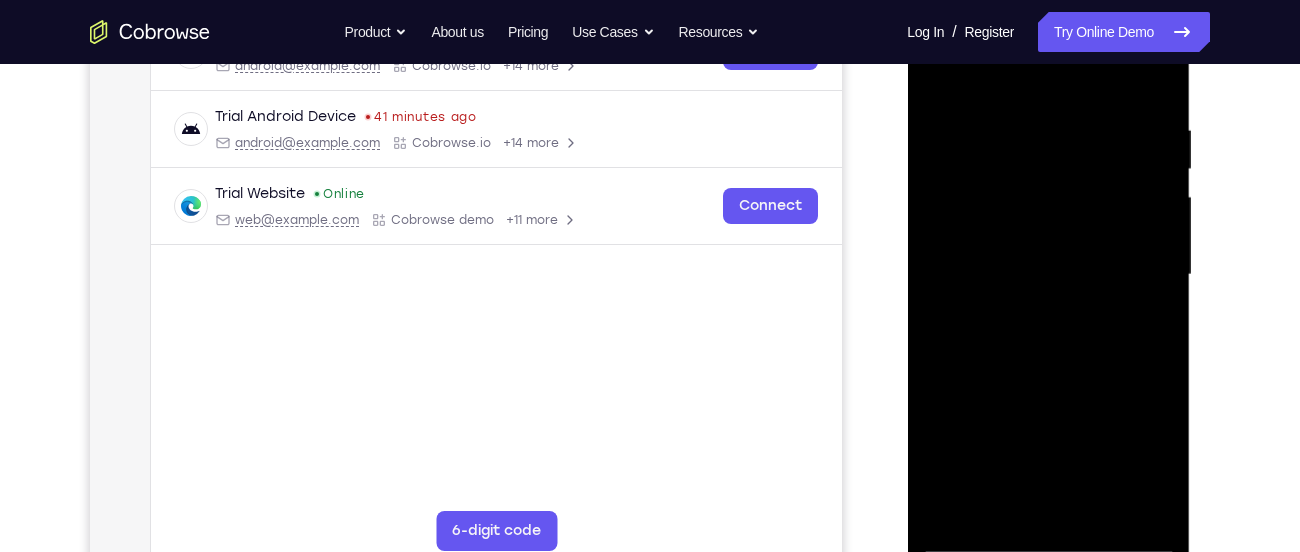 scroll, scrollTop: 347, scrollLeft: 0, axis: vertical 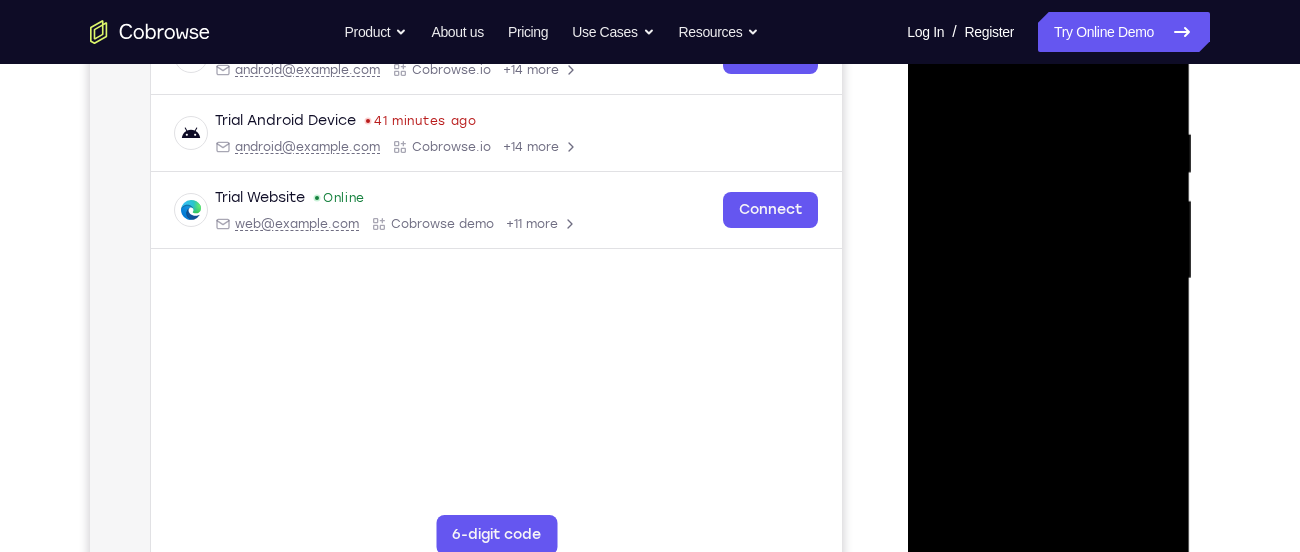drag, startPoint x: 1115, startPoint y: 152, endPoint x: 1119, endPoint y: 276, distance: 124.0645 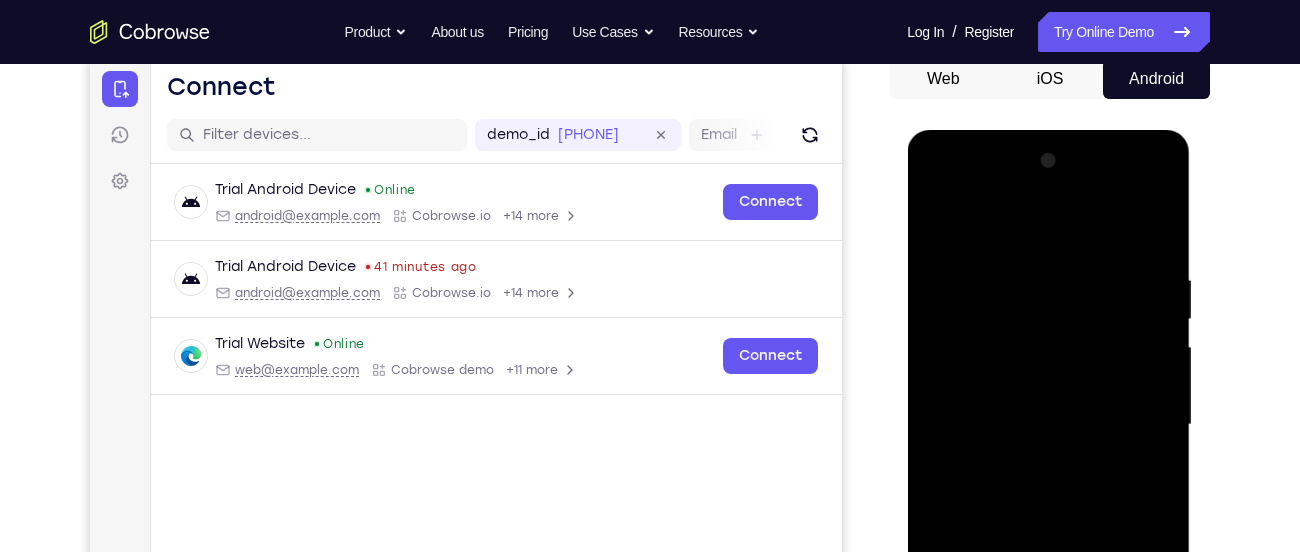 scroll, scrollTop: 193, scrollLeft: 0, axis: vertical 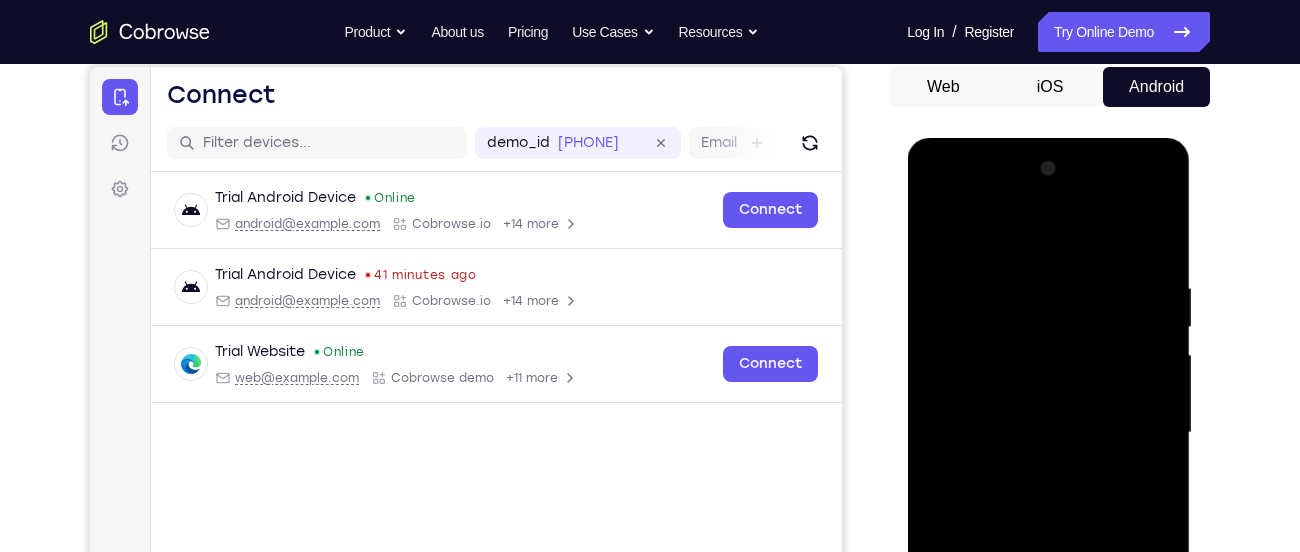 click at bounding box center (1048, 433) 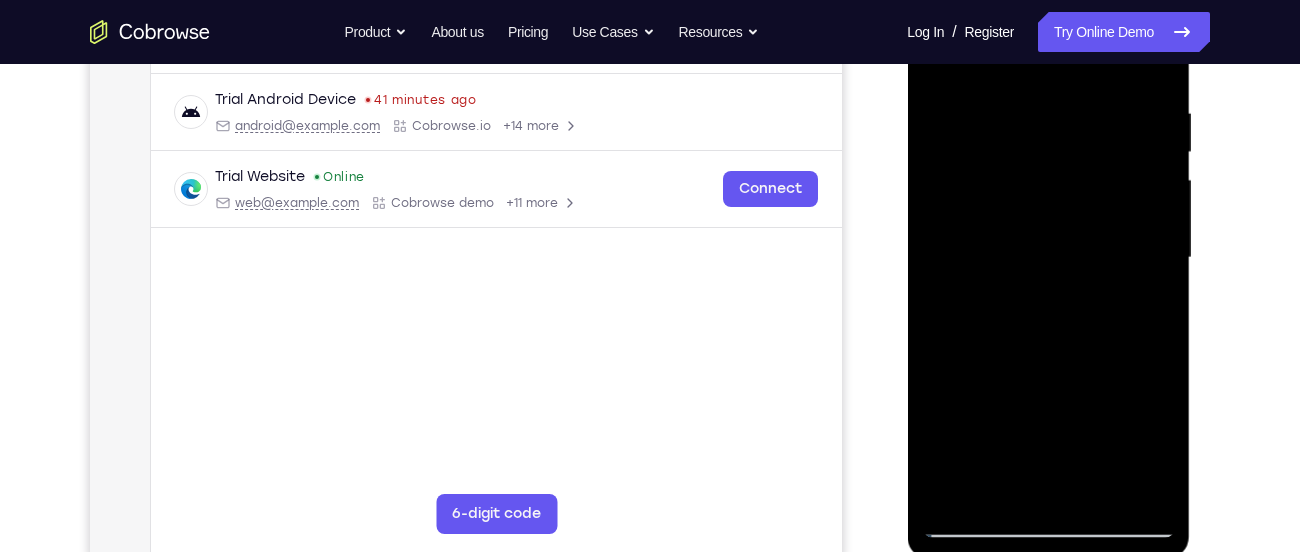 scroll, scrollTop: 351, scrollLeft: 0, axis: vertical 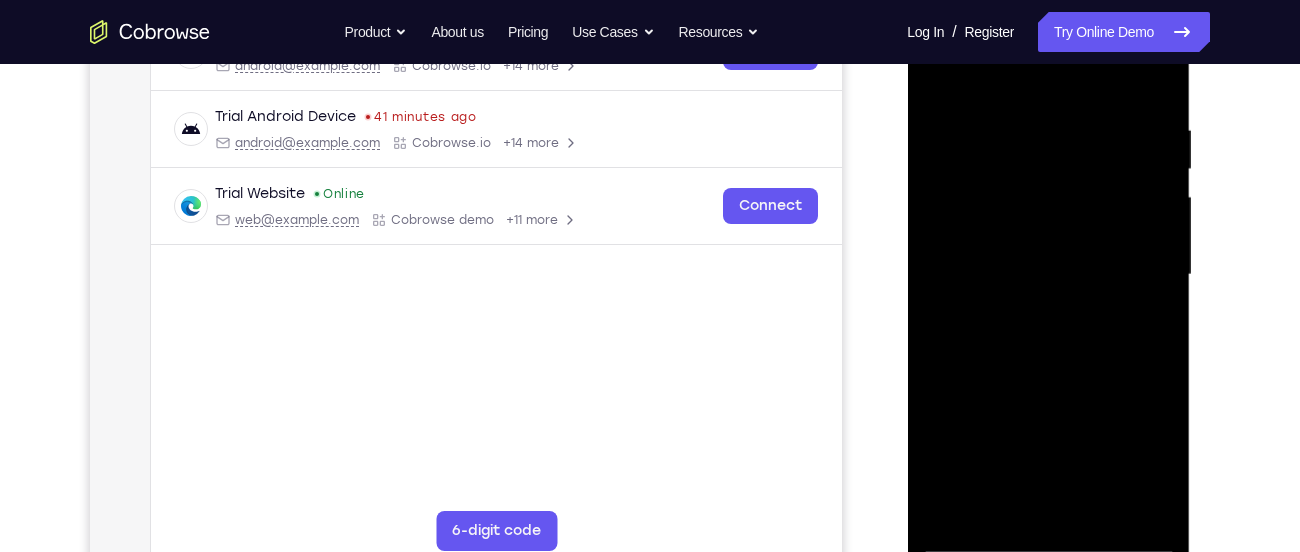 click at bounding box center [1048, 275] 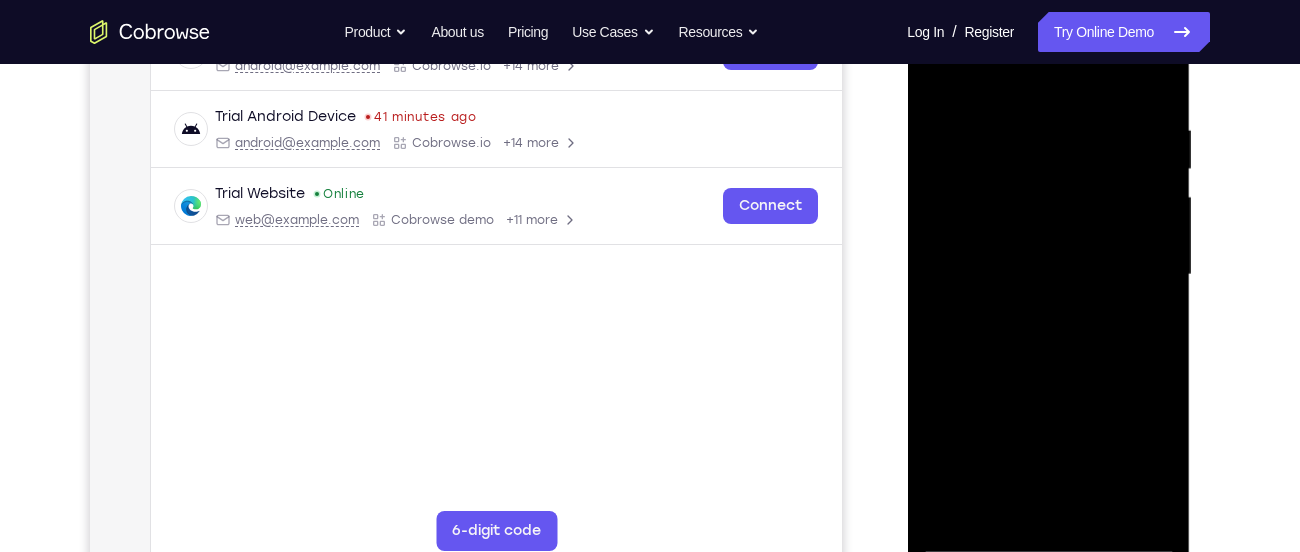scroll, scrollTop: 368, scrollLeft: 0, axis: vertical 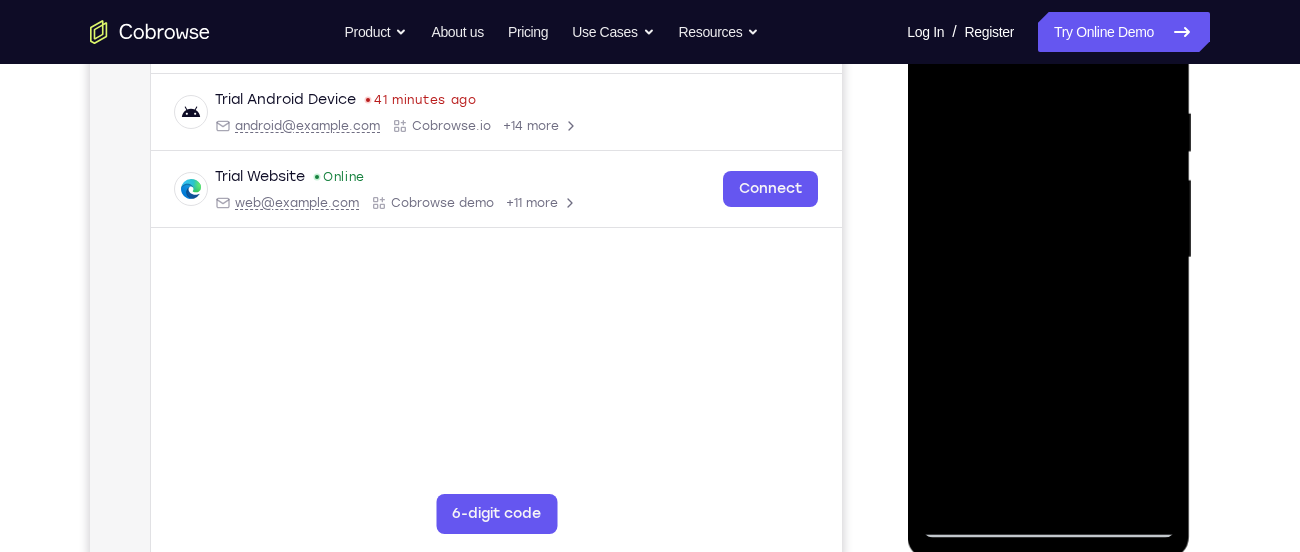 click at bounding box center [1048, 258] 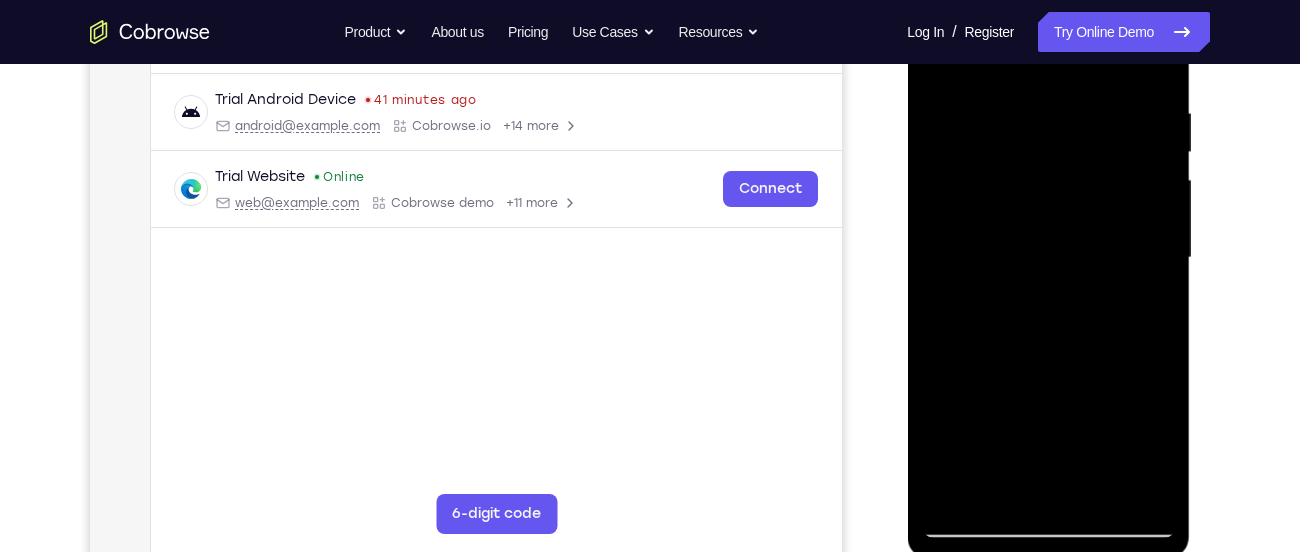 click at bounding box center (1048, 258) 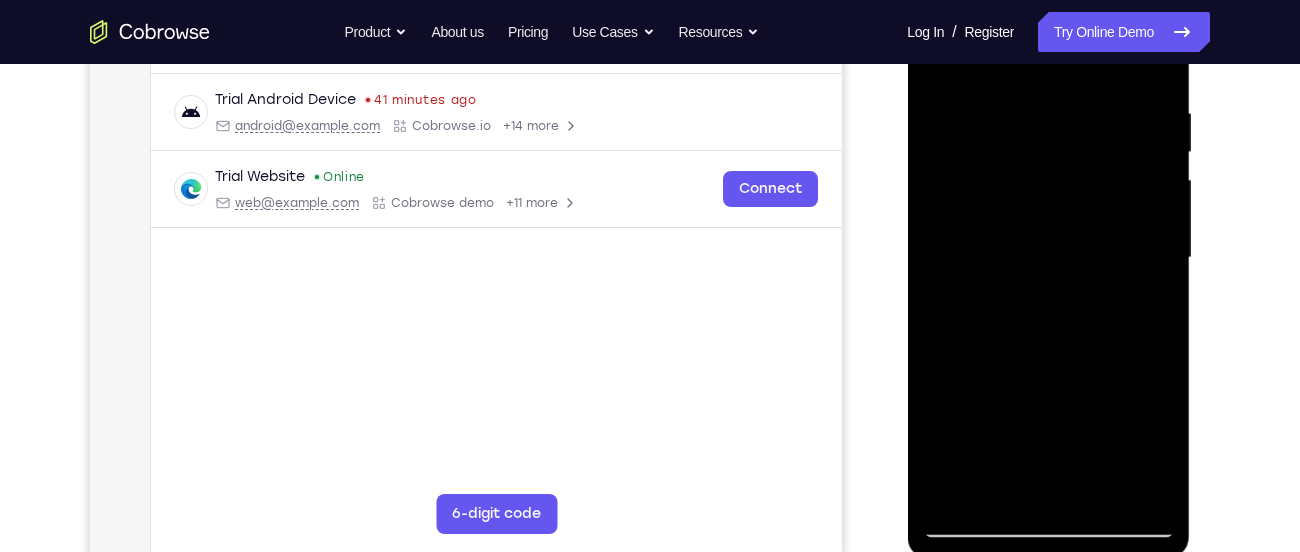 scroll, scrollTop: 253, scrollLeft: 0, axis: vertical 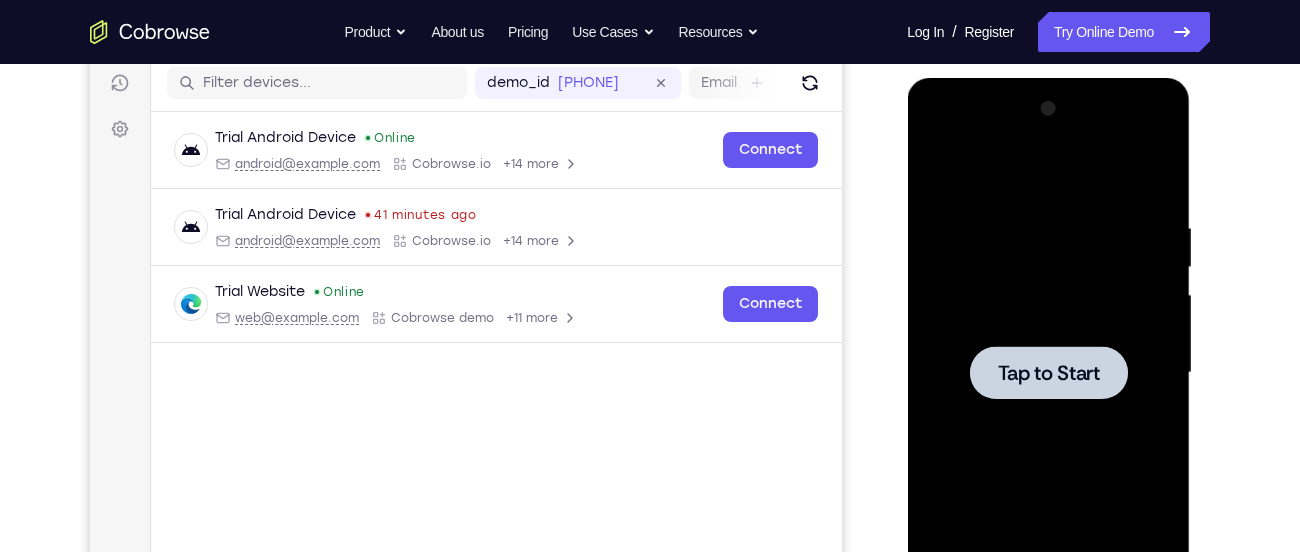 click at bounding box center (1048, 373) 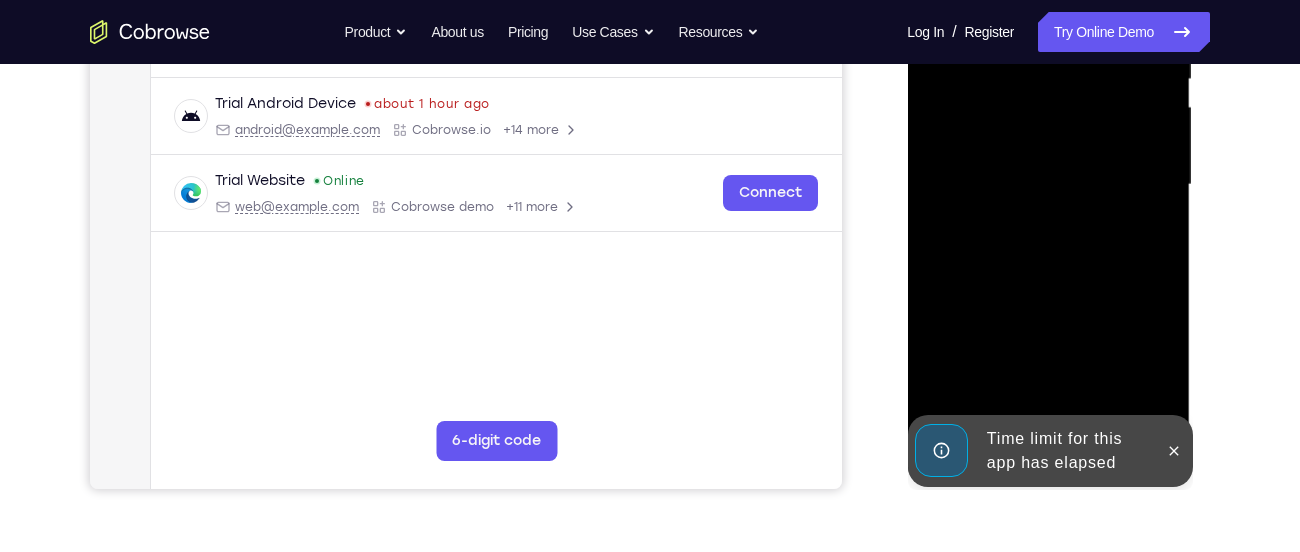 scroll, scrollTop: 475, scrollLeft: 0, axis: vertical 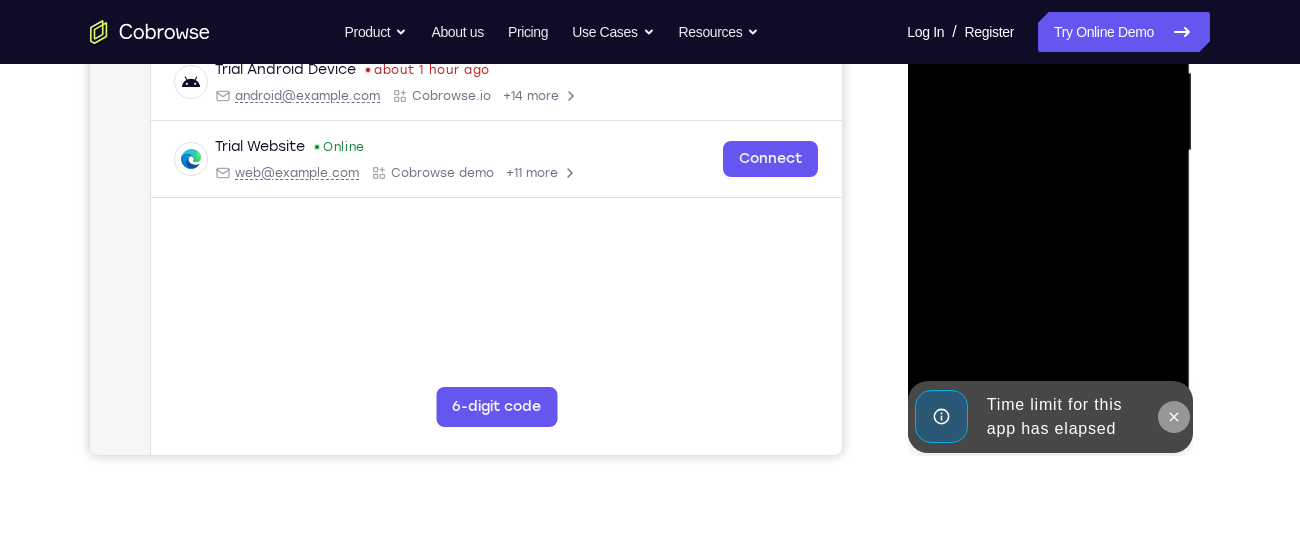 click 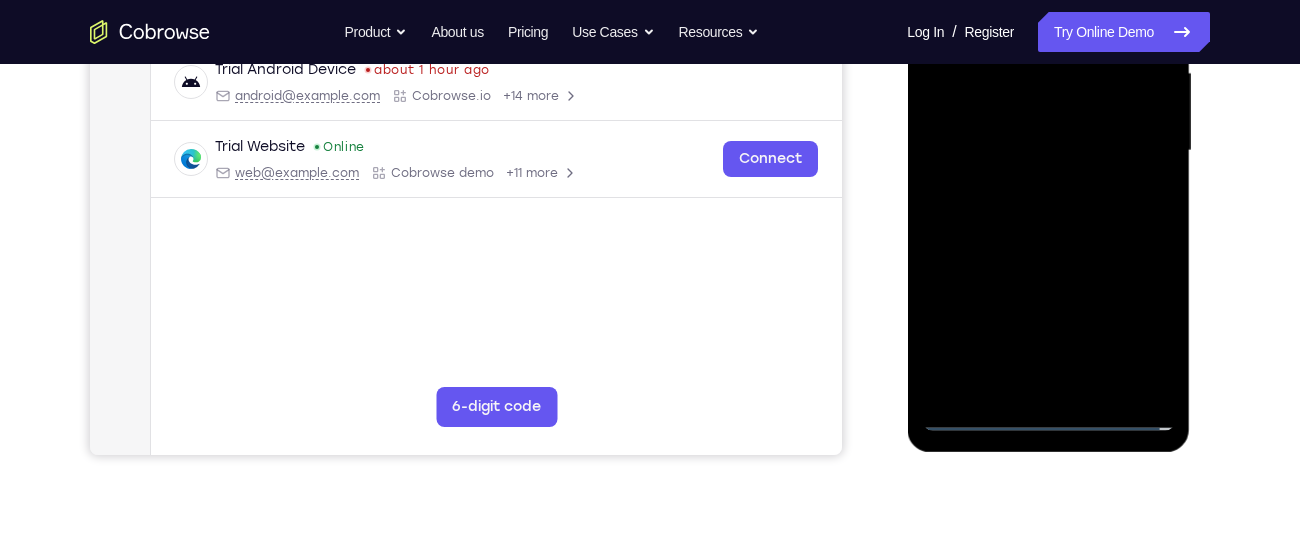 click at bounding box center (1048, 151) 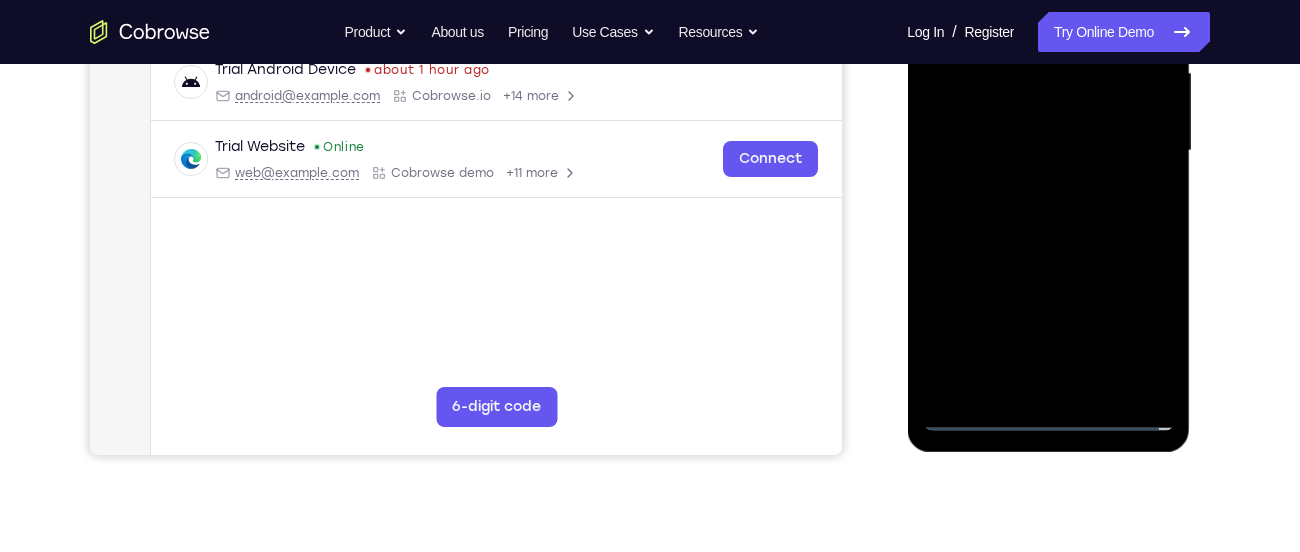 click at bounding box center (1048, 151) 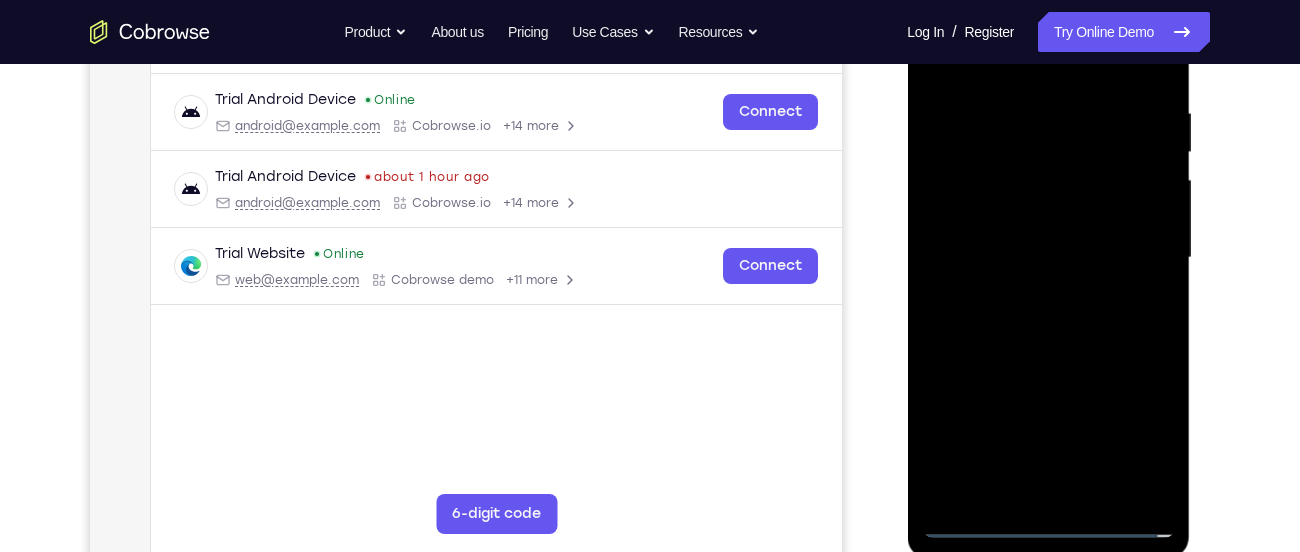scroll, scrollTop: 364, scrollLeft: 0, axis: vertical 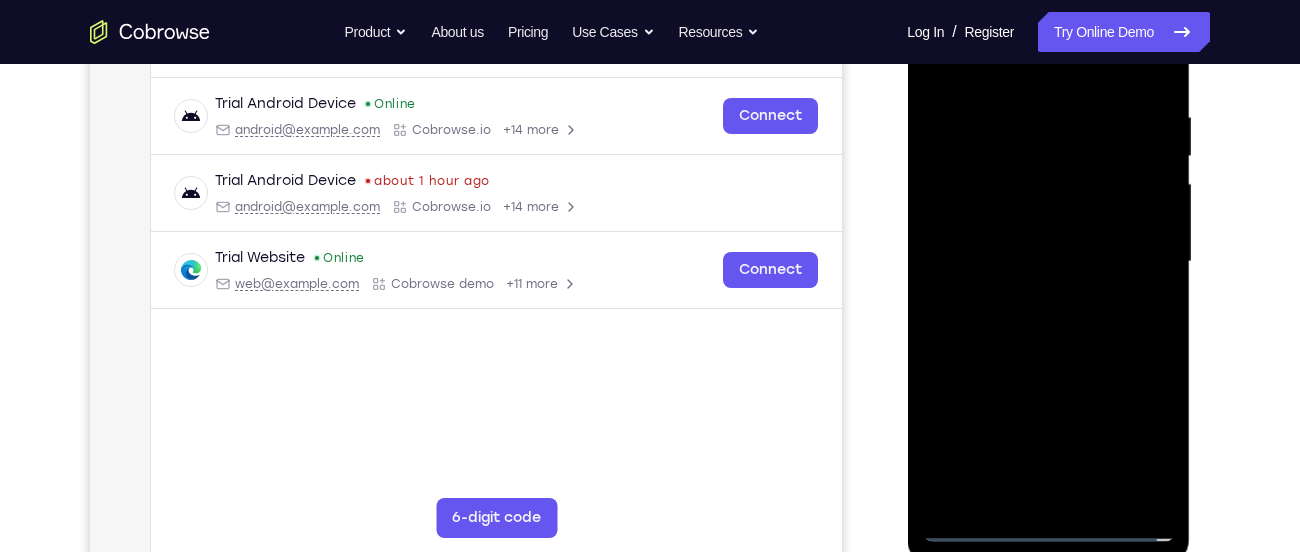 click at bounding box center (1048, 262) 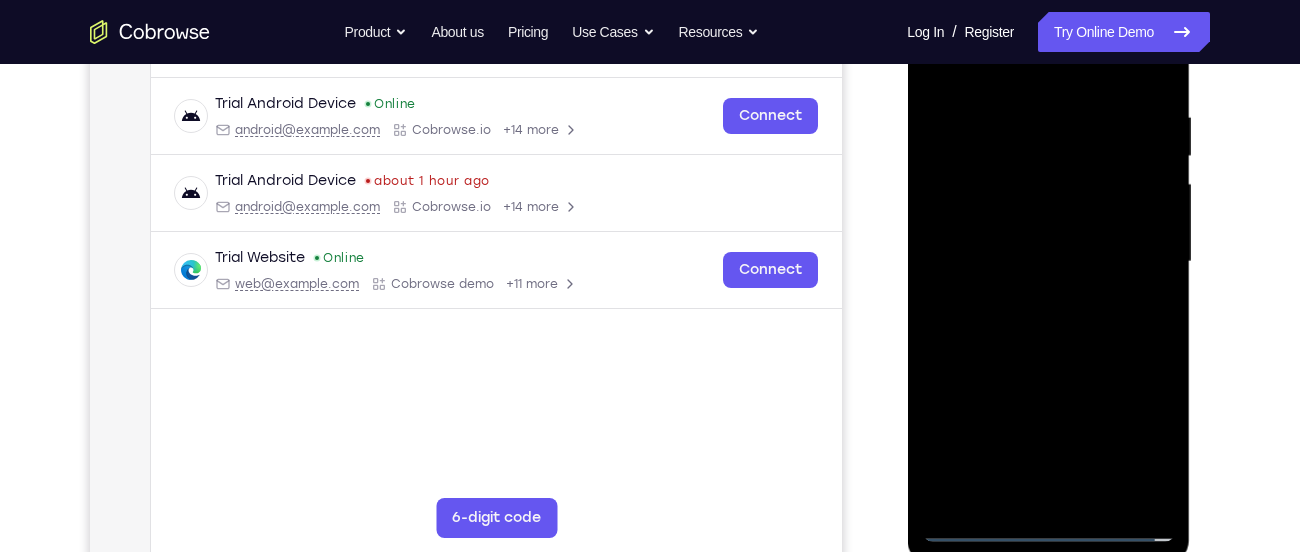 click at bounding box center [1048, 262] 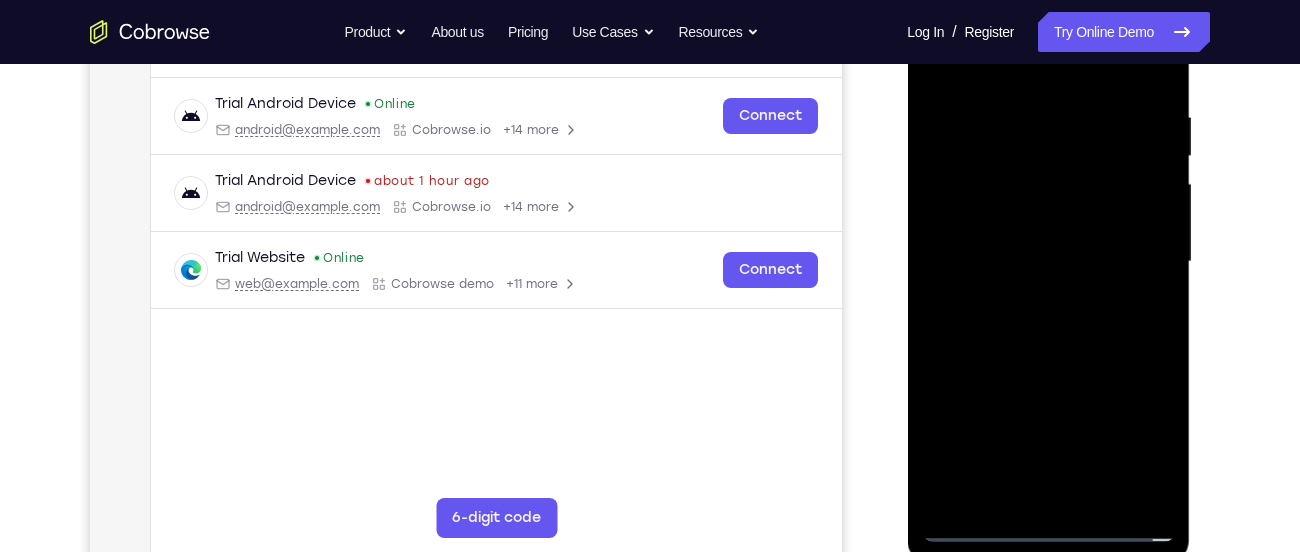 click at bounding box center (1048, 262) 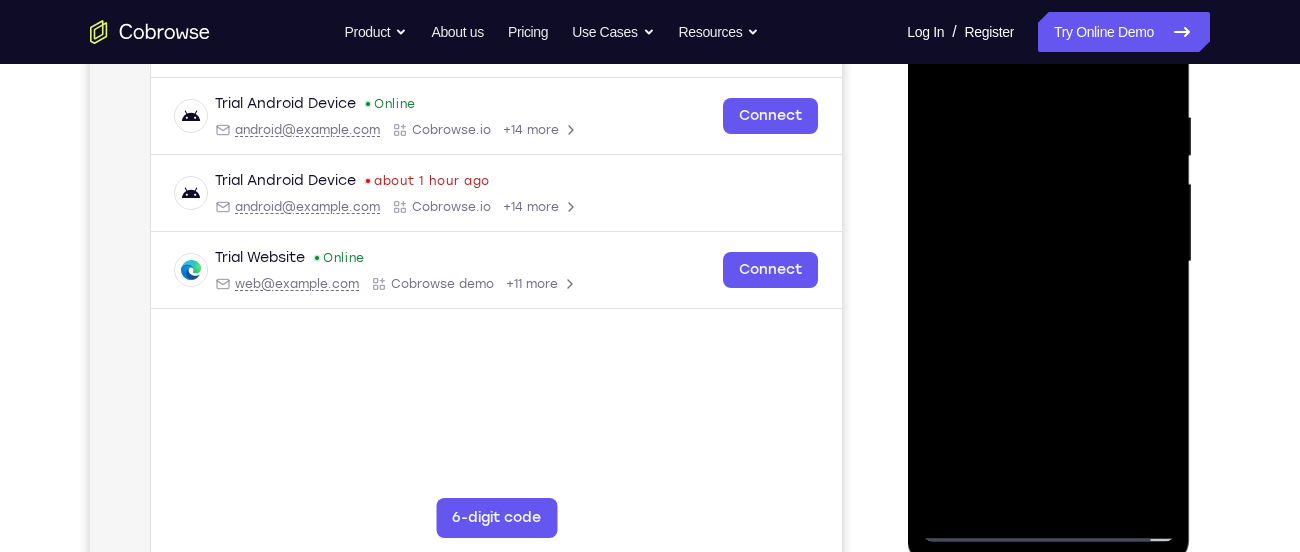 click at bounding box center [1048, 262] 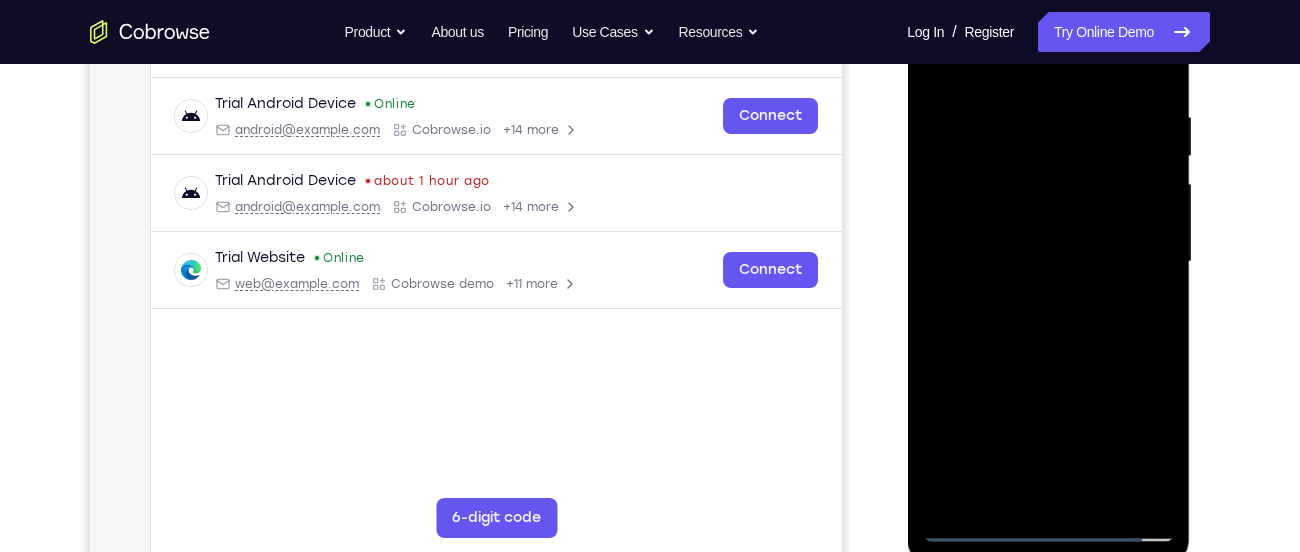 click at bounding box center (1048, 262) 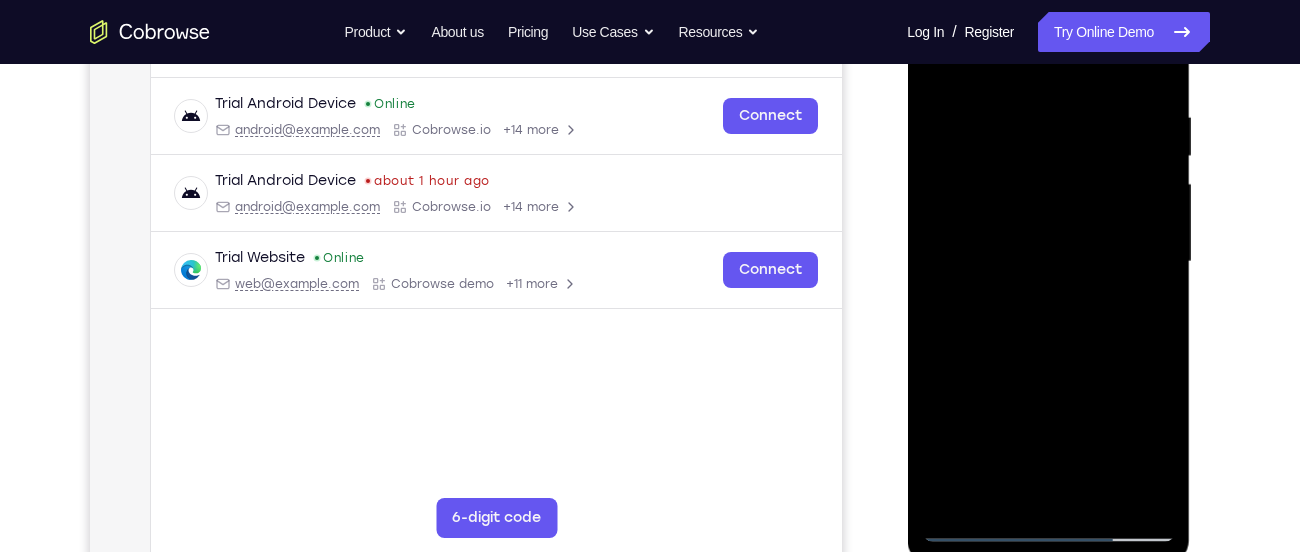 click at bounding box center (1048, 262) 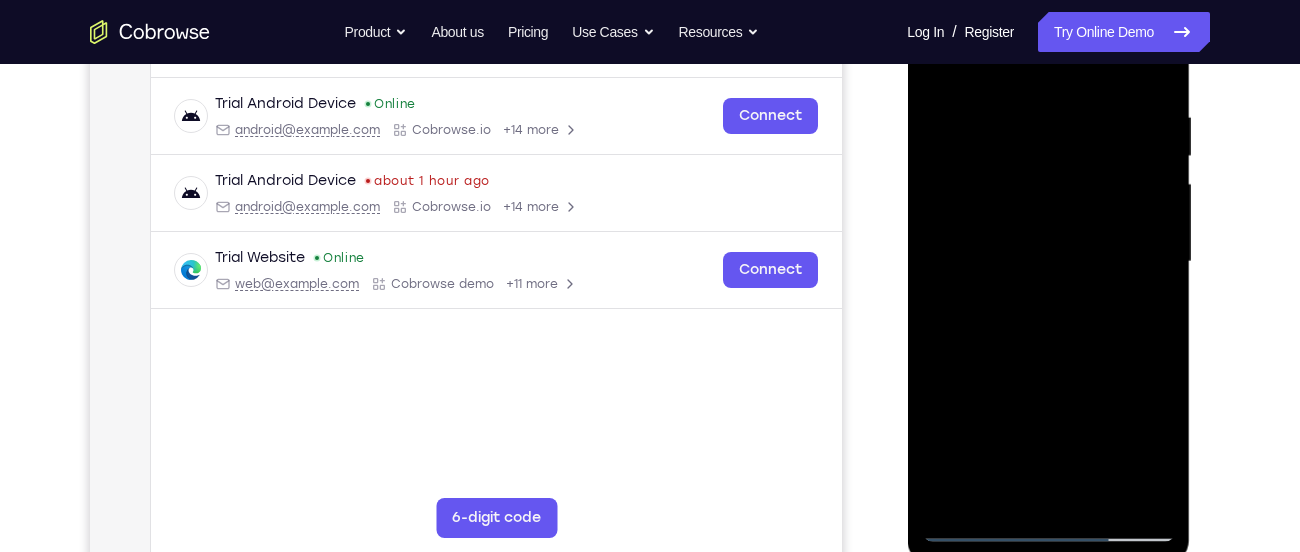click at bounding box center (1048, 262) 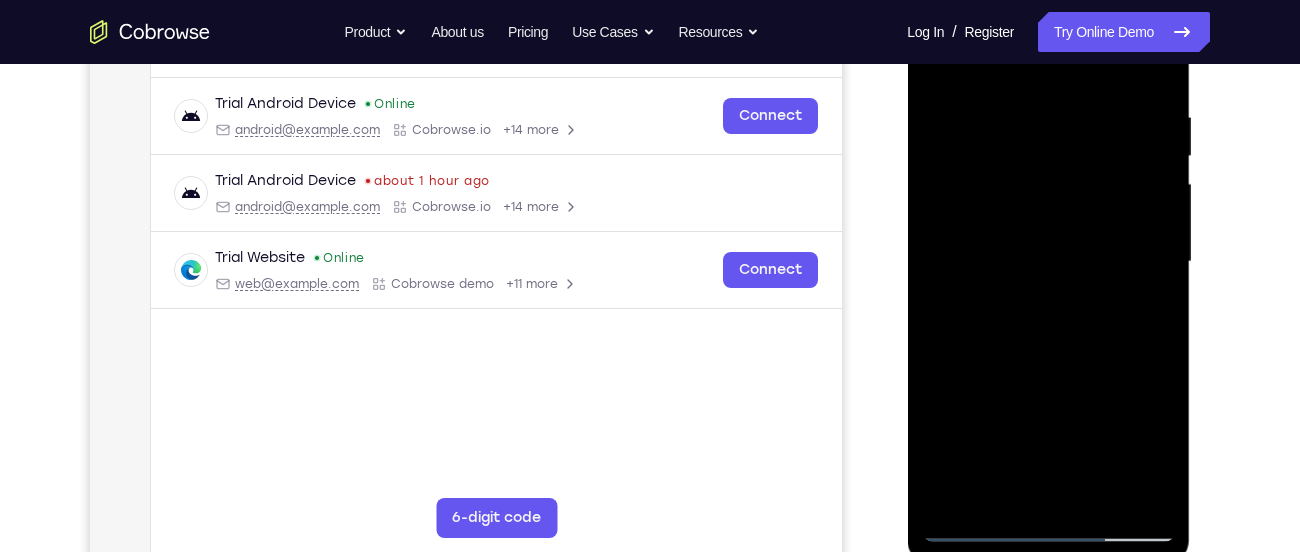 click at bounding box center [1048, 262] 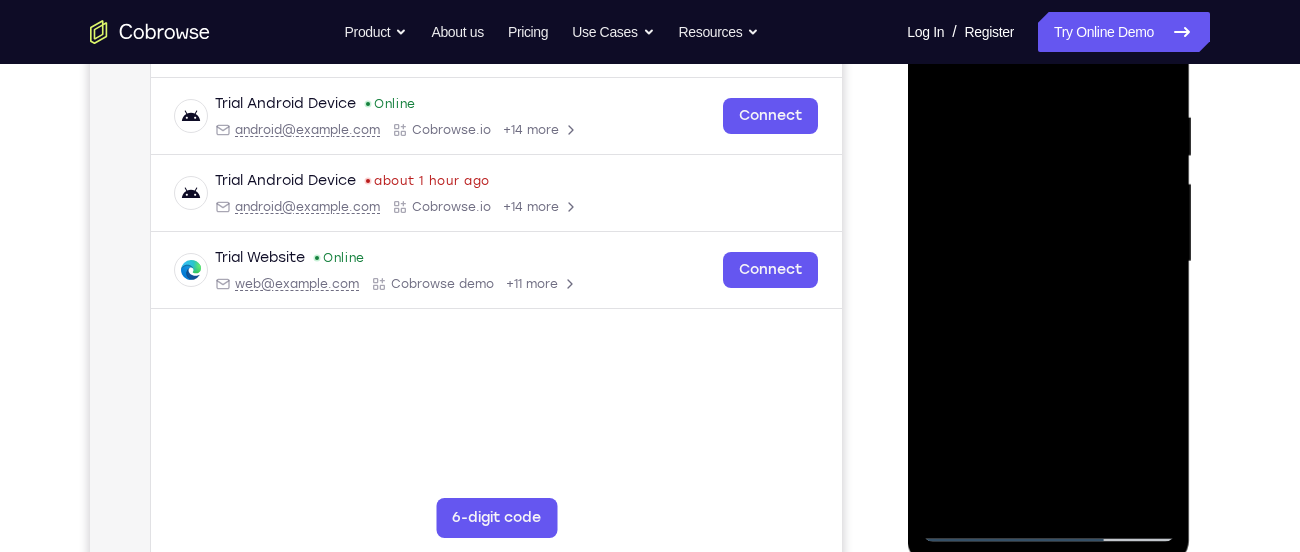 click at bounding box center (1048, 262) 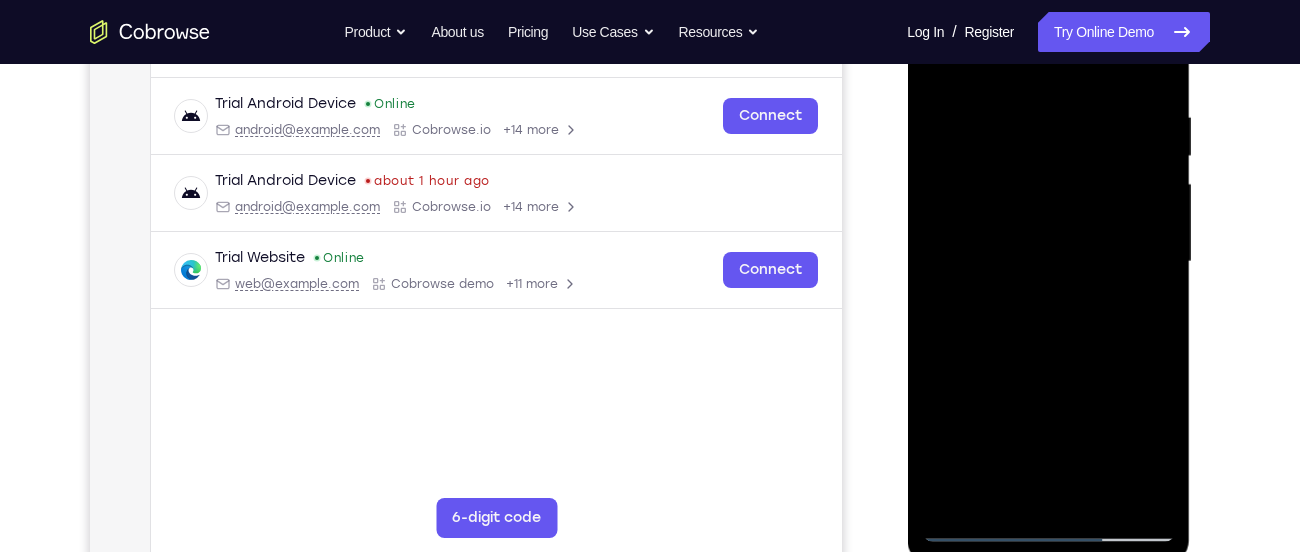 click at bounding box center [1048, 262] 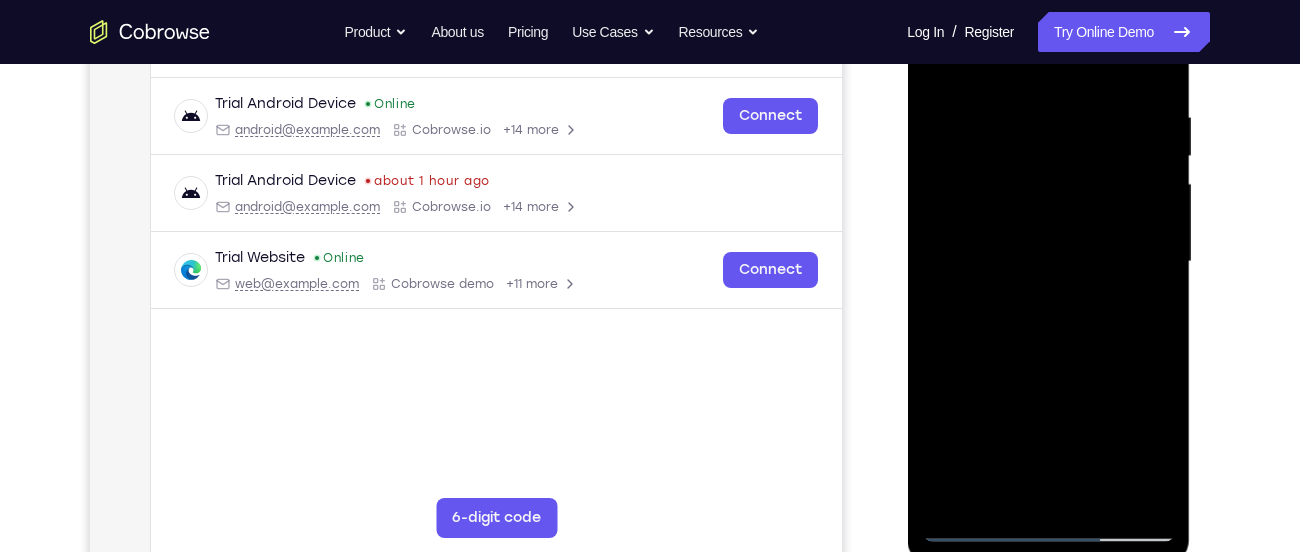 click at bounding box center (1048, 262) 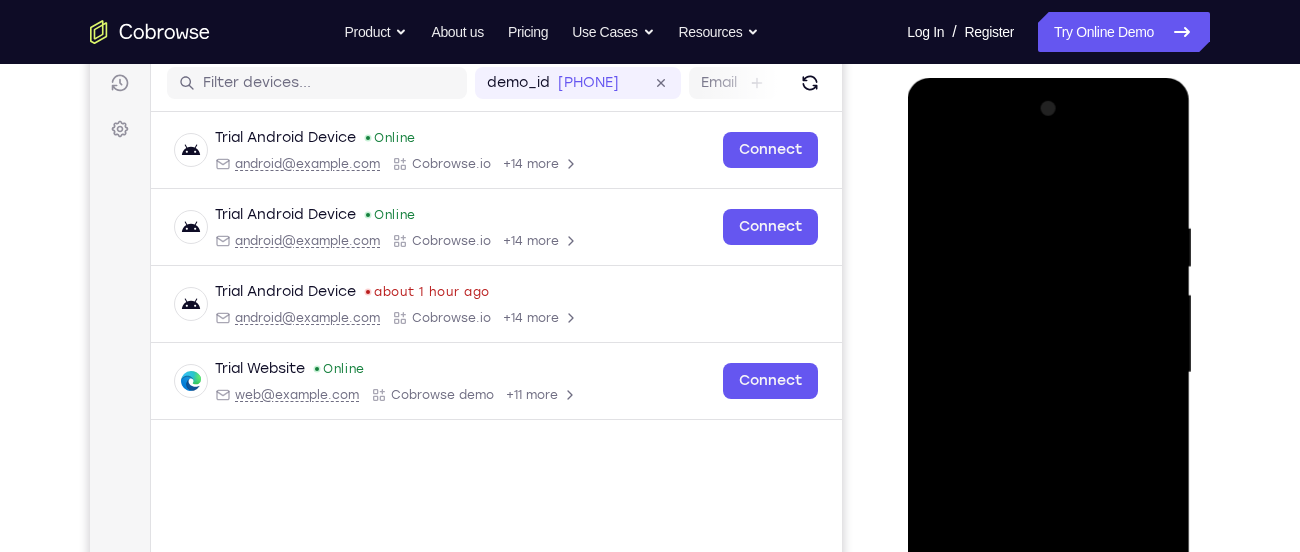scroll, scrollTop: 304, scrollLeft: 0, axis: vertical 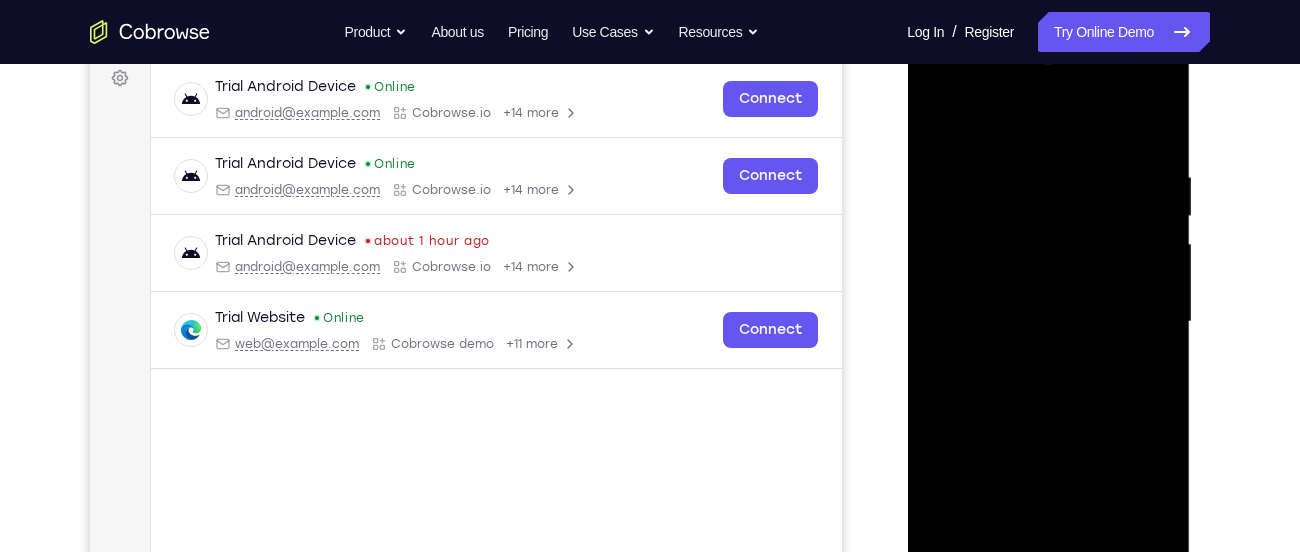 click at bounding box center [1048, 322] 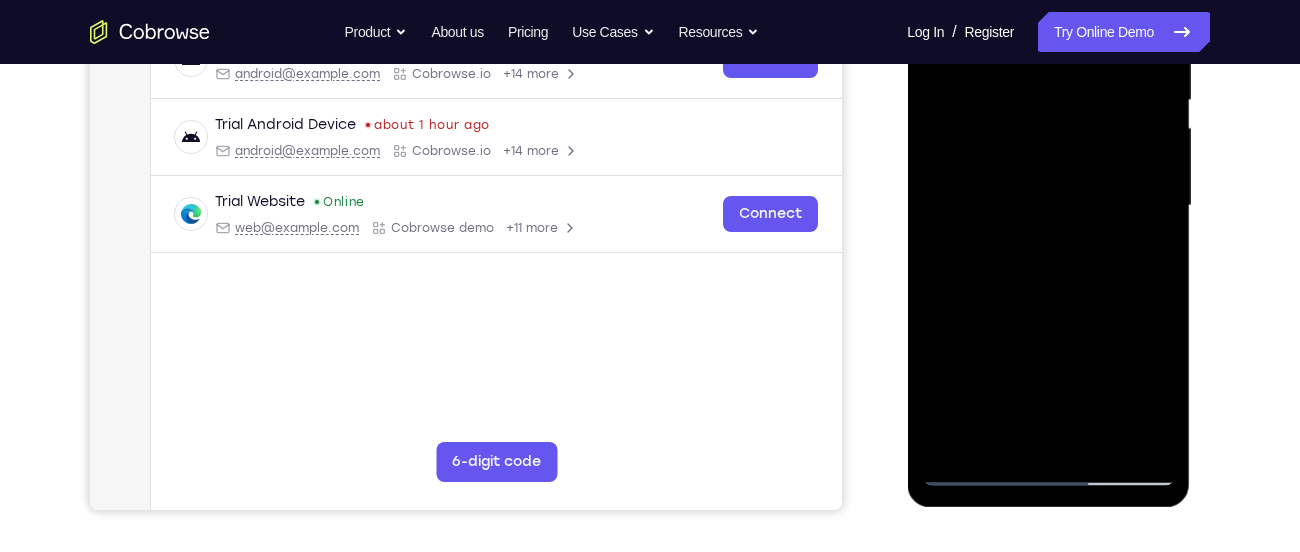 click at bounding box center [1048, 206] 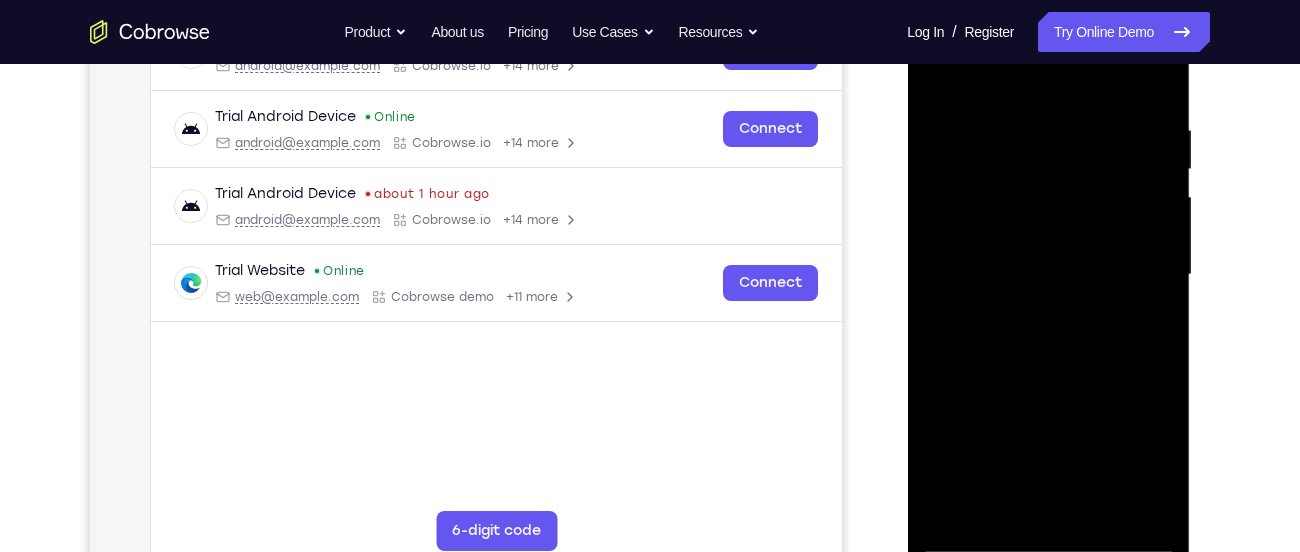 scroll, scrollTop: 330, scrollLeft: 0, axis: vertical 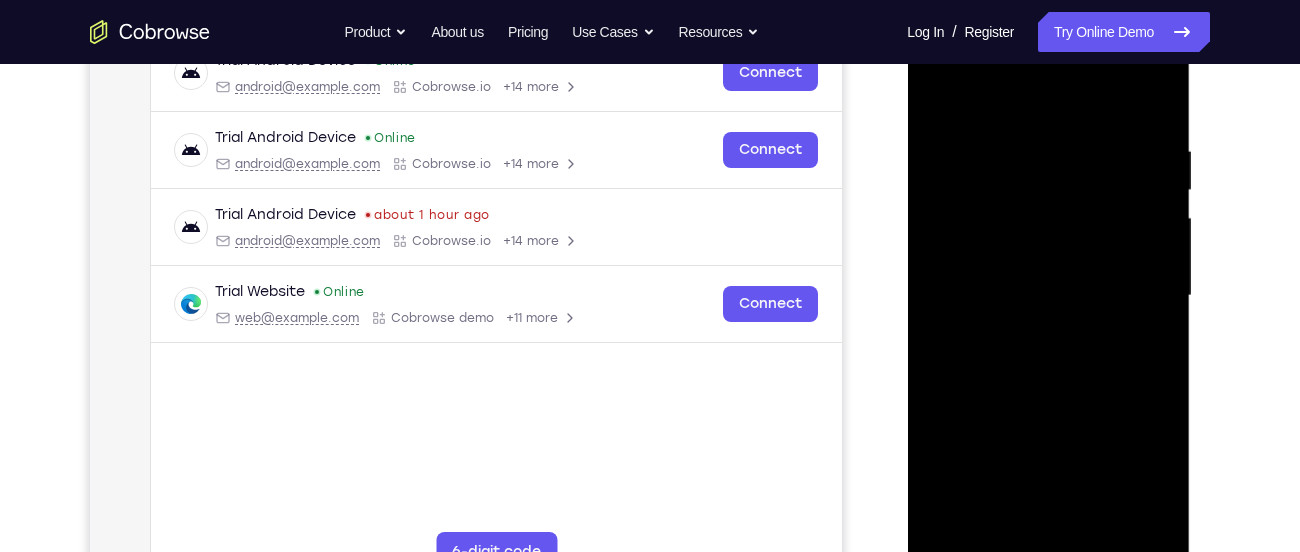 click at bounding box center (1048, 296) 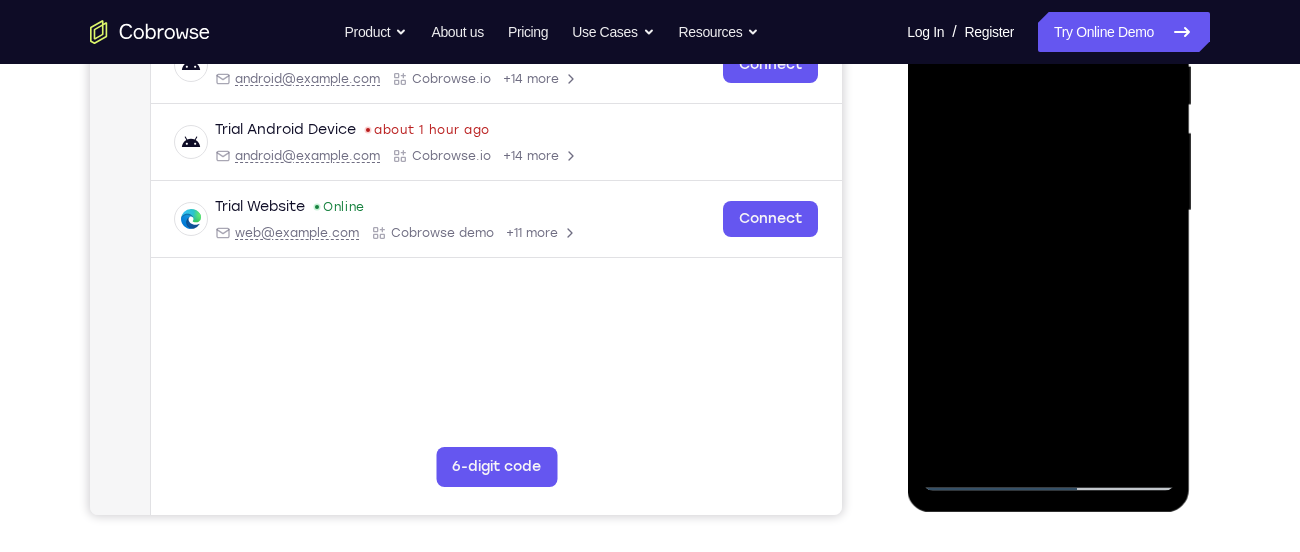 scroll, scrollTop: 437, scrollLeft: 0, axis: vertical 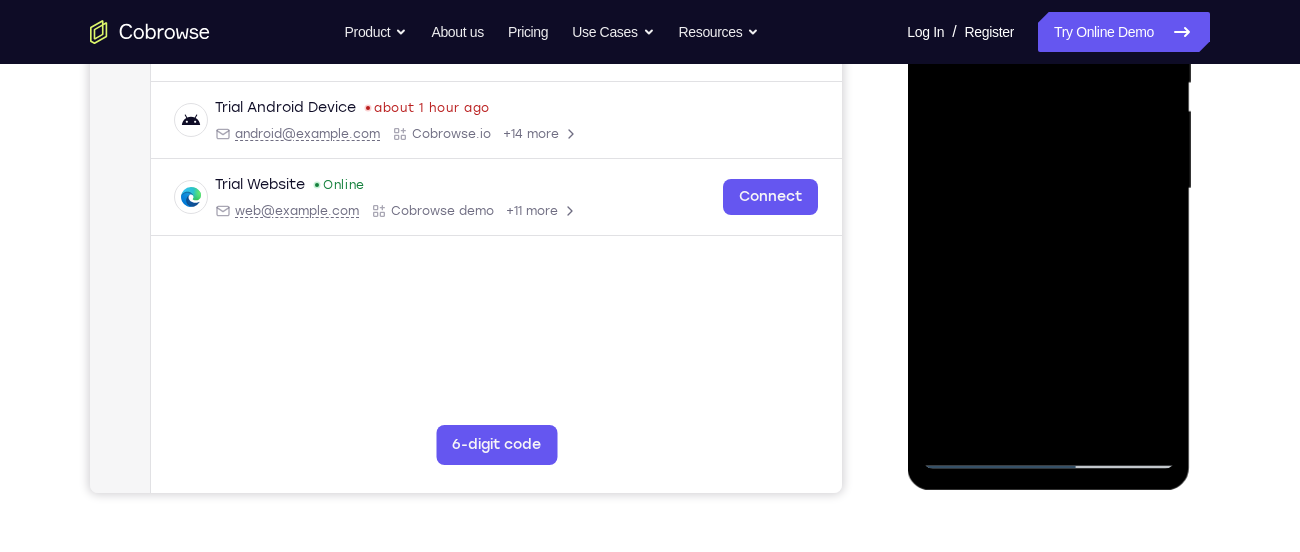 click at bounding box center [1048, 189] 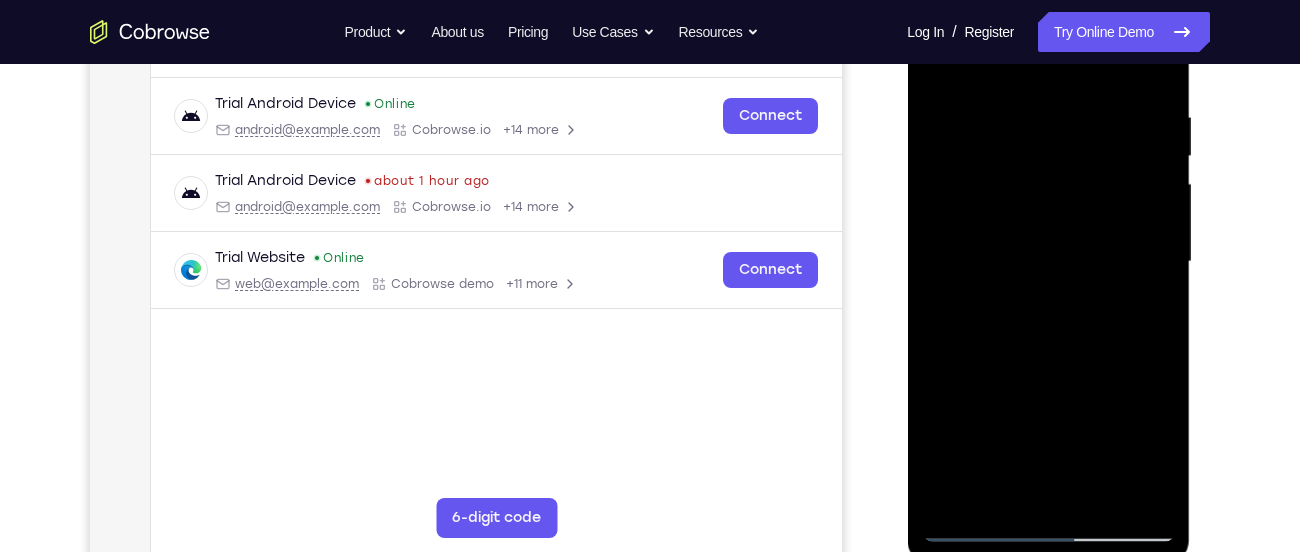 scroll, scrollTop: 355, scrollLeft: 0, axis: vertical 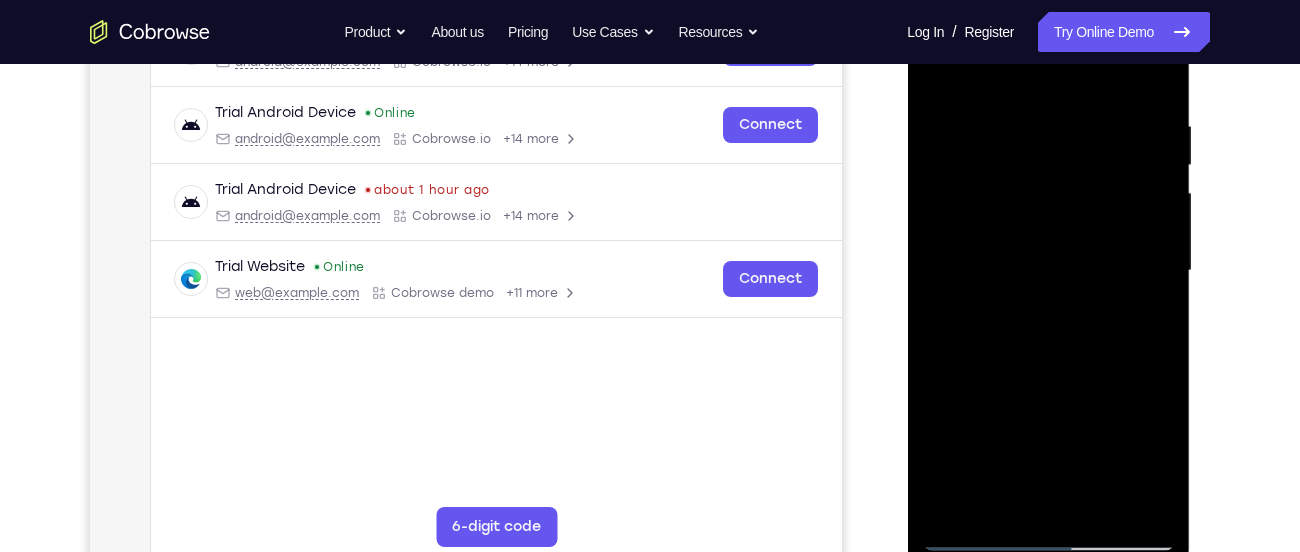 click at bounding box center [1048, 271] 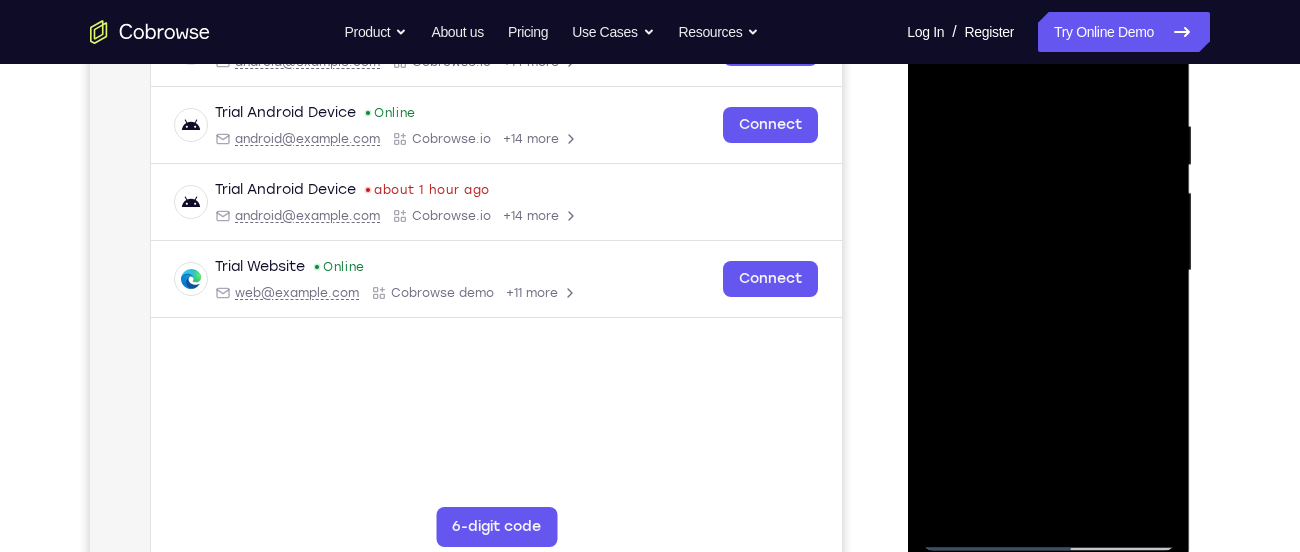 click at bounding box center (1048, 271) 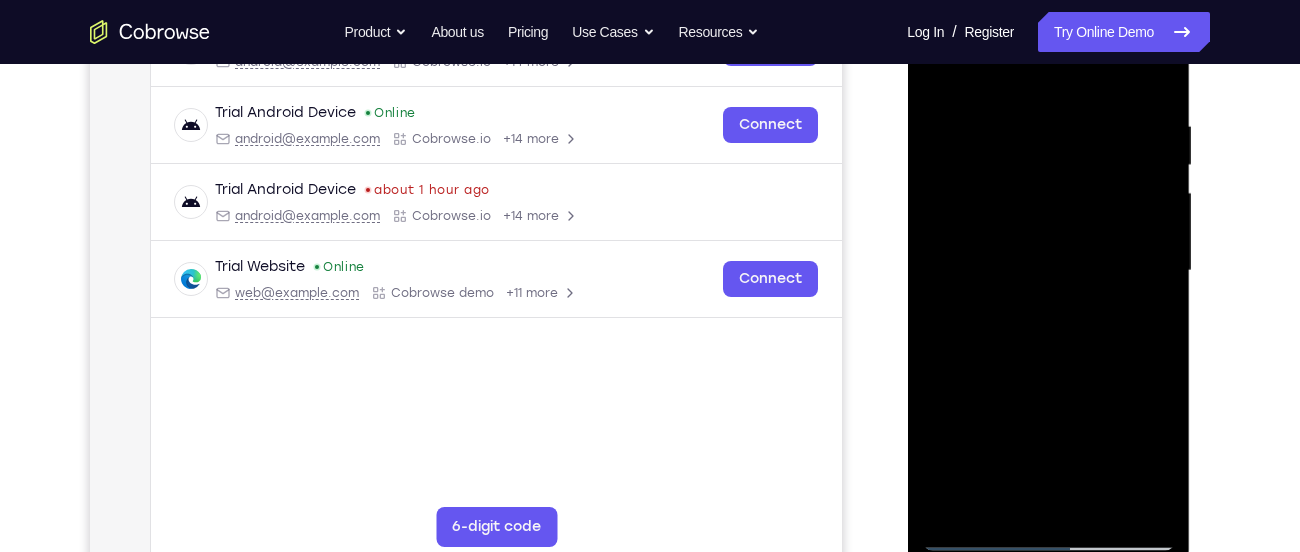 click at bounding box center [1048, 271] 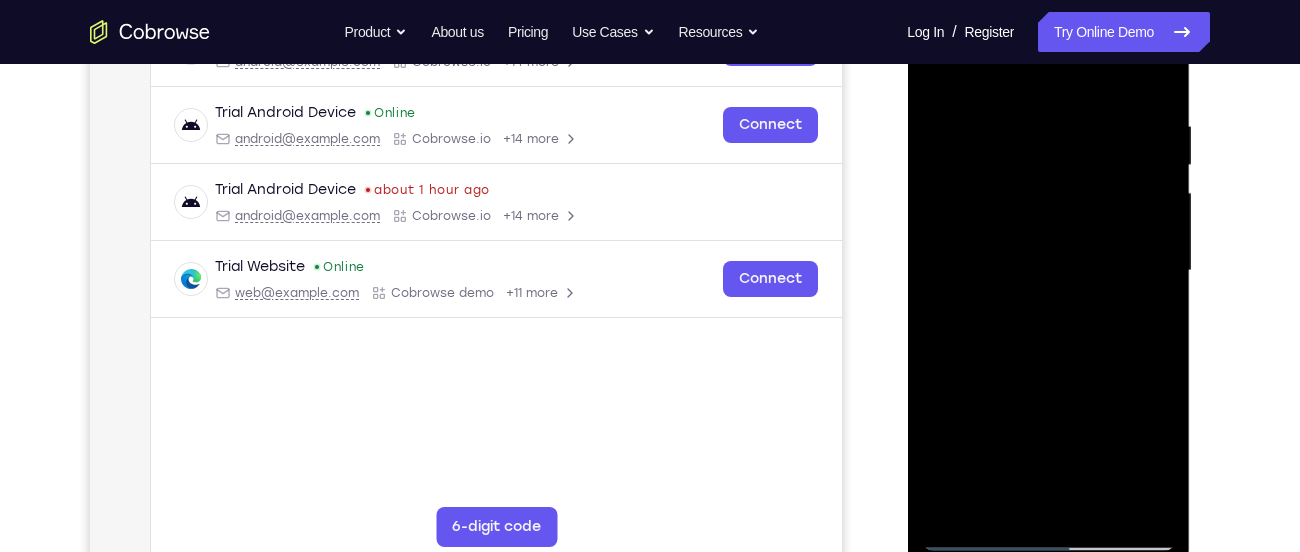 click at bounding box center (1048, 271) 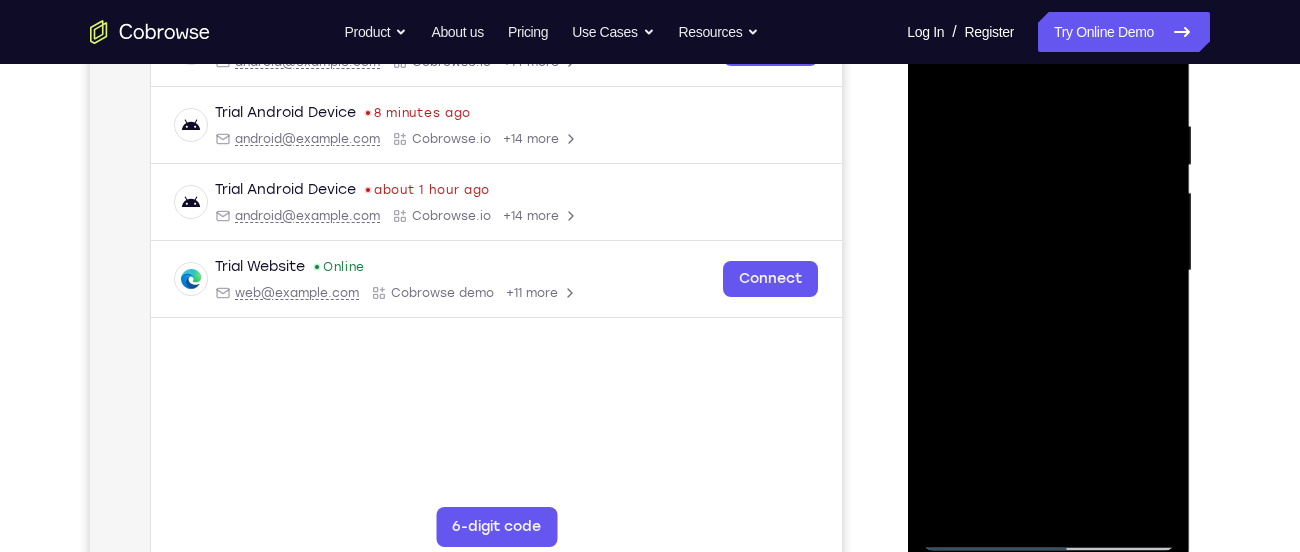 click at bounding box center [1048, 271] 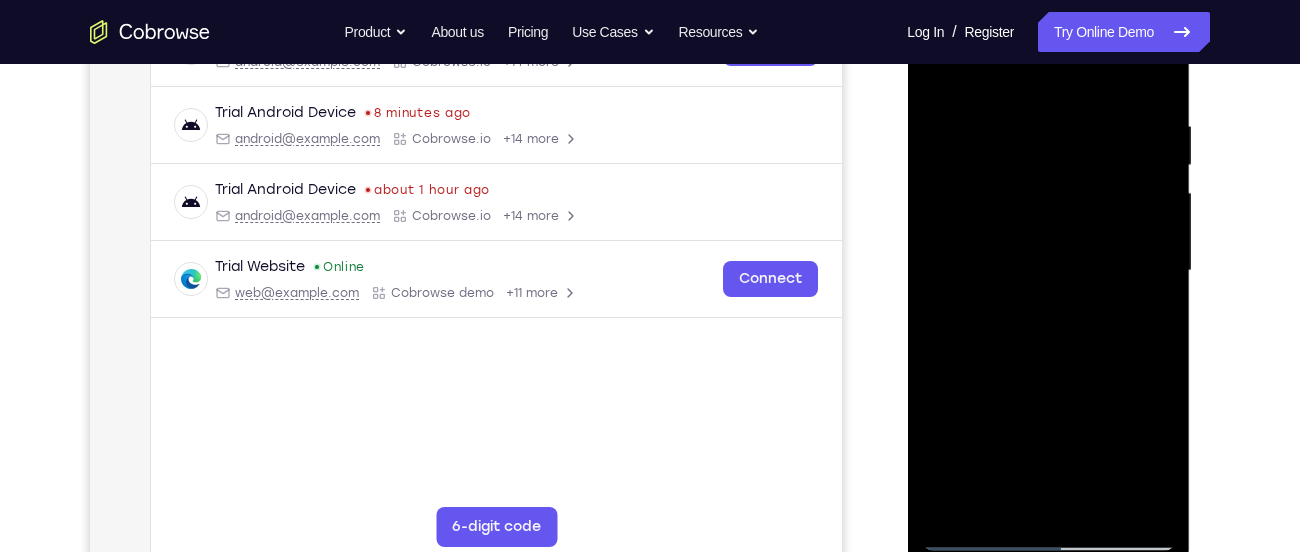 click at bounding box center [1048, 271] 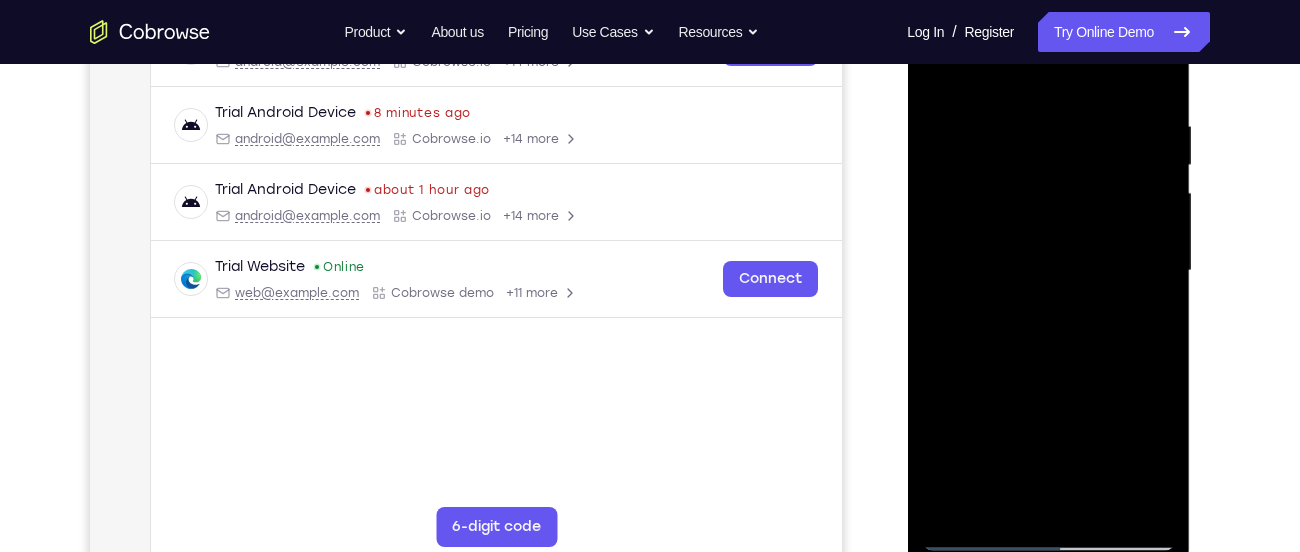 scroll, scrollTop: 334, scrollLeft: 0, axis: vertical 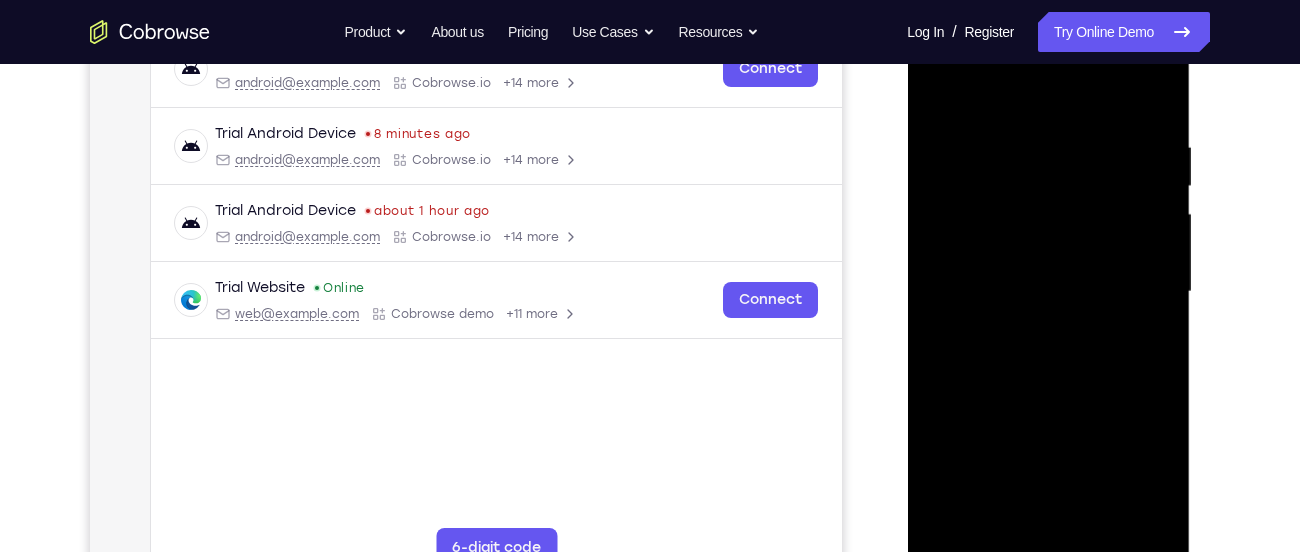 click at bounding box center [1048, 292] 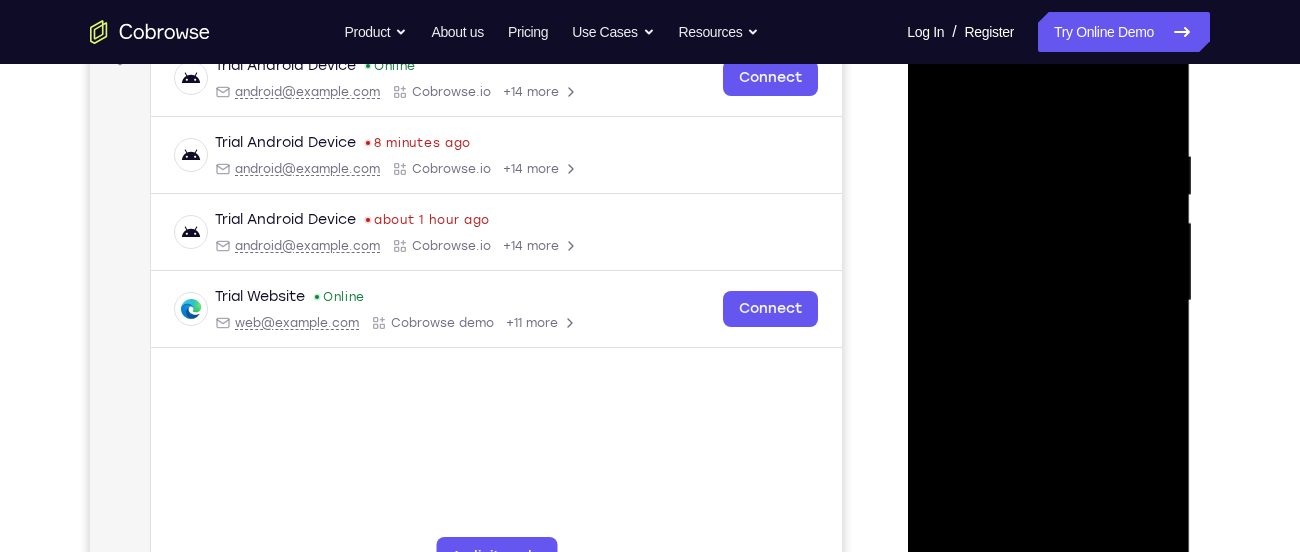 scroll, scrollTop: 321, scrollLeft: 0, axis: vertical 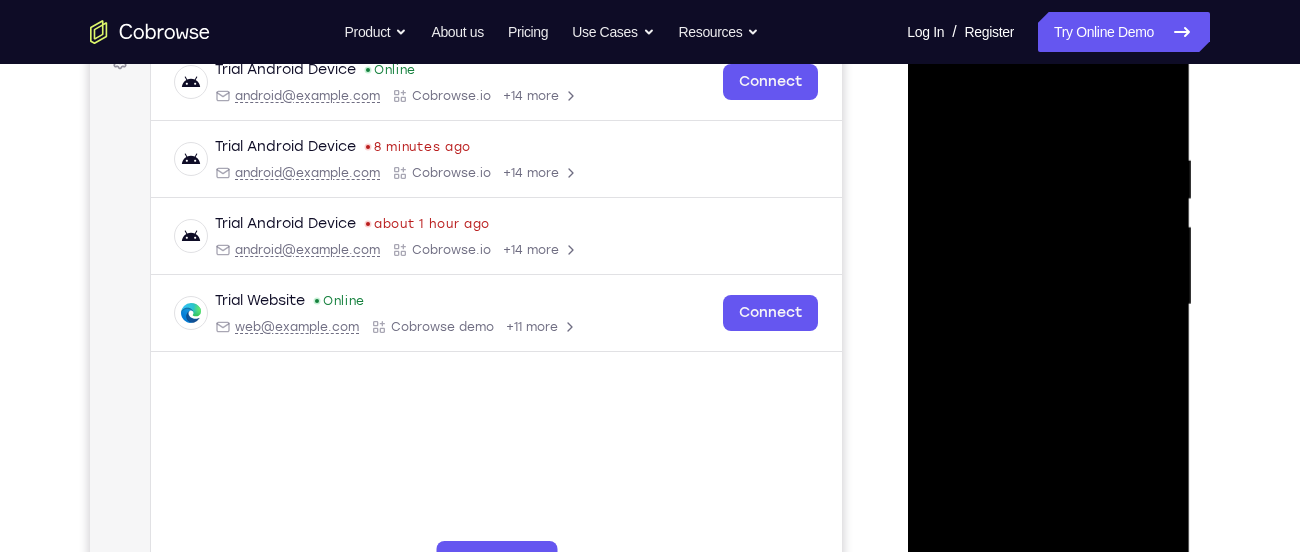 drag, startPoint x: 1042, startPoint y: 168, endPoint x: 1047, endPoint y: 397, distance: 229.05458 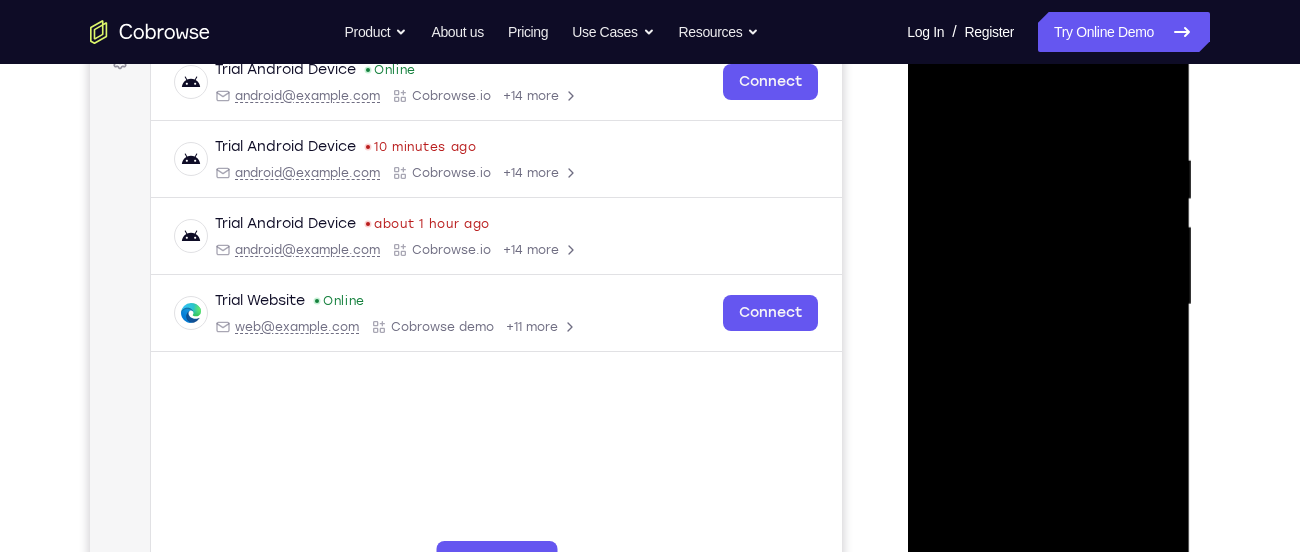 click at bounding box center (1048, 305) 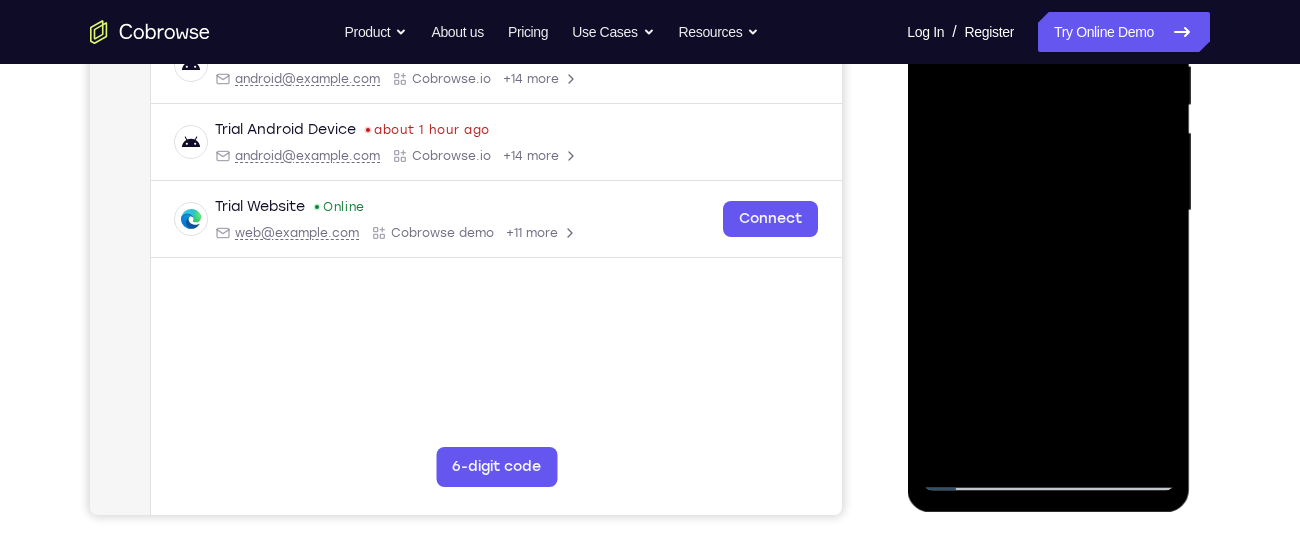 click at bounding box center (1048, 211) 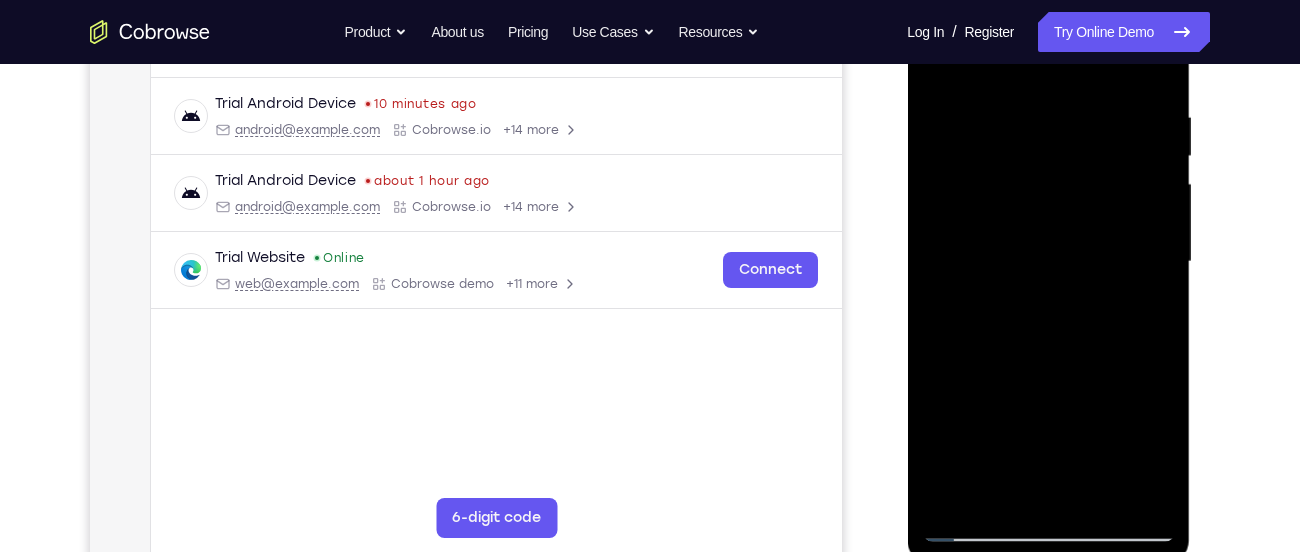scroll, scrollTop: 347, scrollLeft: 0, axis: vertical 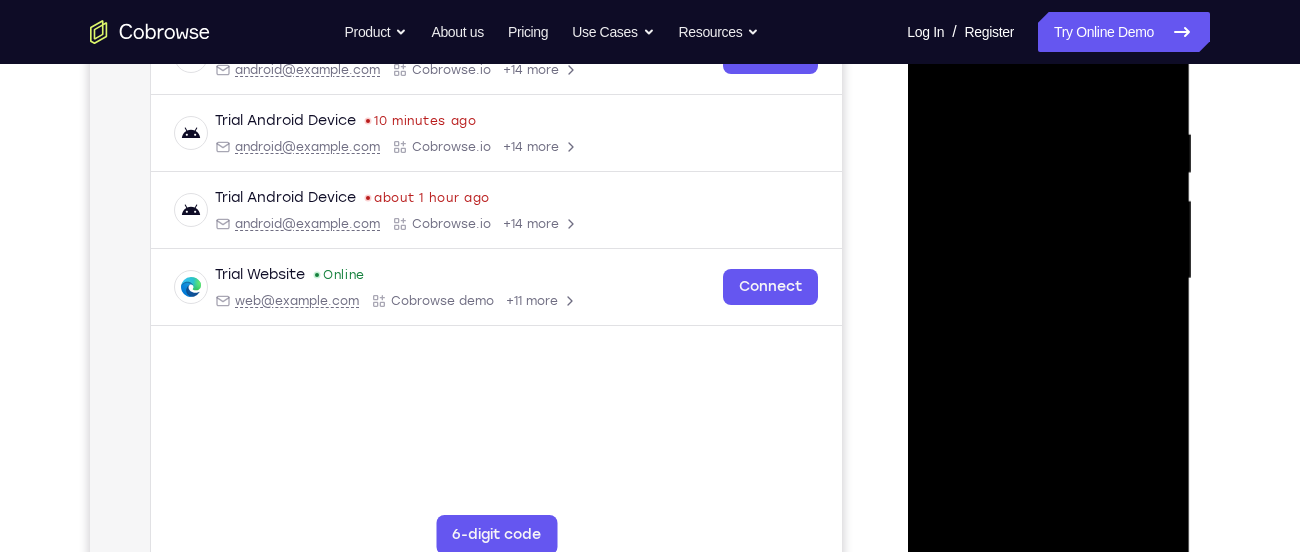 drag, startPoint x: 1136, startPoint y: 108, endPoint x: 1043, endPoint y: 131, distance: 95.80188 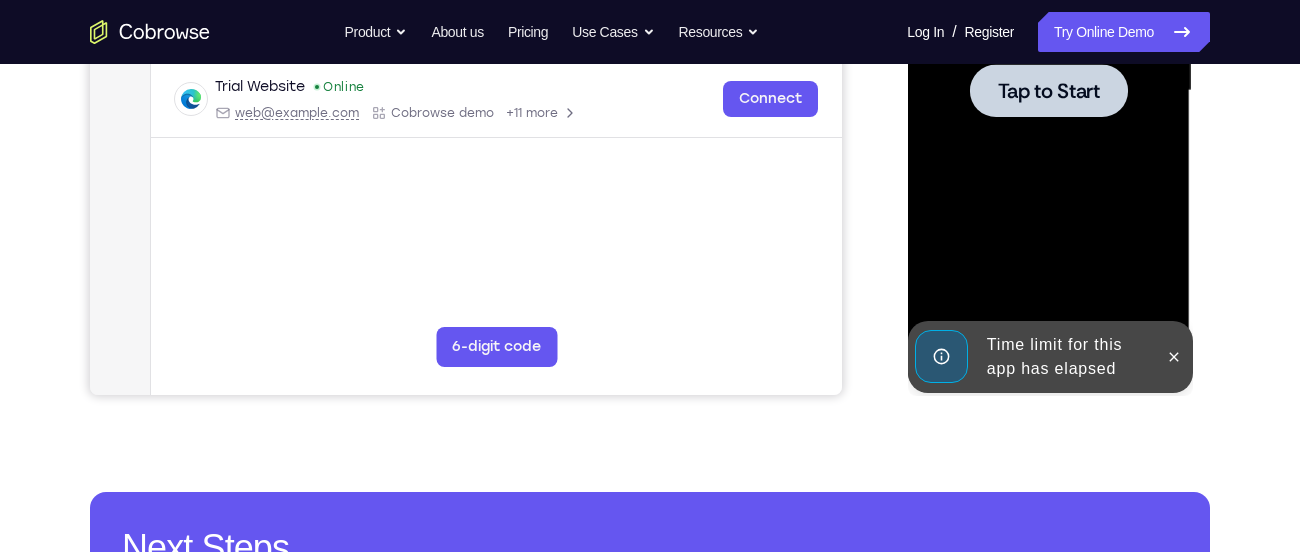 scroll, scrollTop: 347, scrollLeft: 0, axis: vertical 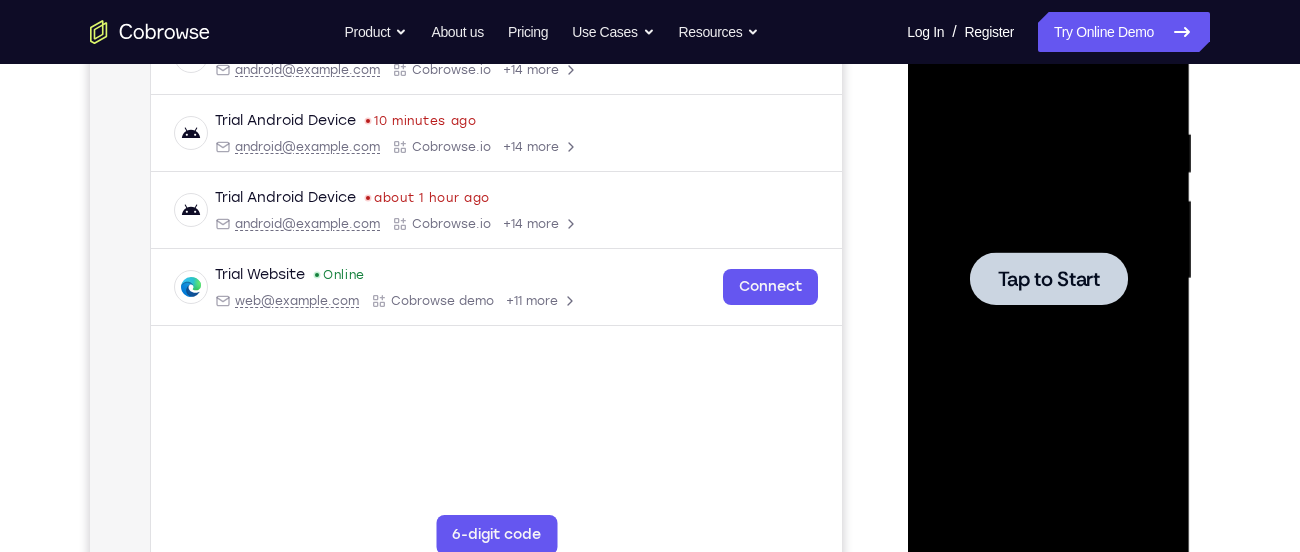 click at bounding box center [1048, 278] 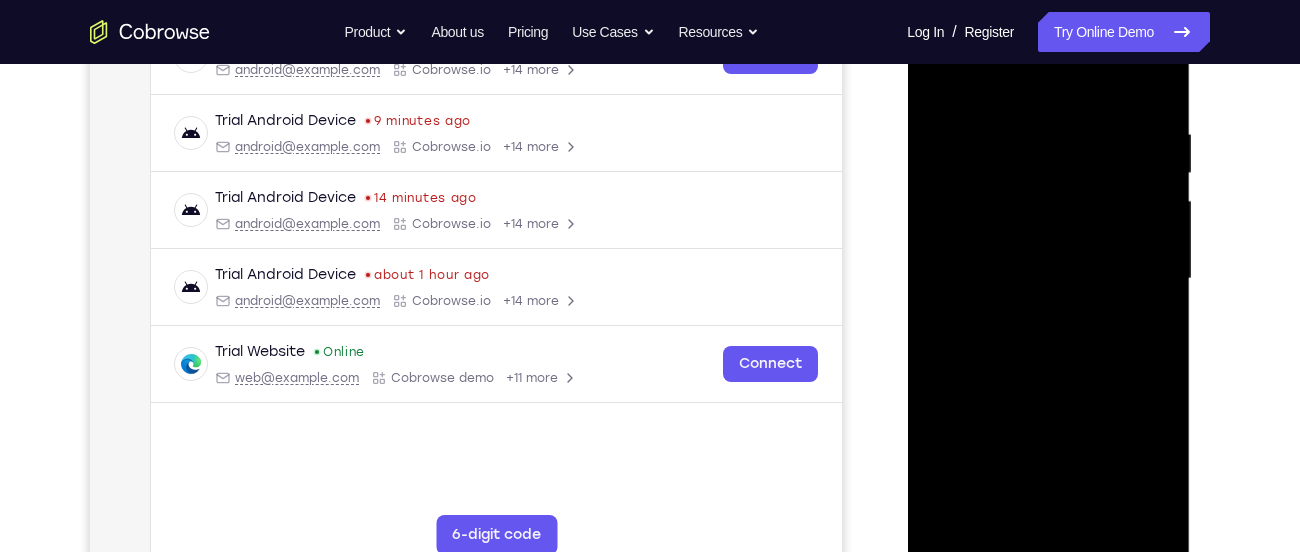 click at bounding box center [1048, 279] 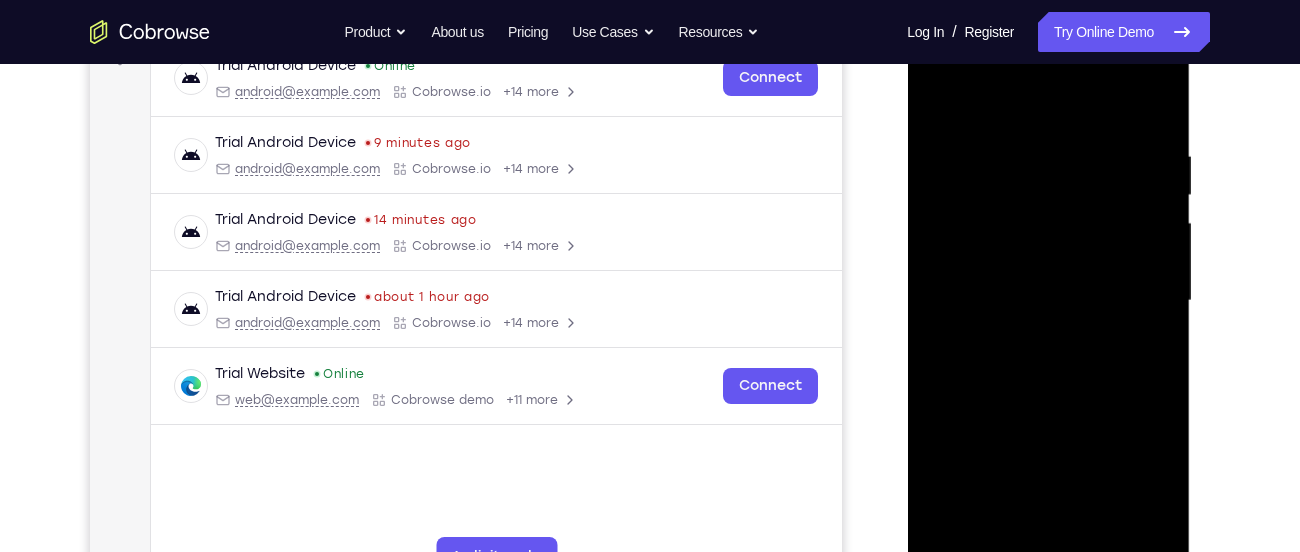 click at bounding box center [1048, 301] 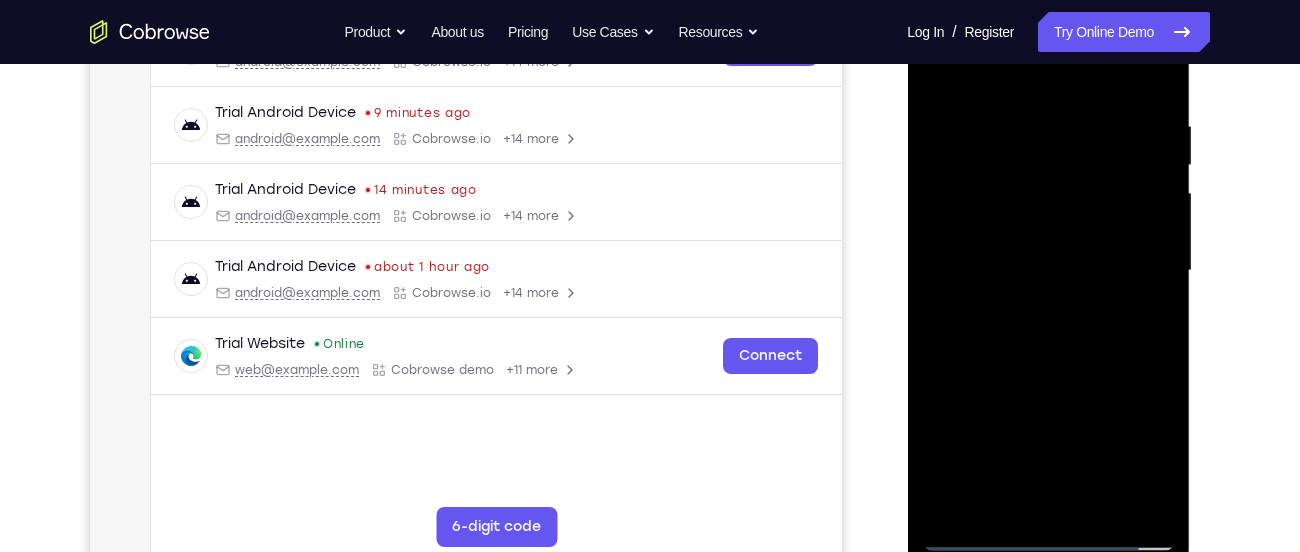 scroll, scrollTop: 368, scrollLeft: 0, axis: vertical 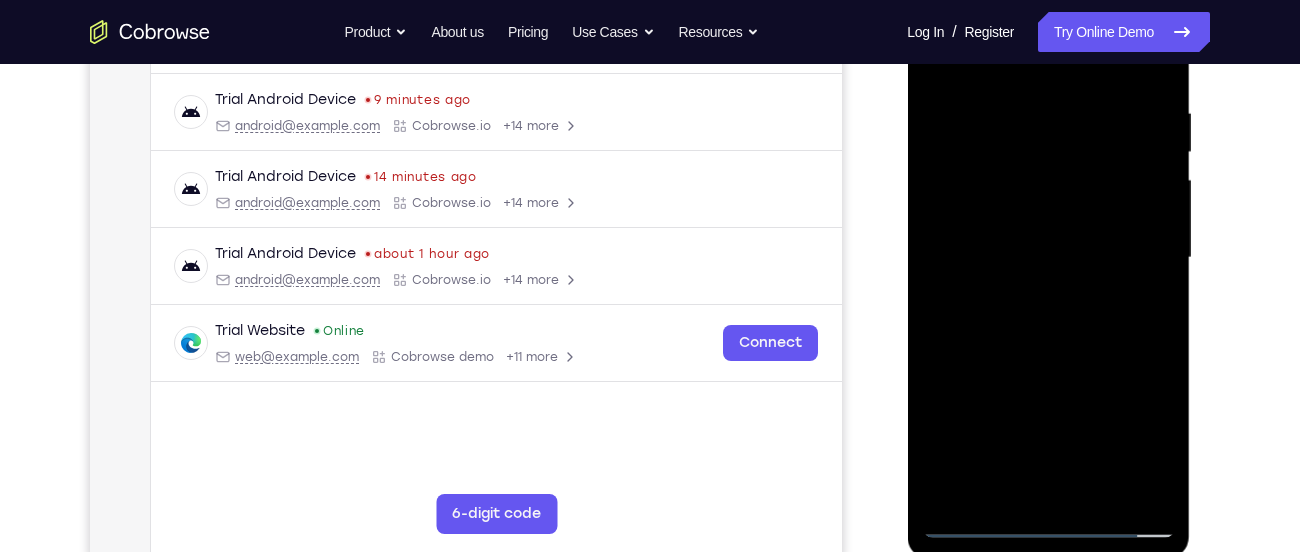 click at bounding box center (1048, 258) 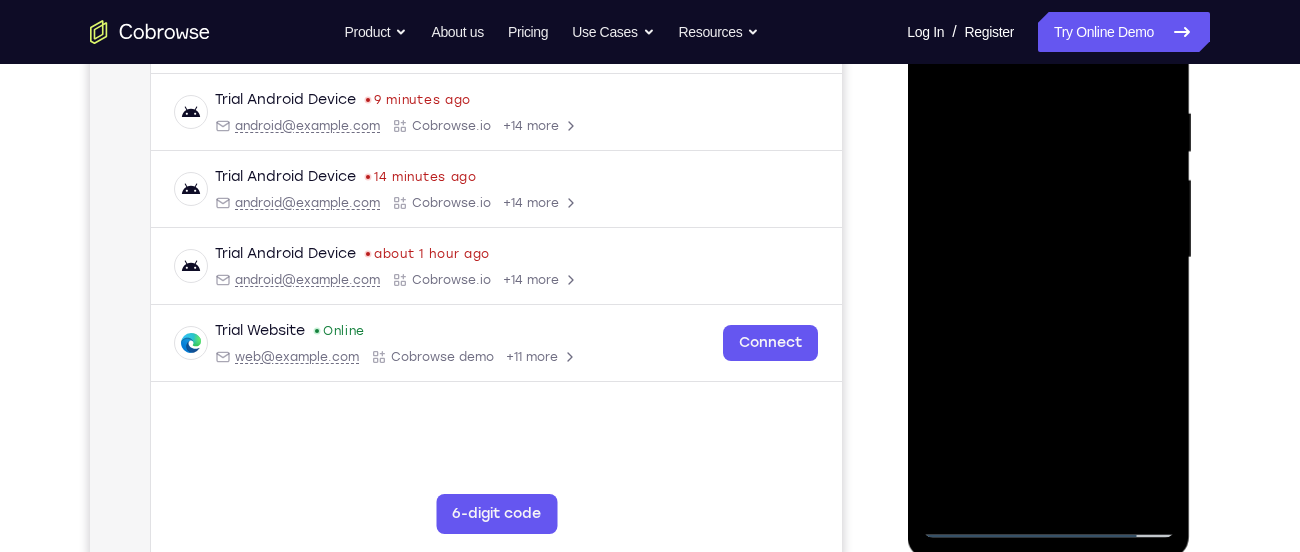 click at bounding box center (1048, 258) 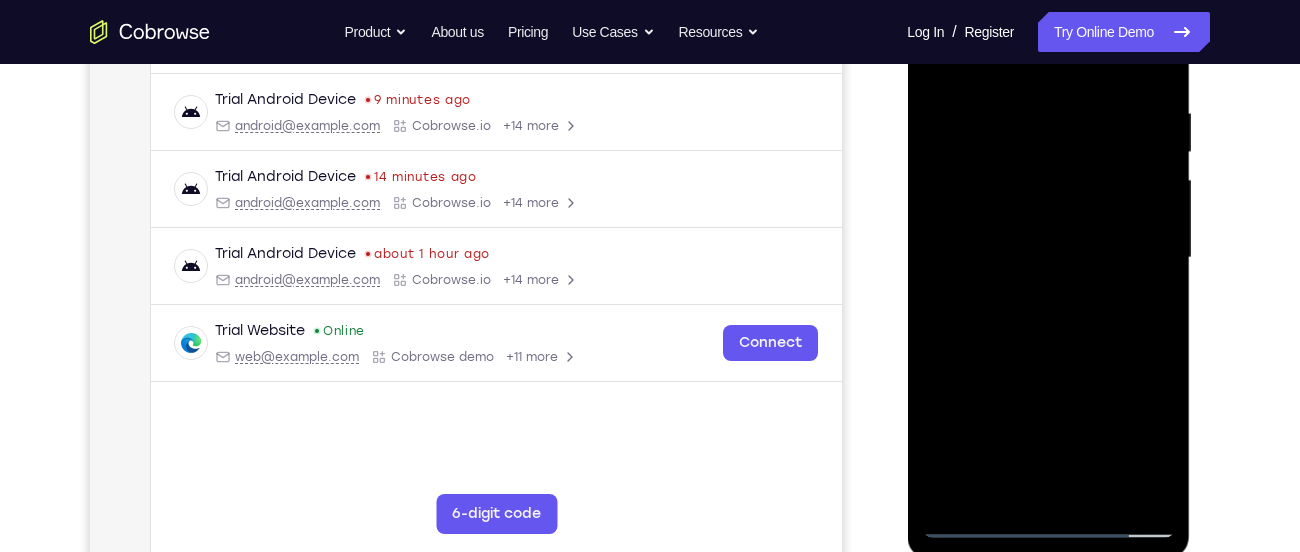 click at bounding box center (1048, 258) 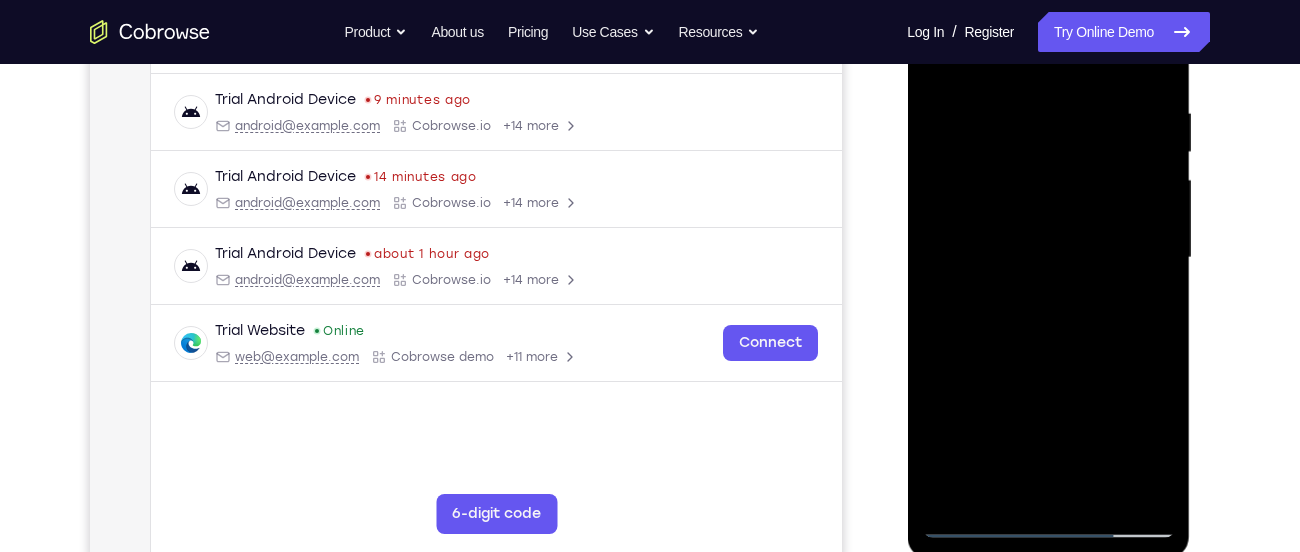 click at bounding box center [1048, 258] 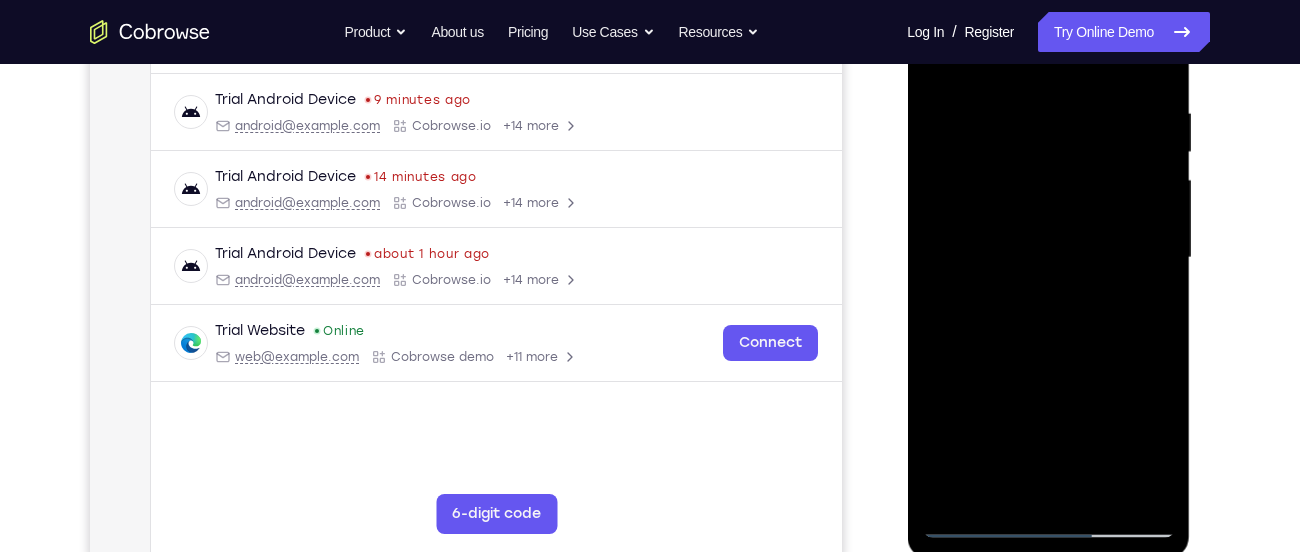 scroll, scrollTop: 274, scrollLeft: 0, axis: vertical 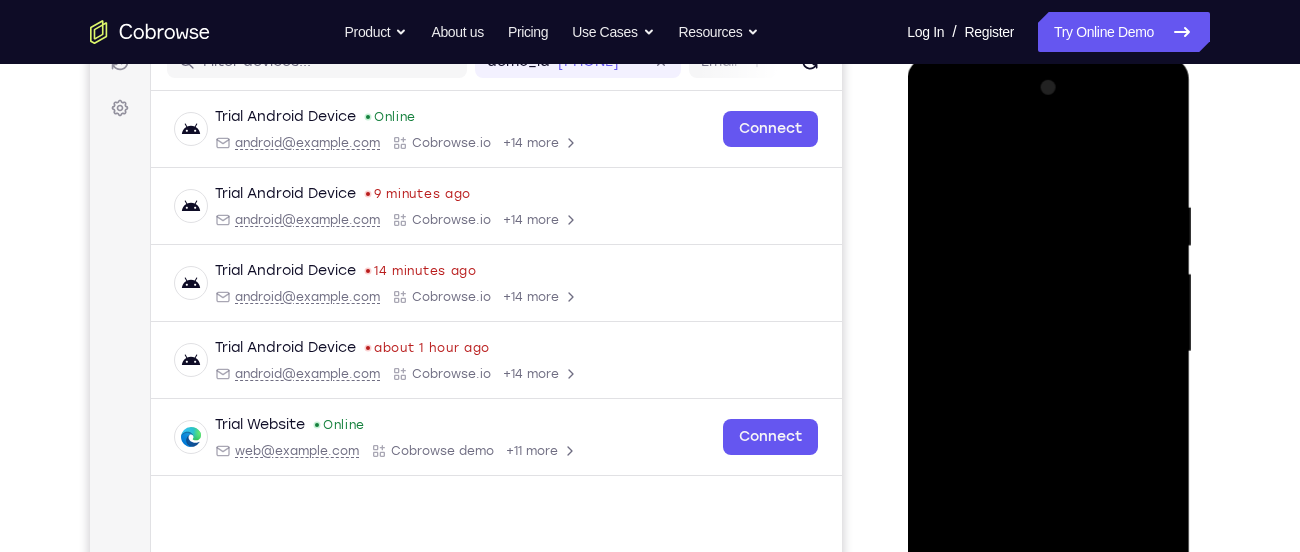 click at bounding box center [1048, 352] 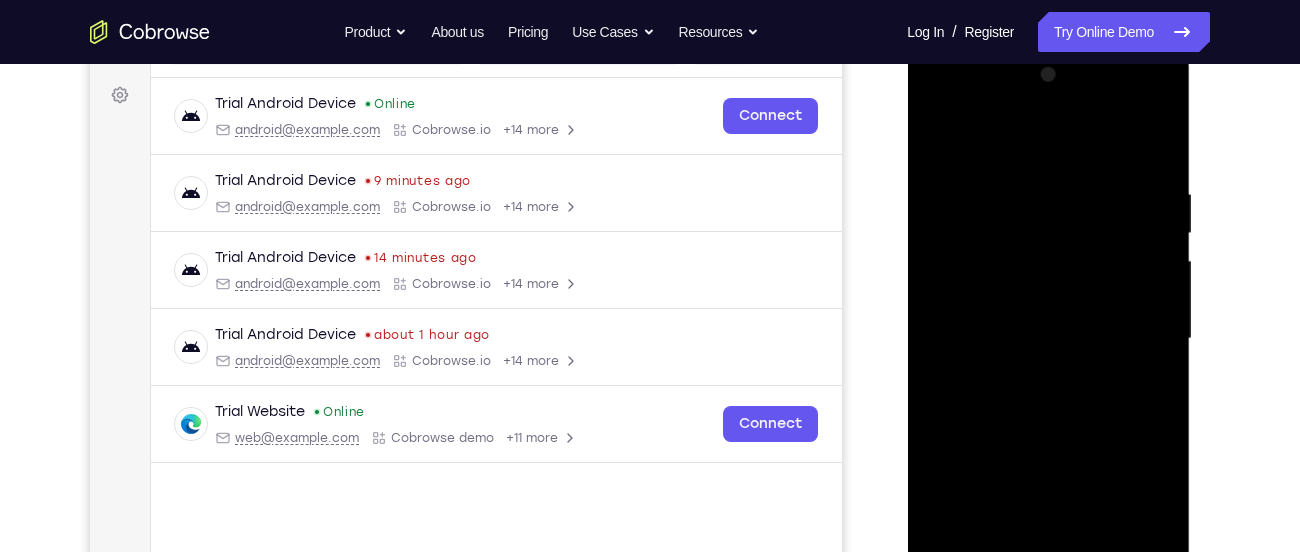 scroll, scrollTop: 274, scrollLeft: 0, axis: vertical 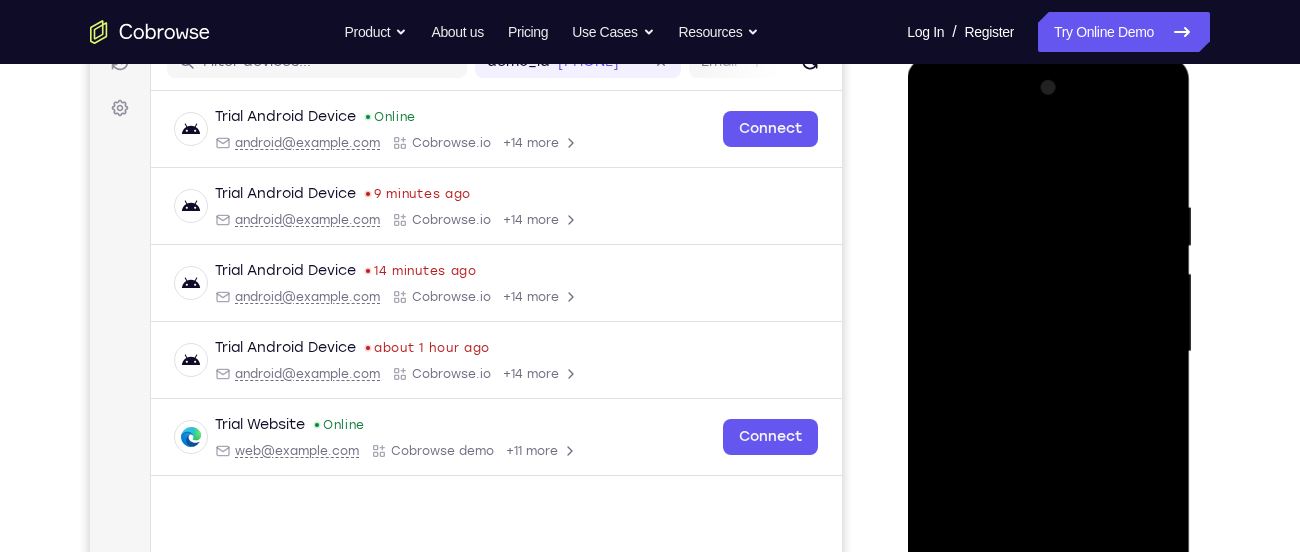 click at bounding box center (1048, 352) 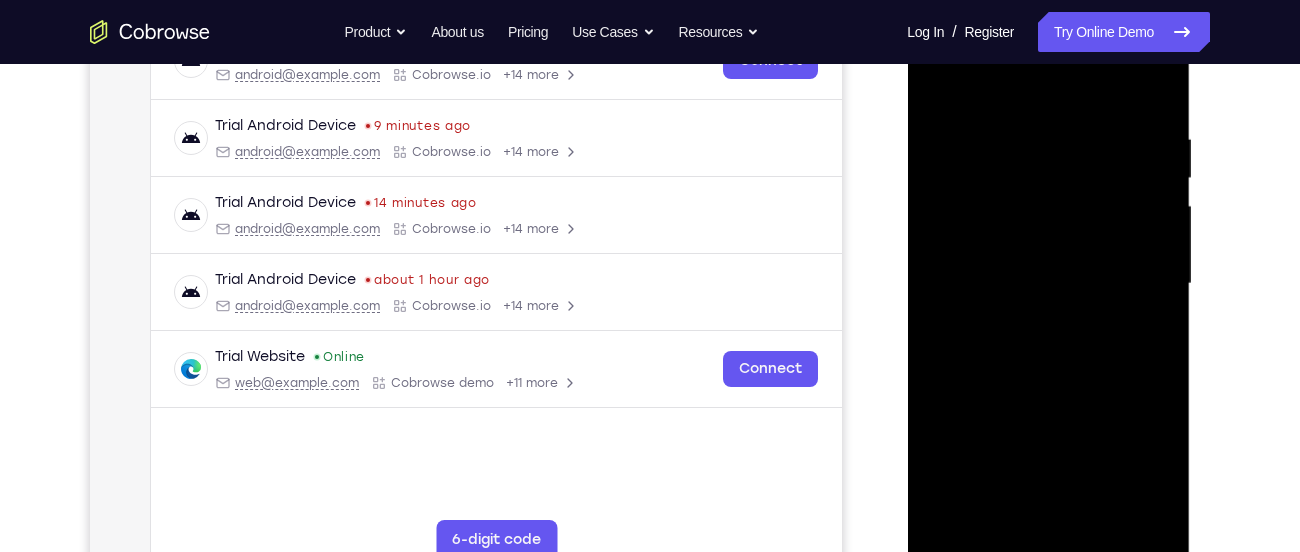 scroll, scrollTop: 347, scrollLeft: 0, axis: vertical 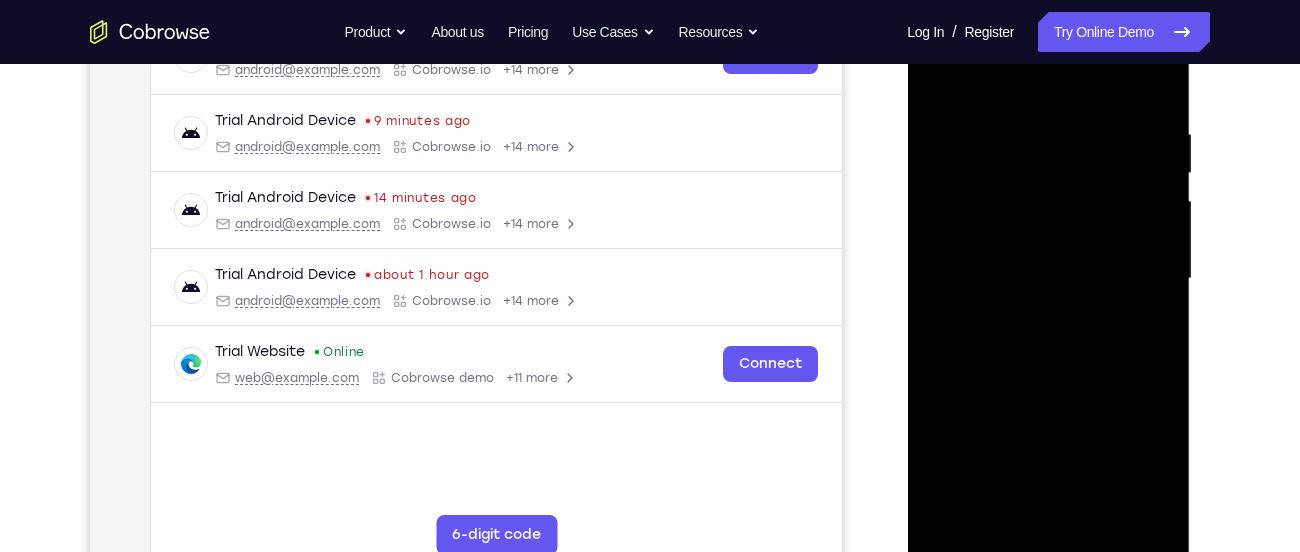click at bounding box center (1048, 279) 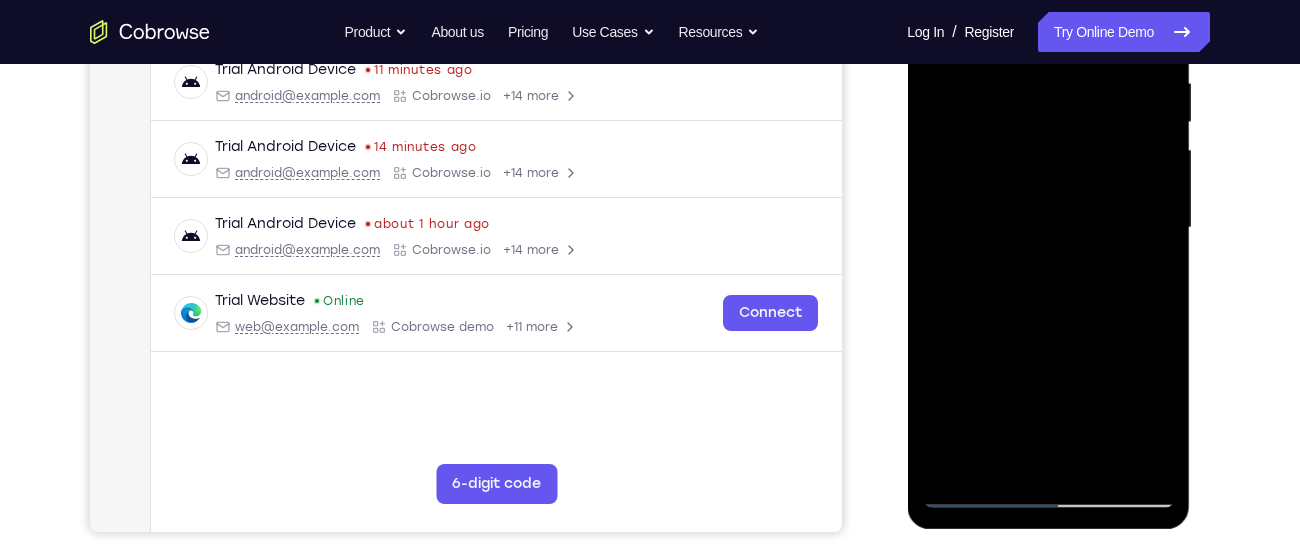 scroll, scrollTop: 402, scrollLeft: 0, axis: vertical 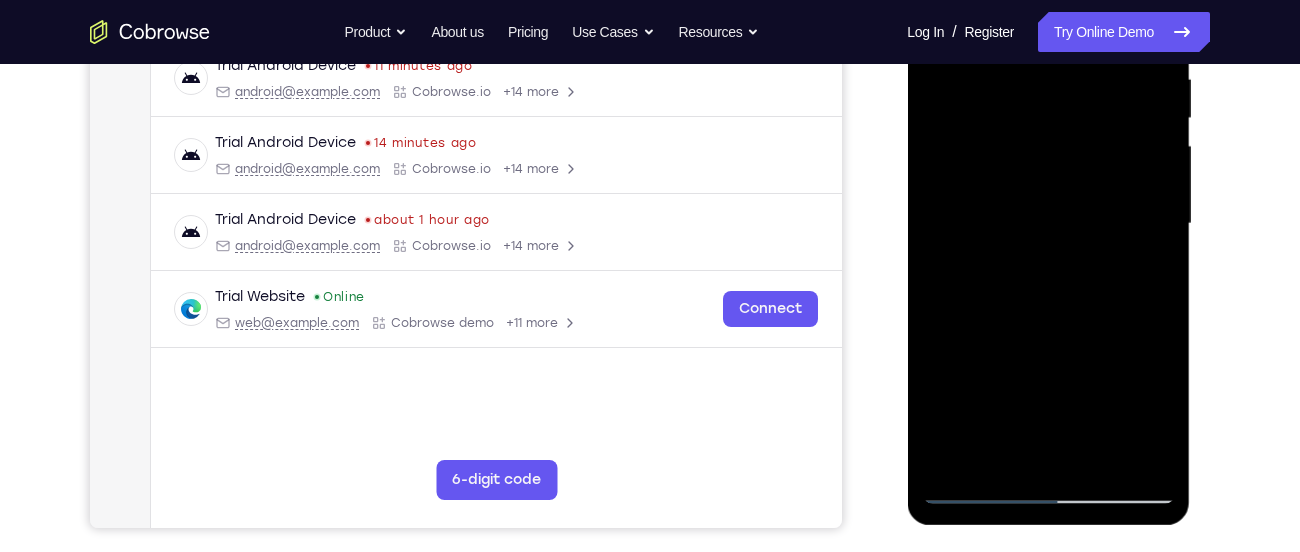 click at bounding box center [1048, 224] 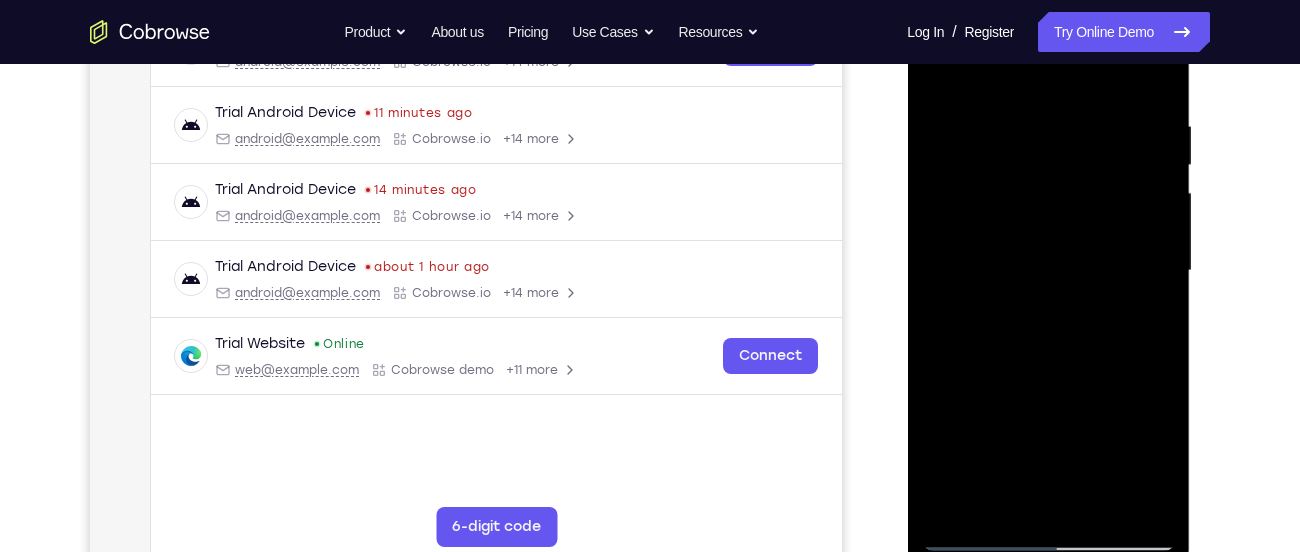 scroll, scrollTop: 351, scrollLeft: 0, axis: vertical 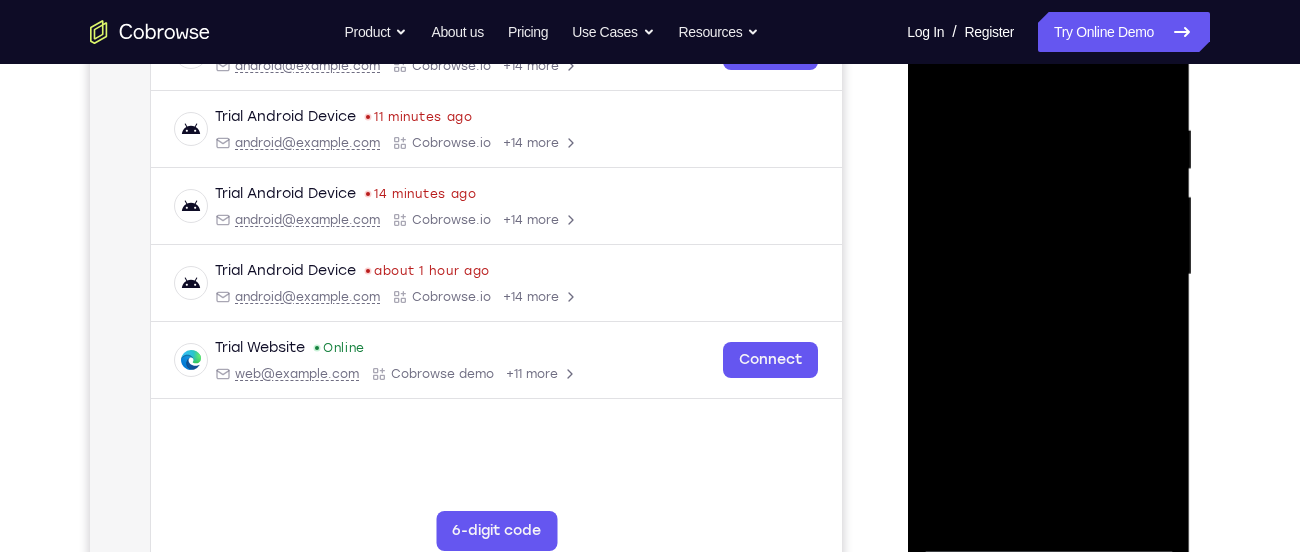 click at bounding box center (1048, 275) 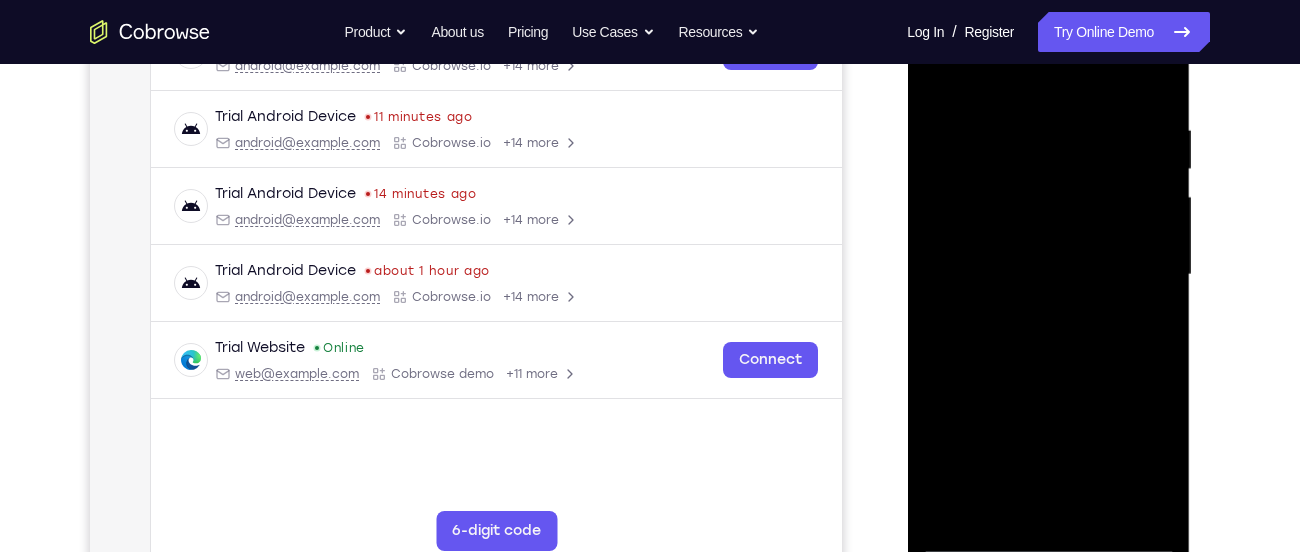 click at bounding box center [1048, 275] 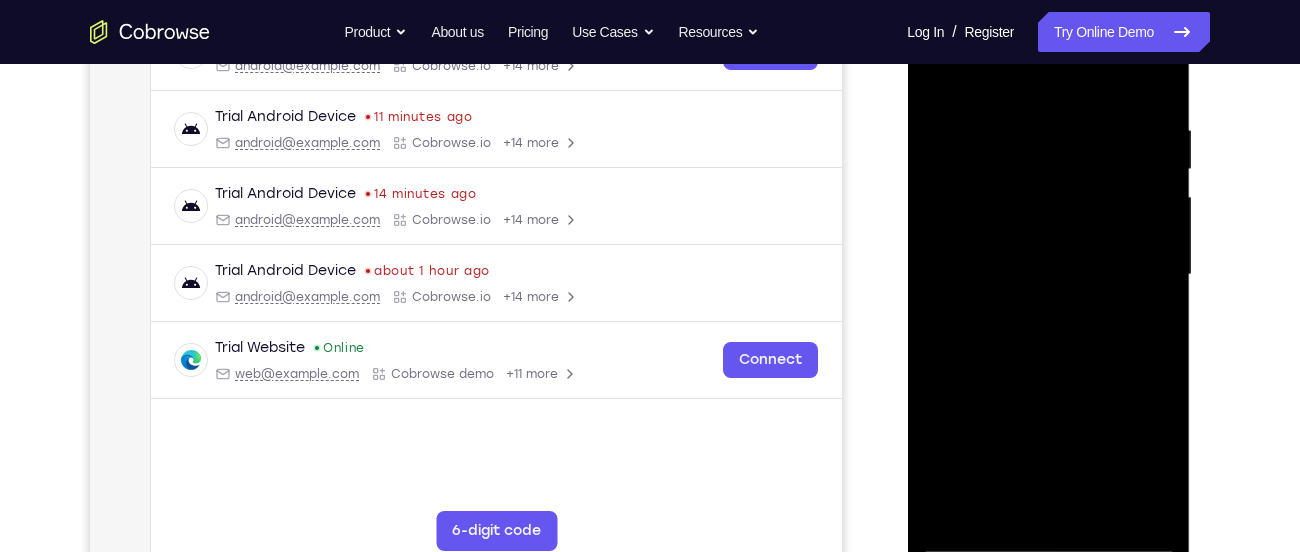 click at bounding box center (1048, 275) 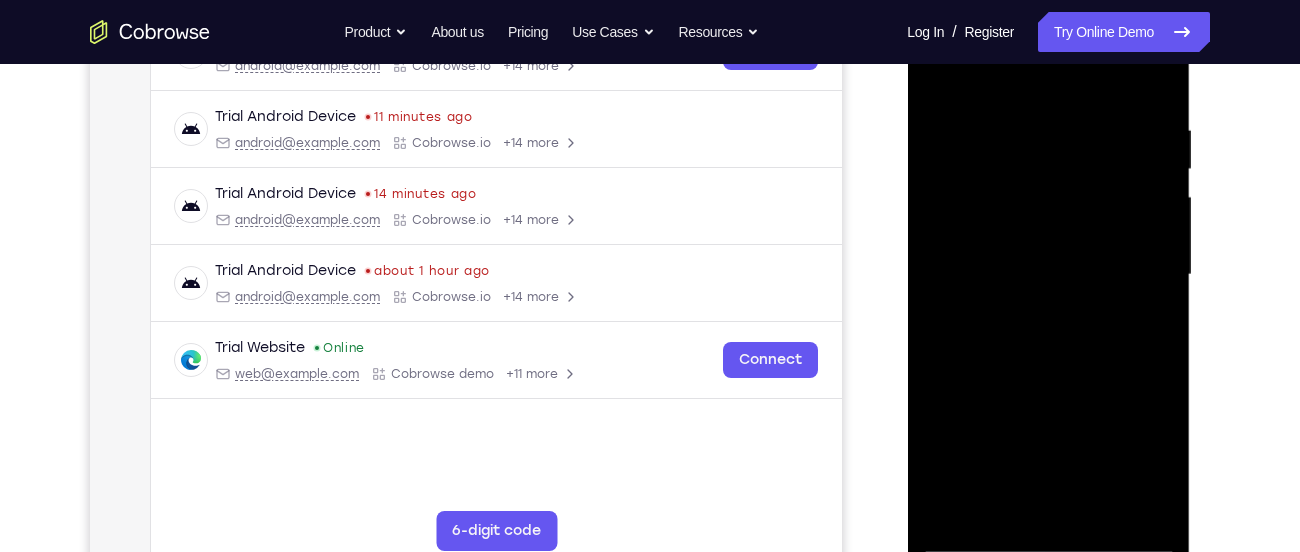 drag, startPoint x: 1065, startPoint y: 339, endPoint x: 1089, endPoint y: 413, distance: 77.7946 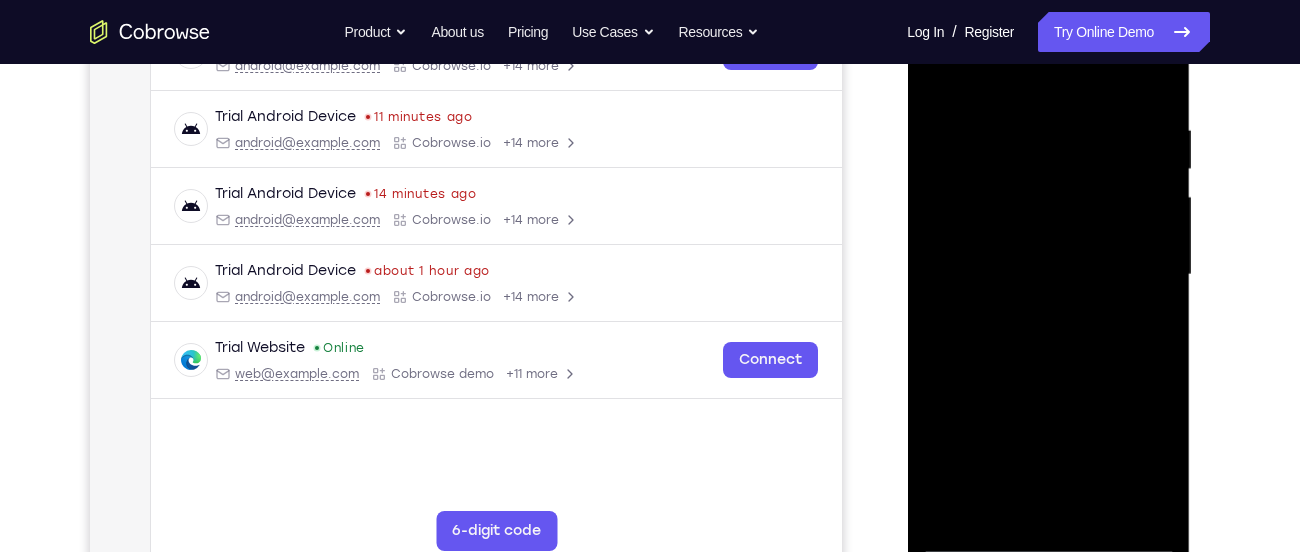 click at bounding box center (1048, 275) 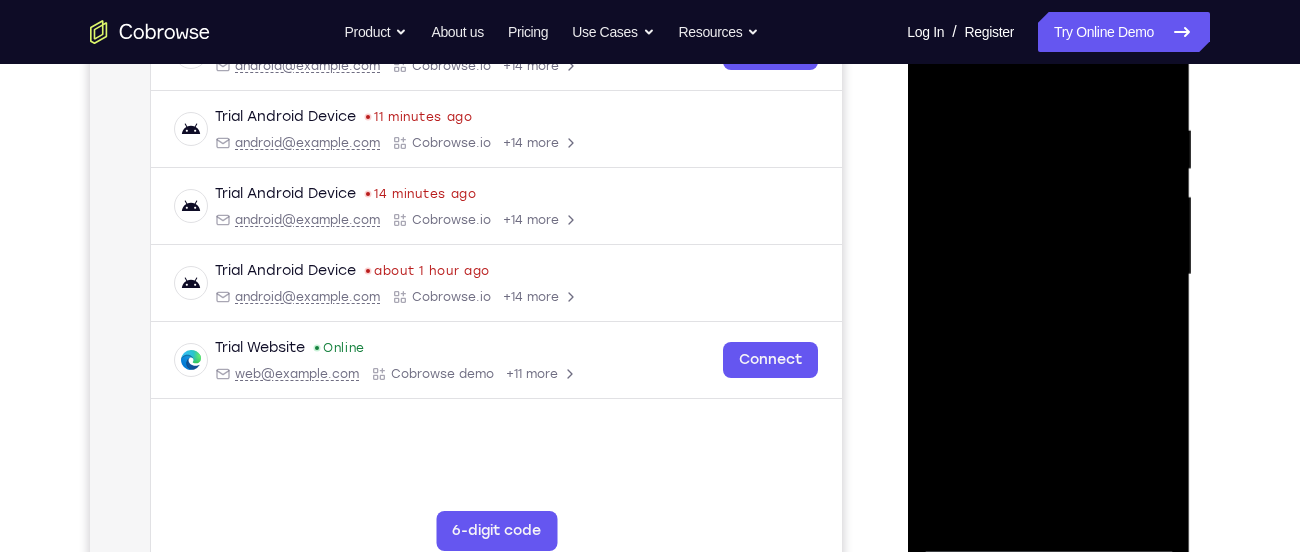 click at bounding box center [1048, 275] 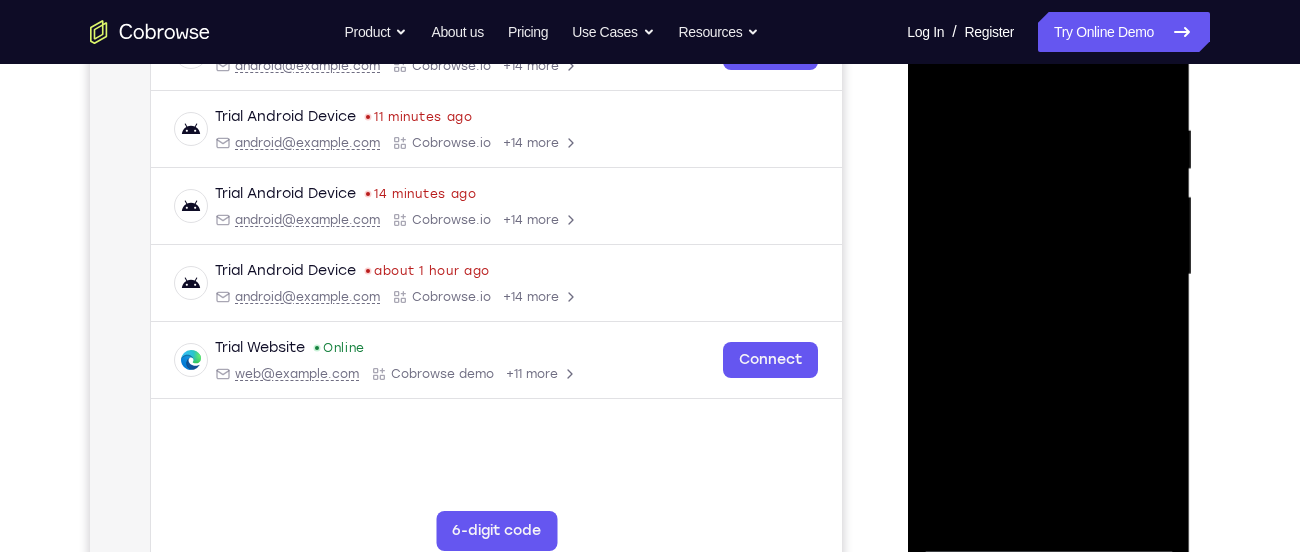 click at bounding box center [1048, 275] 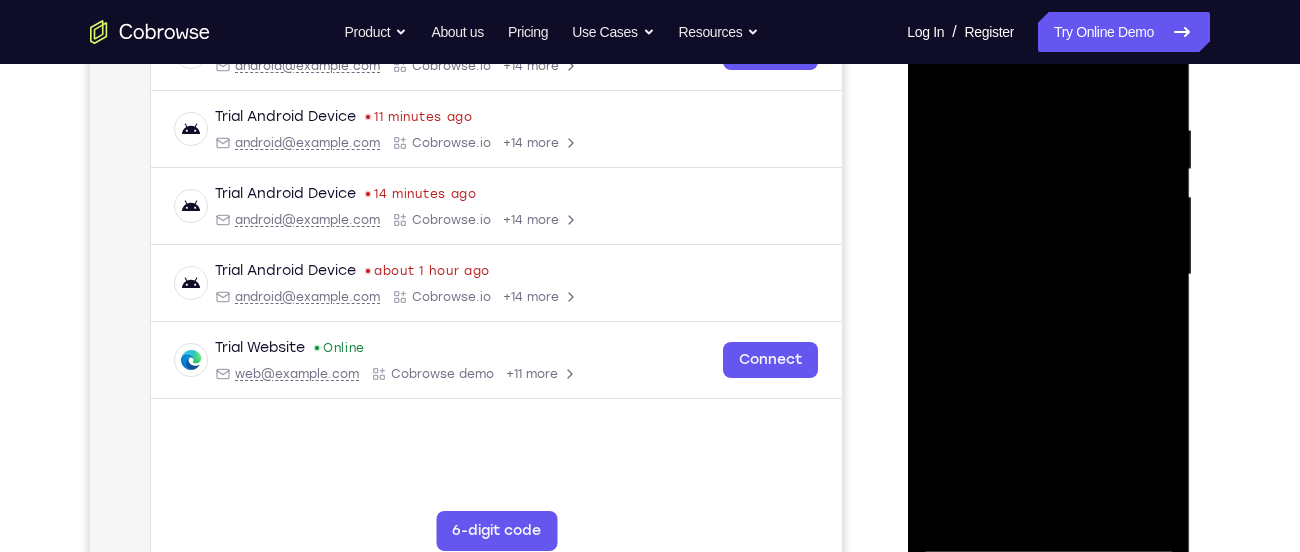 click at bounding box center [1048, 275] 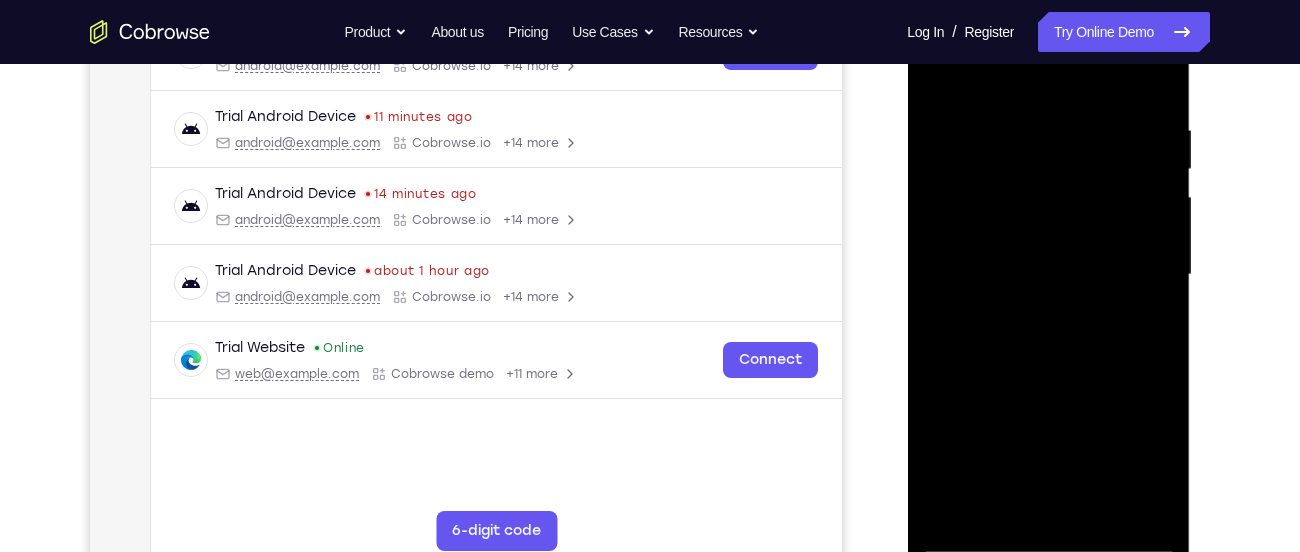 click at bounding box center [1048, 275] 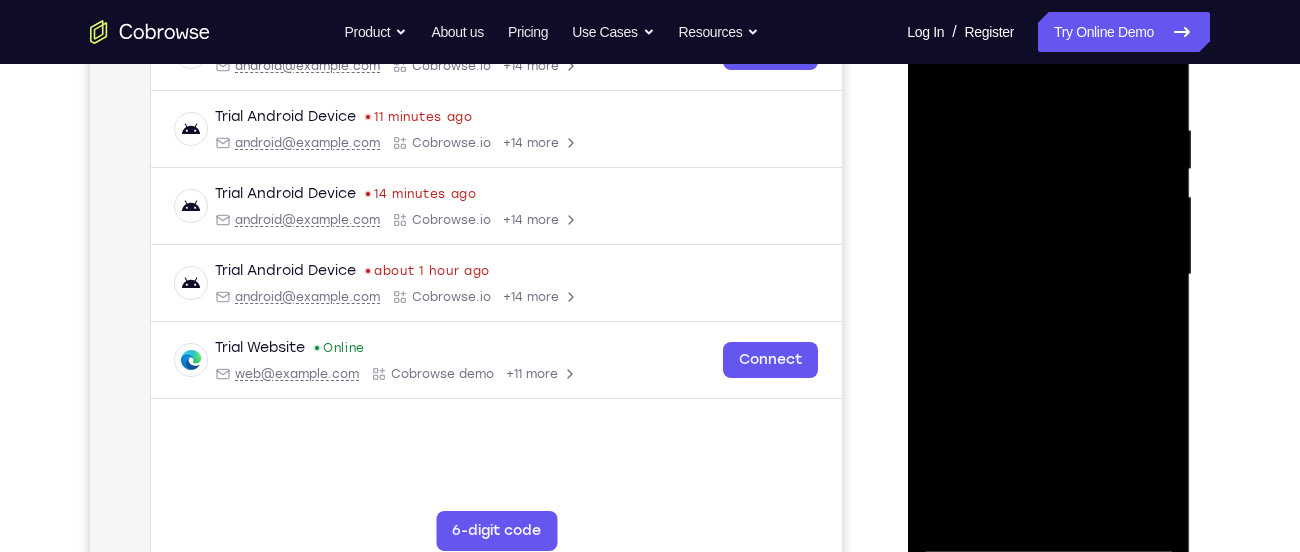 click at bounding box center [1048, 275] 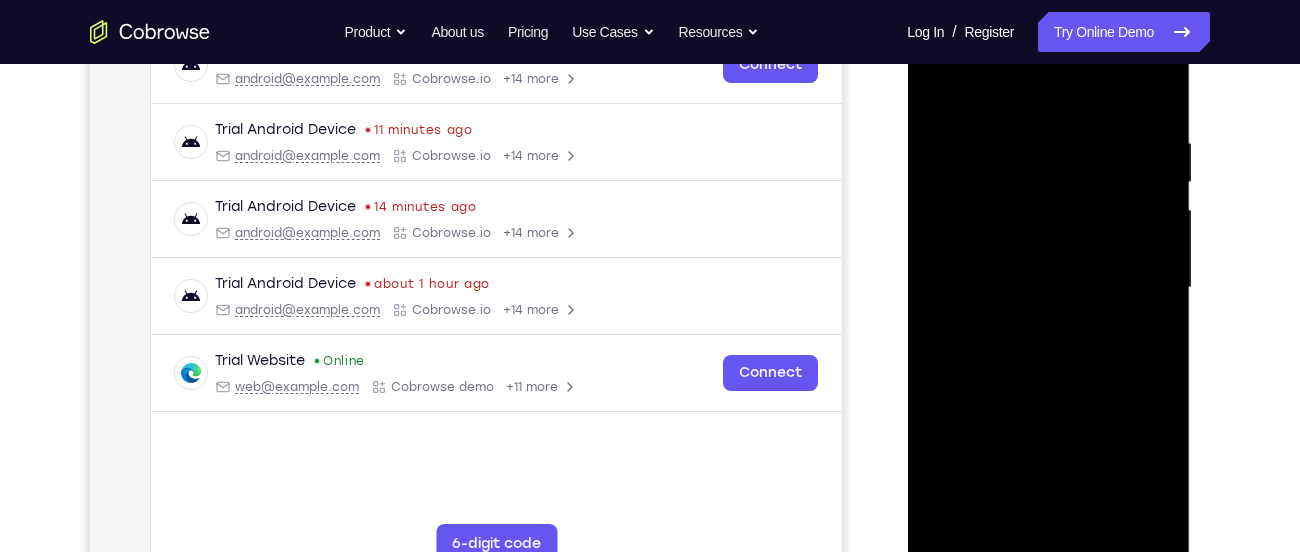 scroll, scrollTop: 355, scrollLeft: 0, axis: vertical 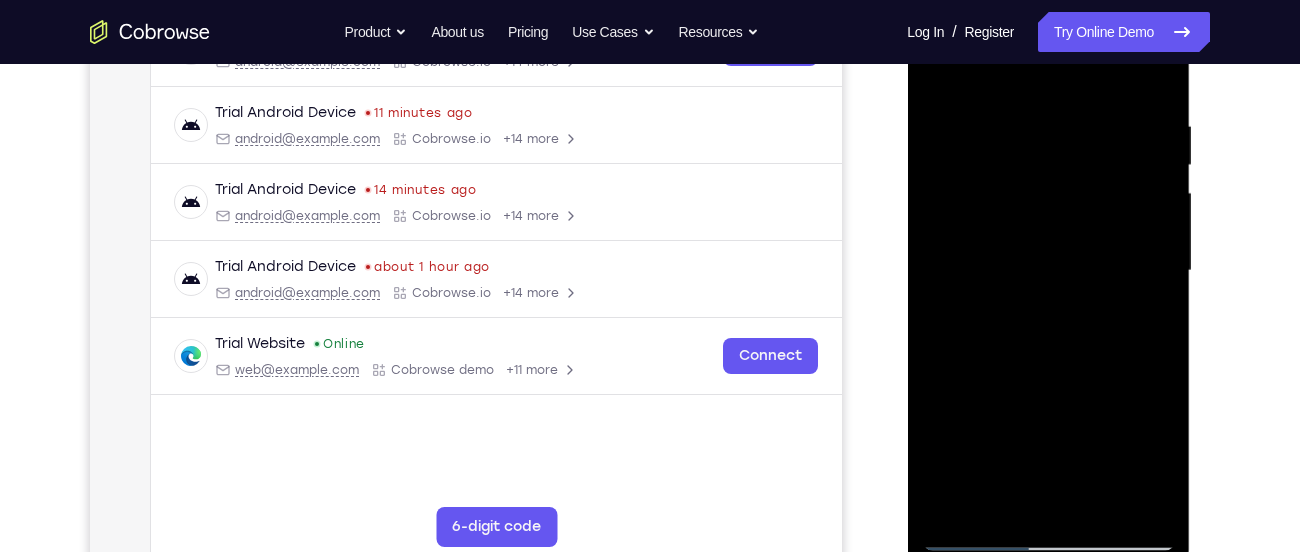 click at bounding box center [1048, 271] 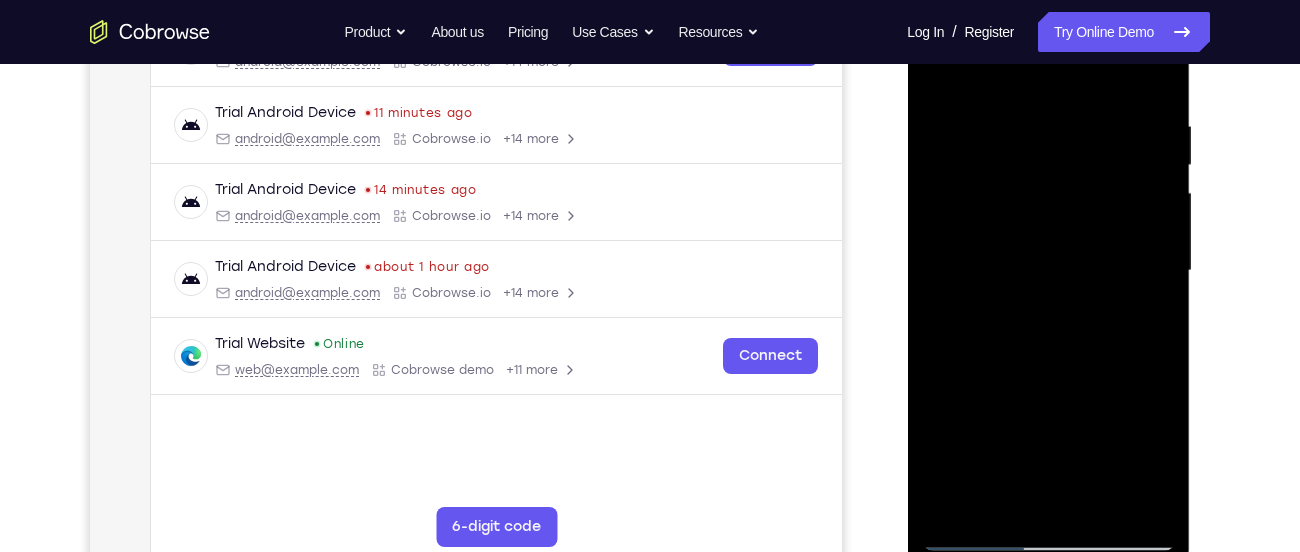 click at bounding box center (1048, 271) 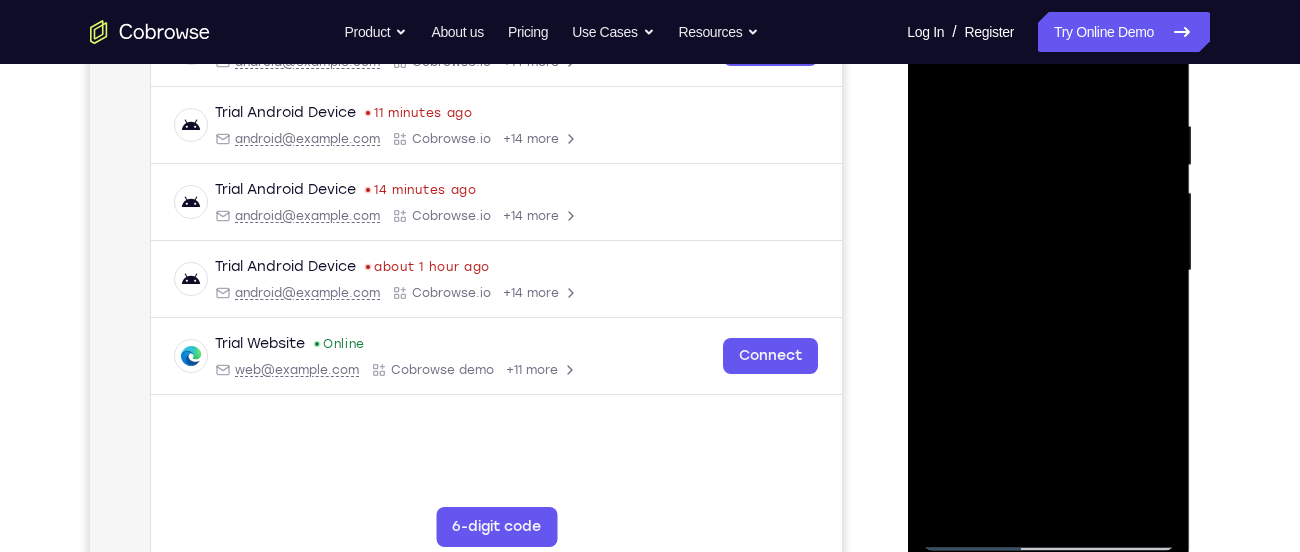 click at bounding box center [1048, 271] 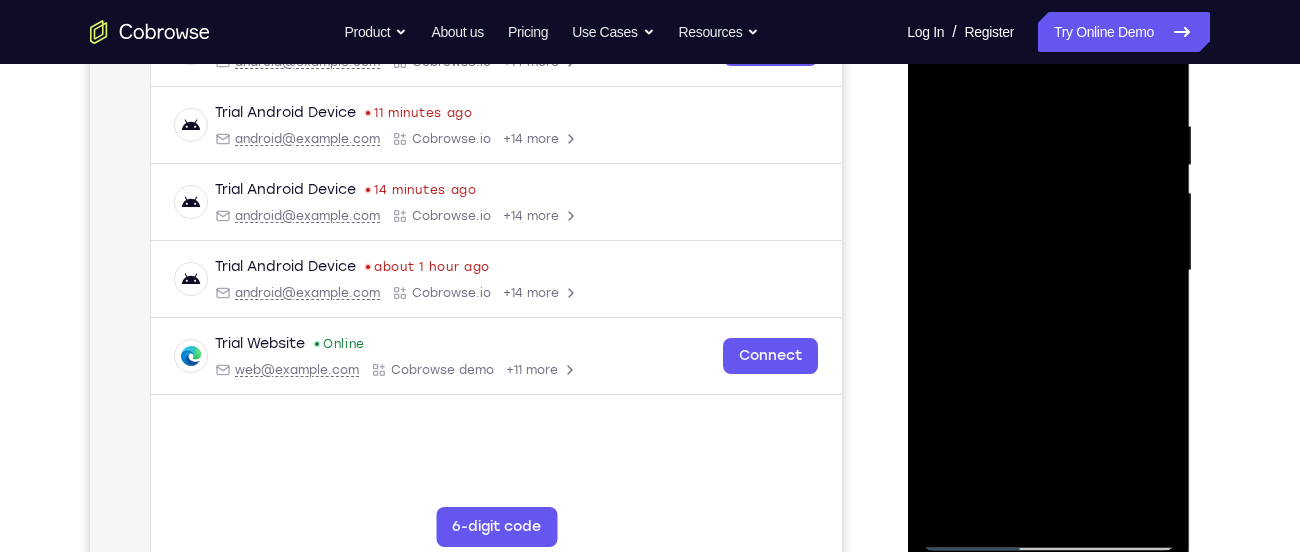 click at bounding box center (1048, 271) 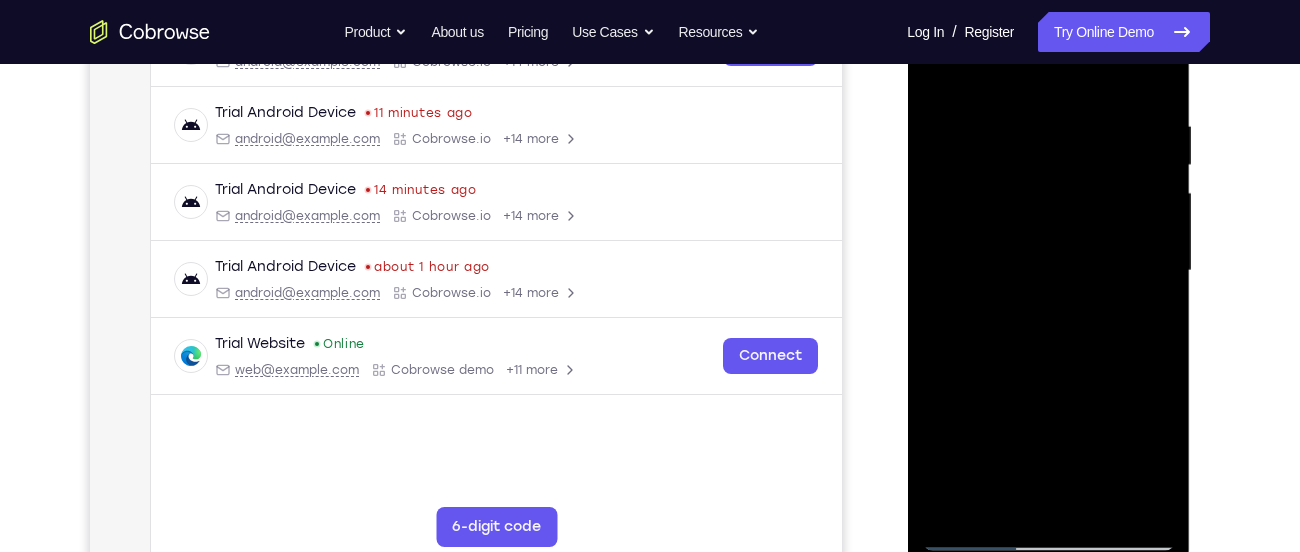 click at bounding box center [1048, 271] 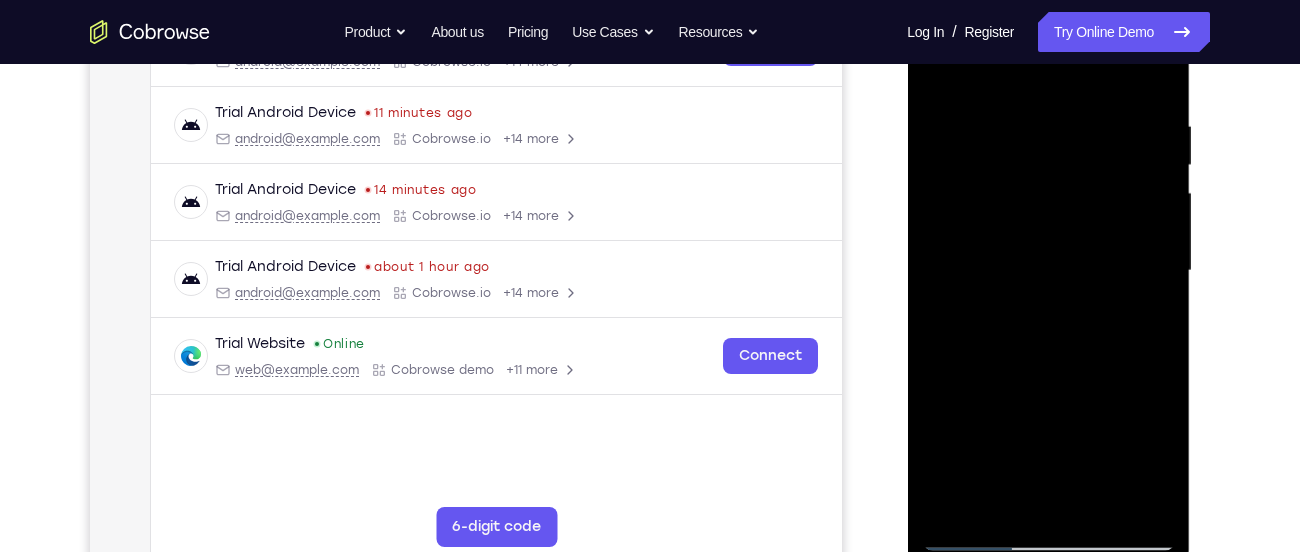 click at bounding box center [1048, 271] 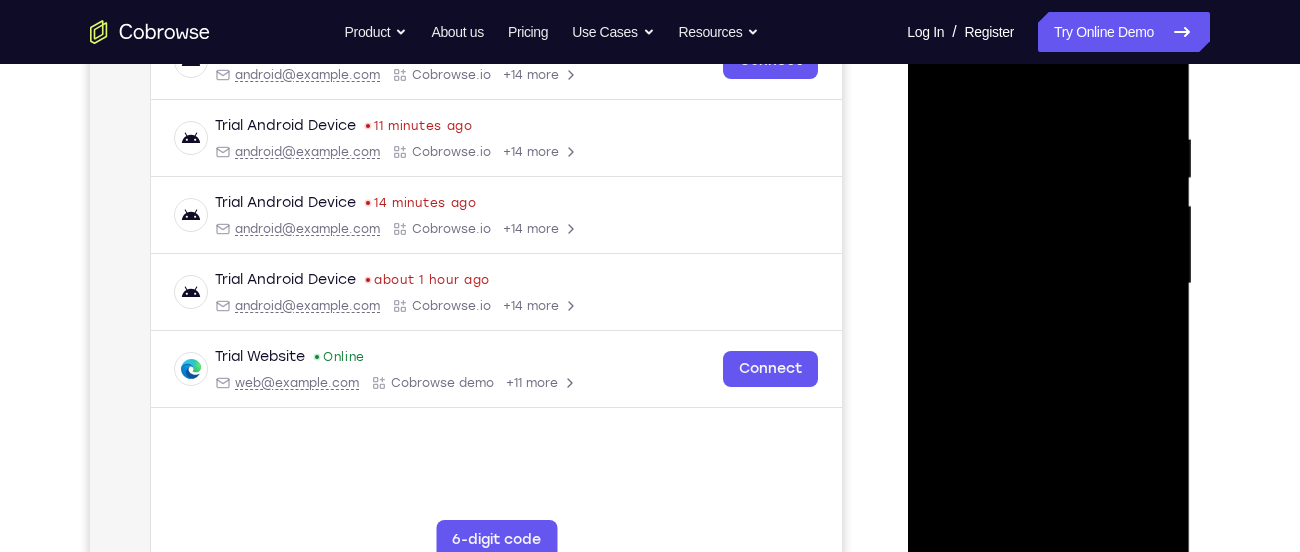scroll, scrollTop: 334, scrollLeft: 0, axis: vertical 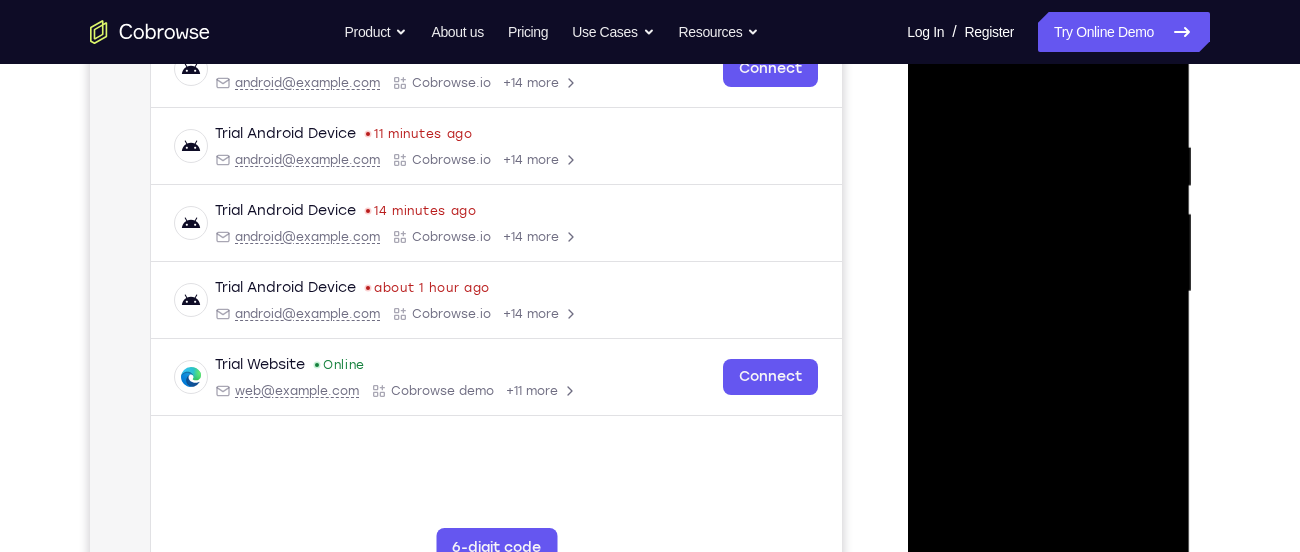 click at bounding box center (1048, 292) 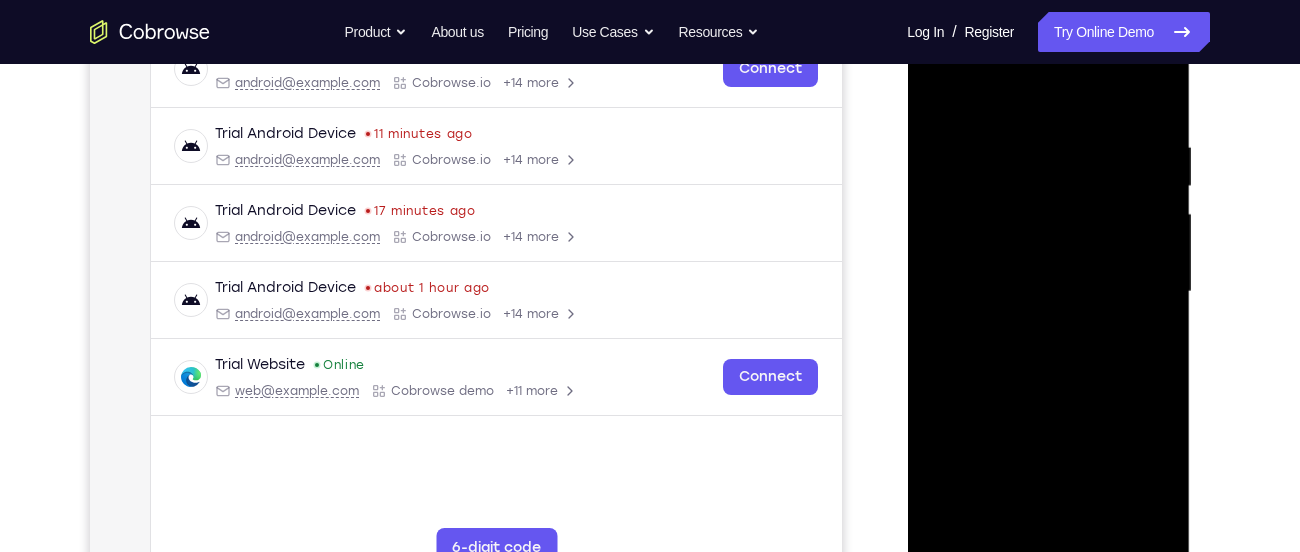 click at bounding box center (1048, 292) 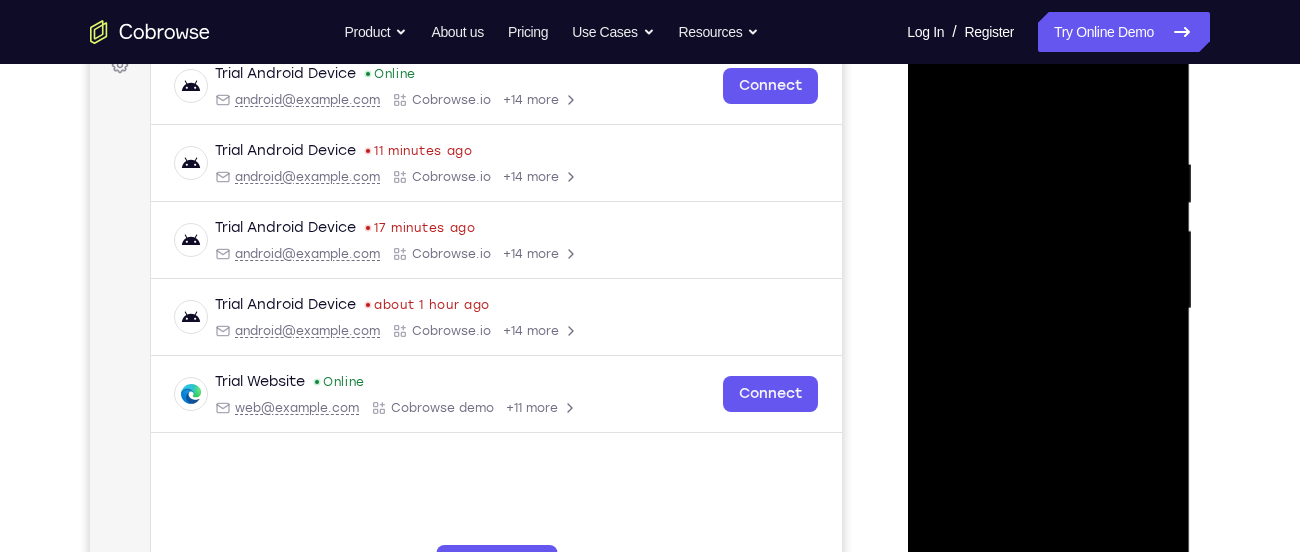 scroll, scrollTop: 308, scrollLeft: 0, axis: vertical 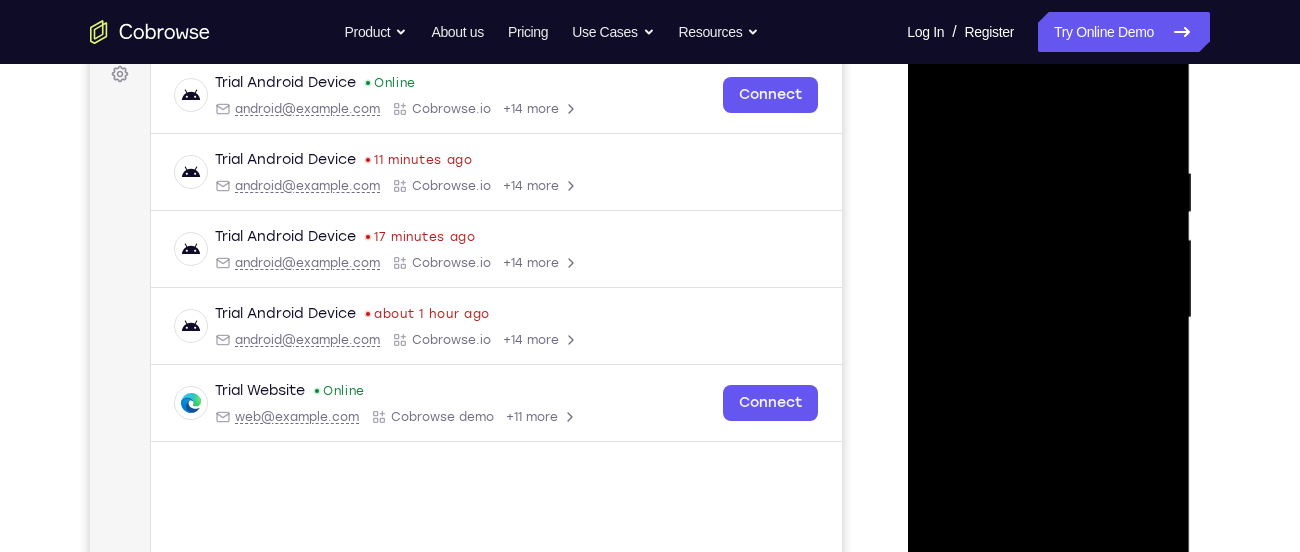click at bounding box center (1048, 318) 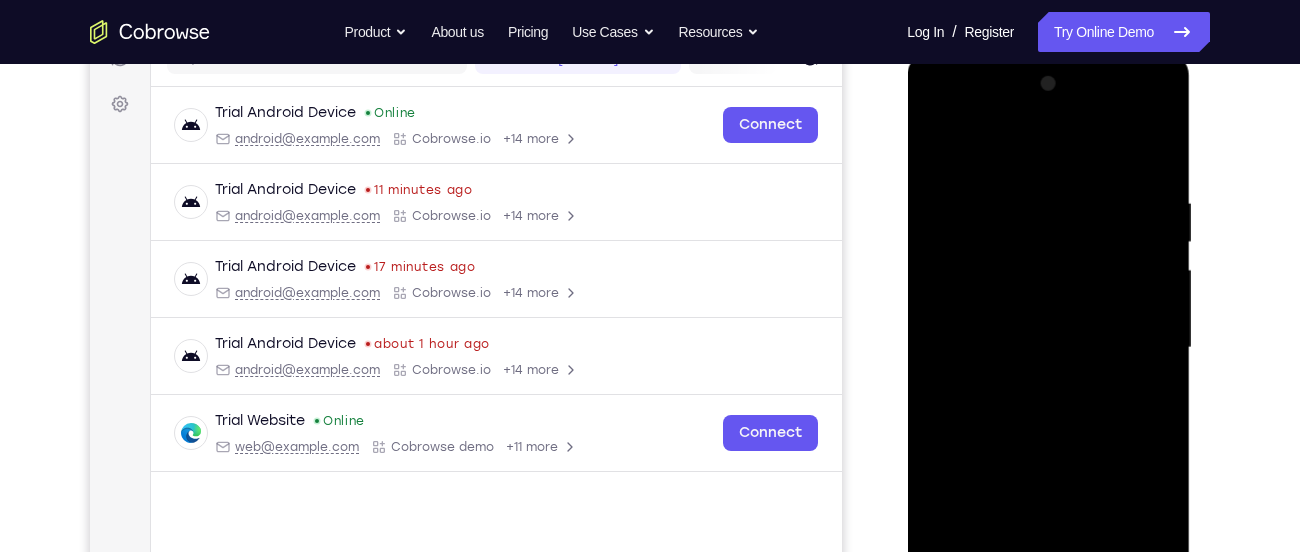 scroll, scrollTop: 274, scrollLeft: 0, axis: vertical 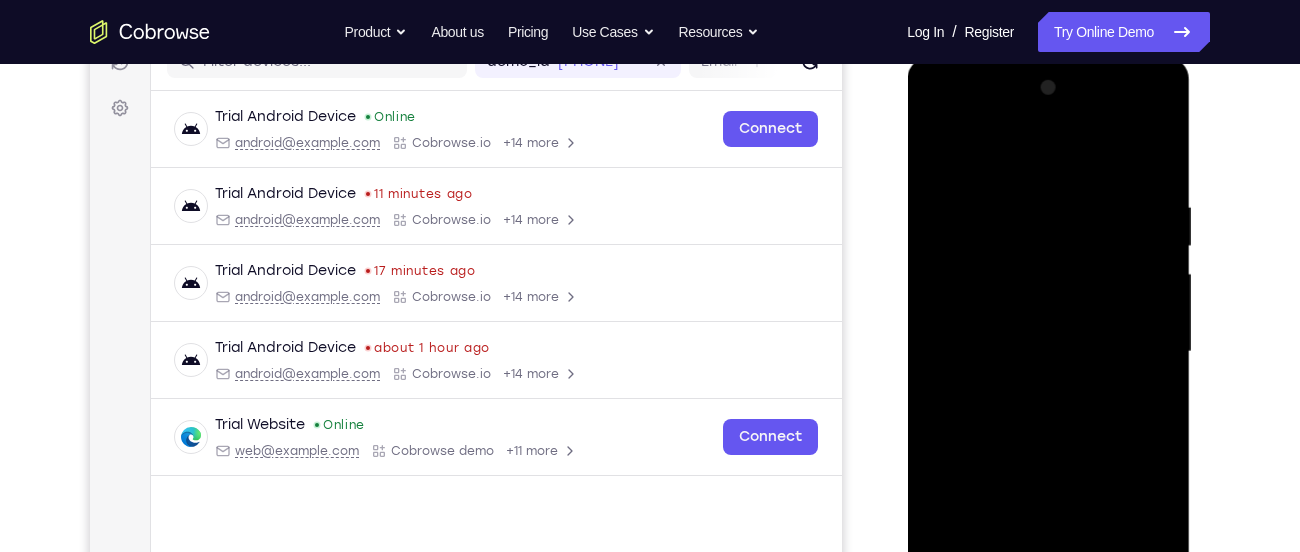 click at bounding box center (1048, 352) 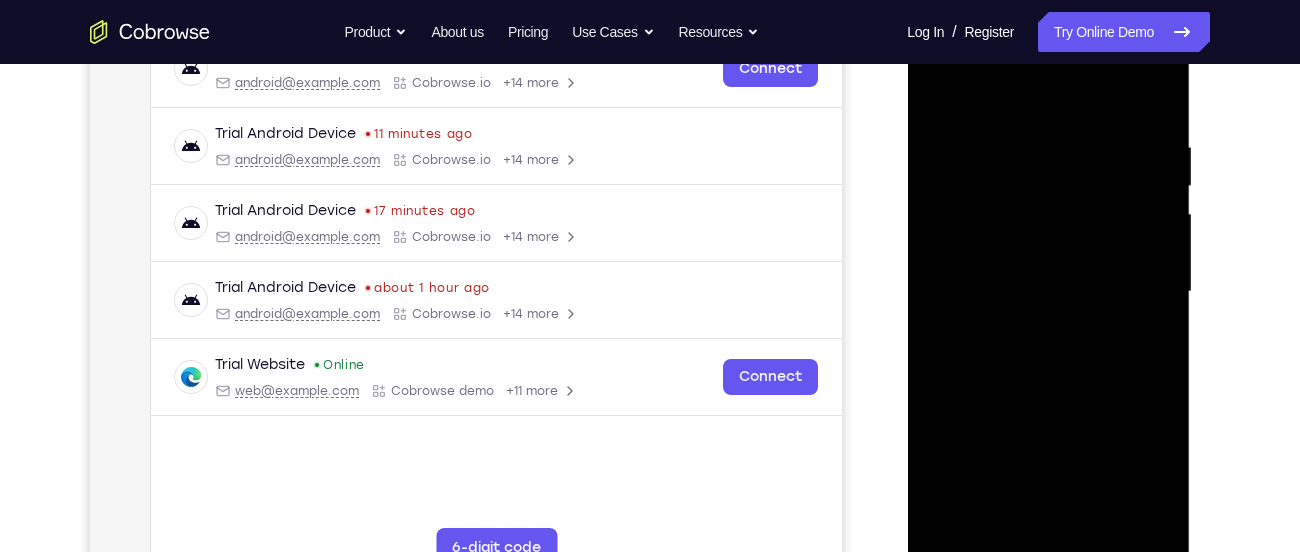 scroll, scrollTop: 308, scrollLeft: 0, axis: vertical 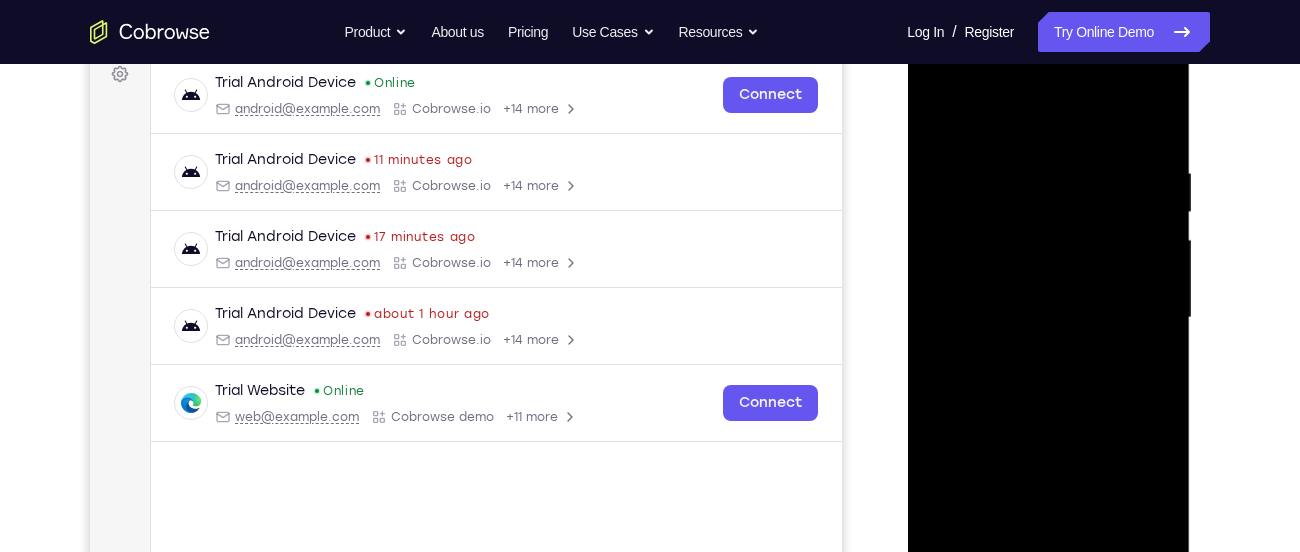 click at bounding box center (1048, 318) 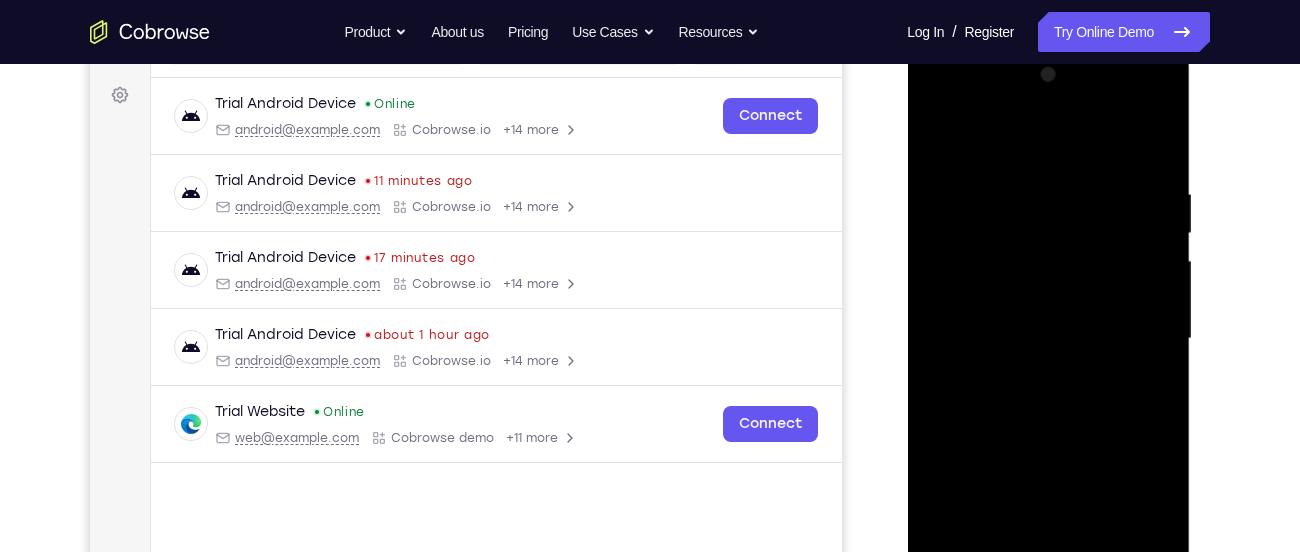 scroll, scrollTop: 283, scrollLeft: 0, axis: vertical 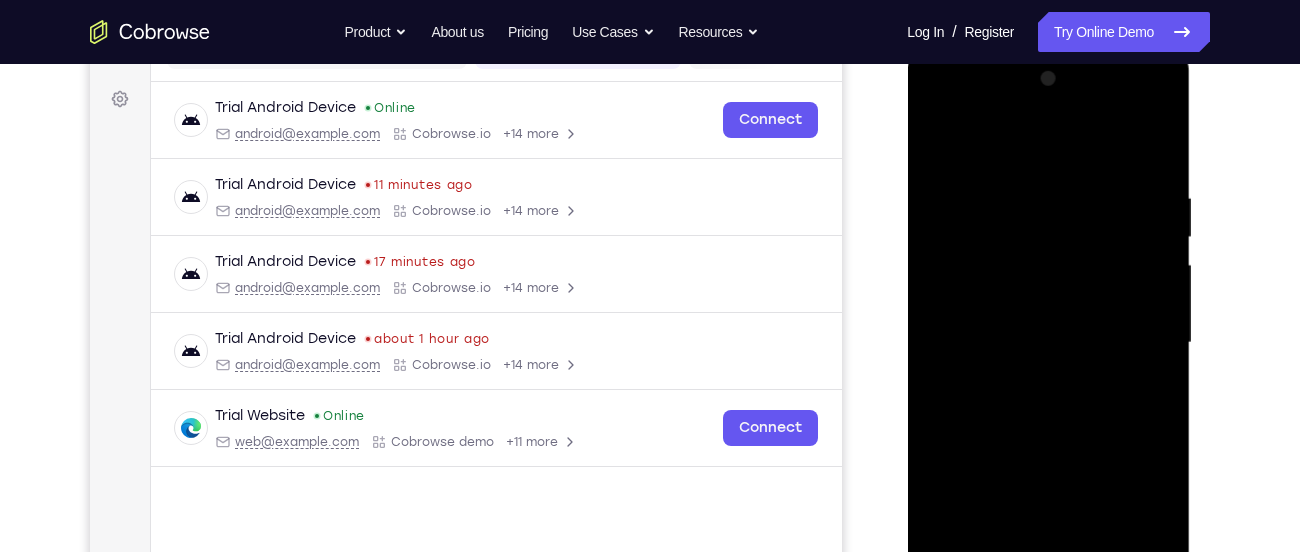 click at bounding box center [1048, 343] 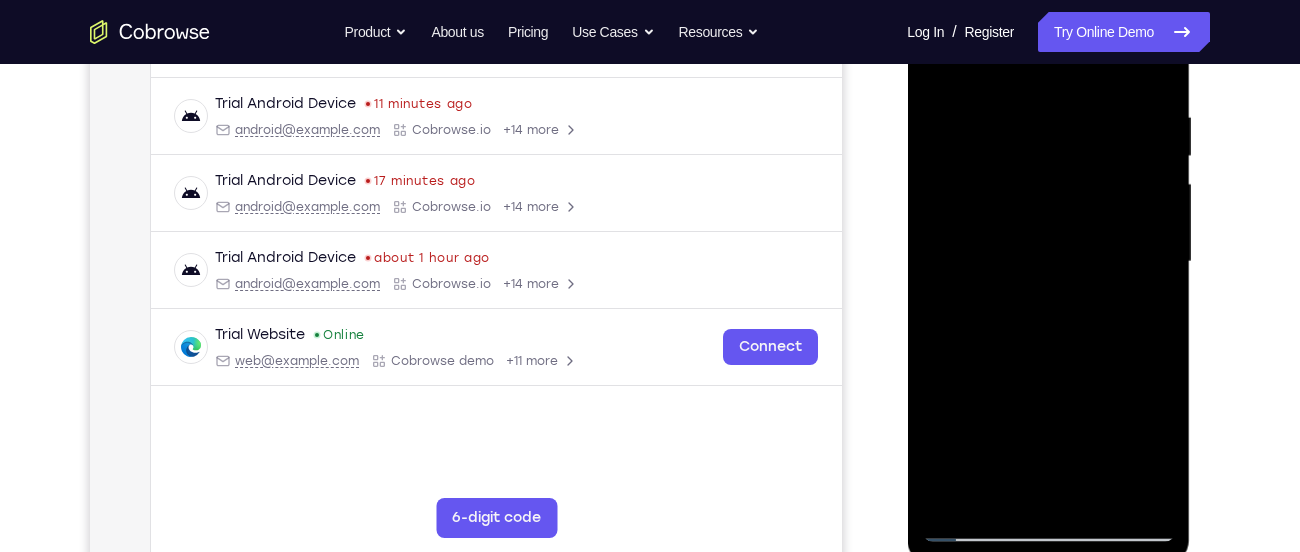 scroll, scrollTop: 360, scrollLeft: 0, axis: vertical 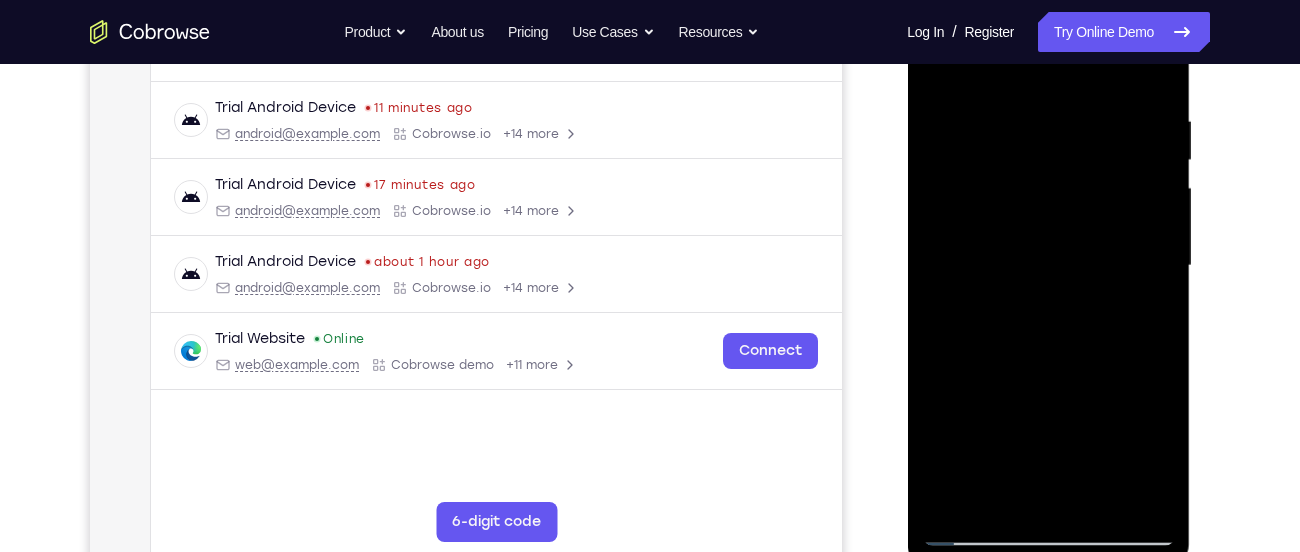 drag, startPoint x: 1105, startPoint y: 351, endPoint x: 1066, endPoint y: 120, distance: 234.26907 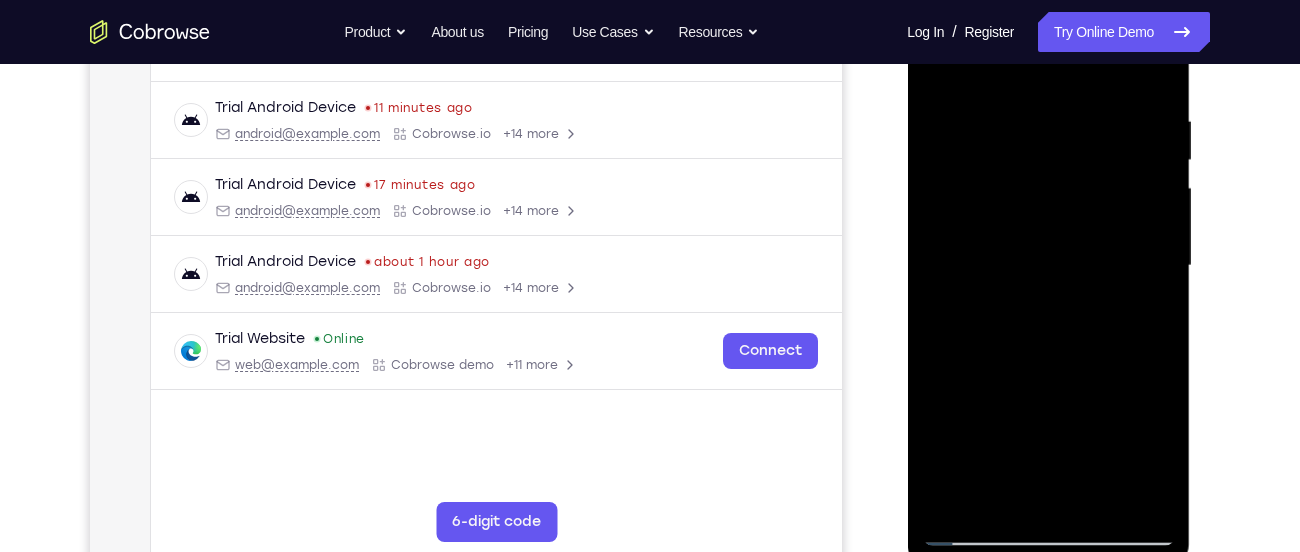 drag, startPoint x: 1088, startPoint y: 269, endPoint x: 1057, endPoint y: 139, distance: 133.64505 